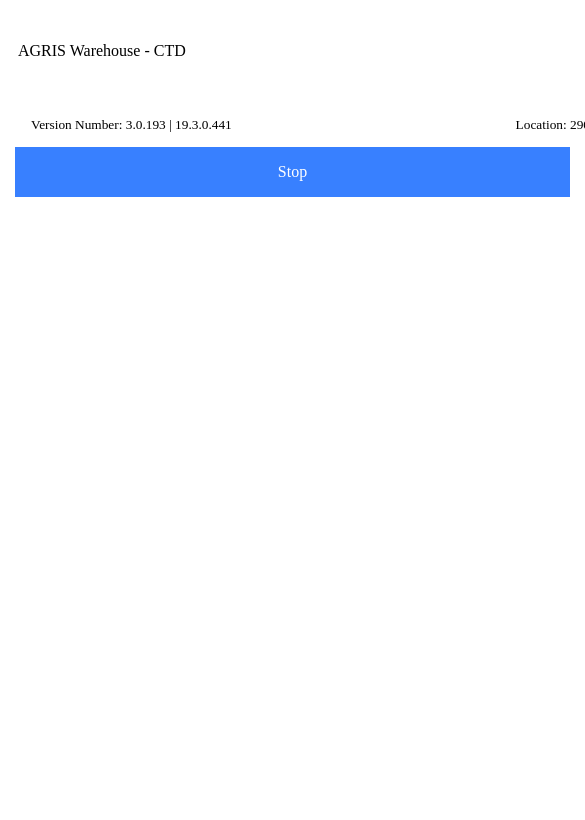scroll, scrollTop: 0, scrollLeft: 0, axis: both 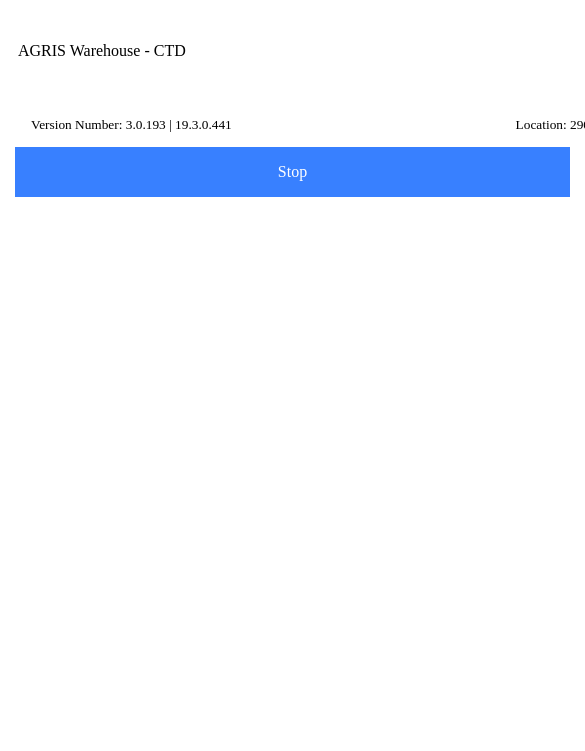 click on "100 - ANSELMO" at bounding box center (292, 276) 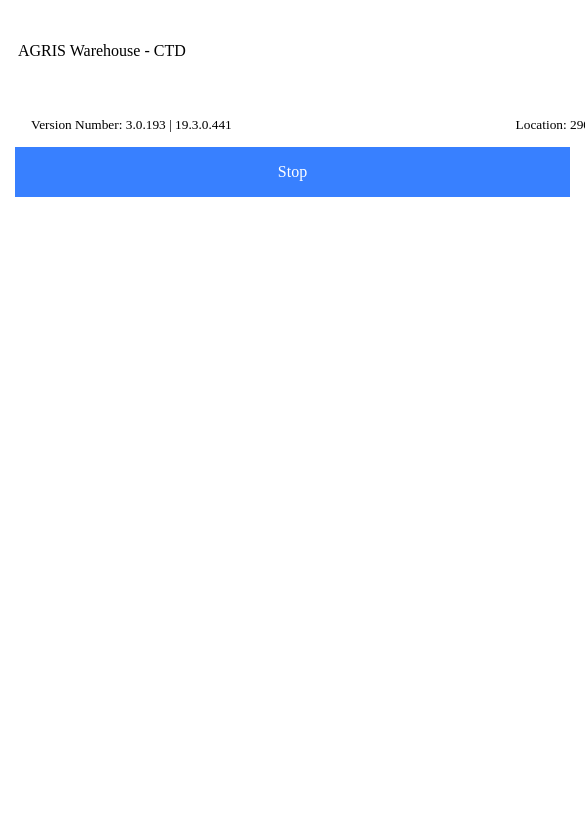 click on "Next" at bounding box center (292, 268) 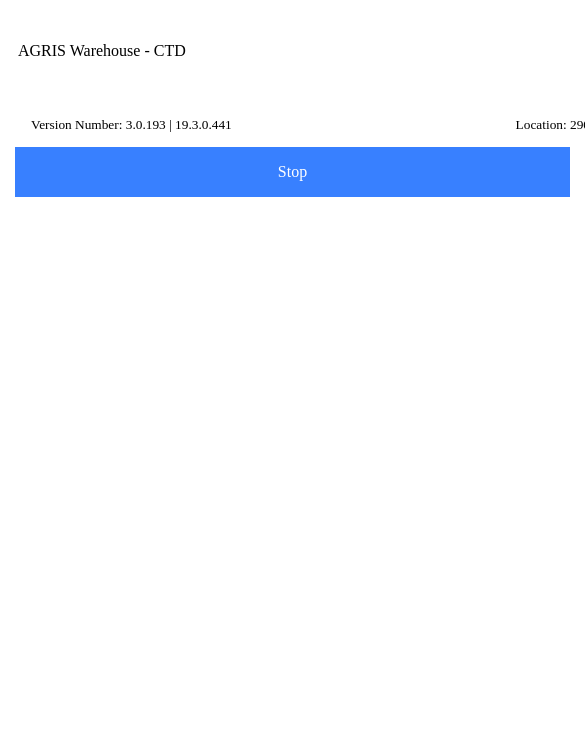 type on "feed" 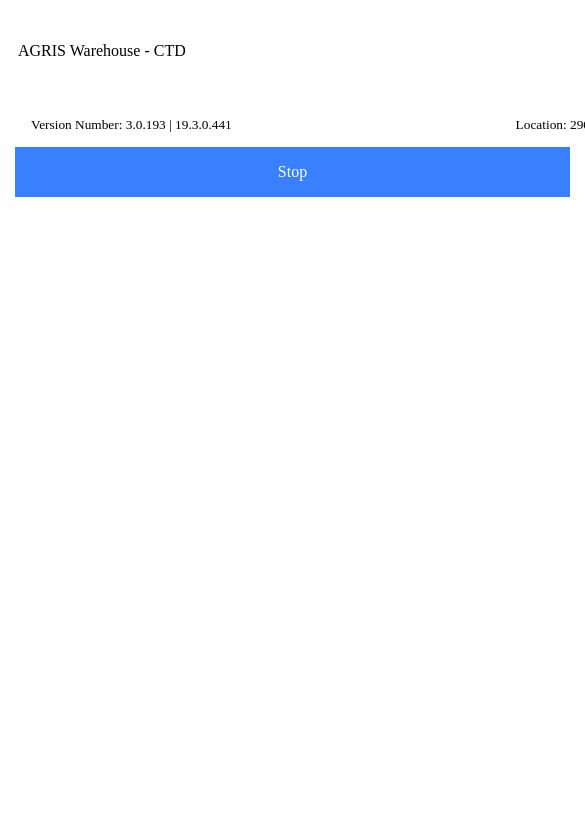 scroll, scrollTop: 0, scrollLeft: 0, axis: both 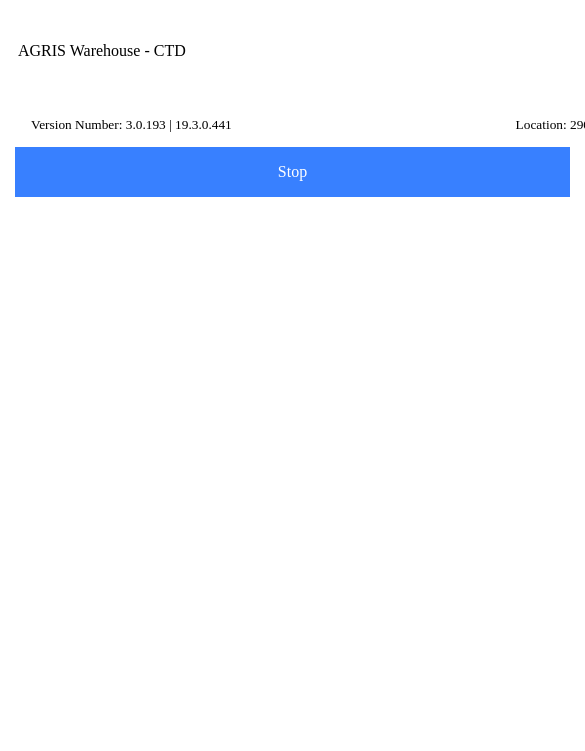 click on "Item Number" at bounding box center (277, 315) 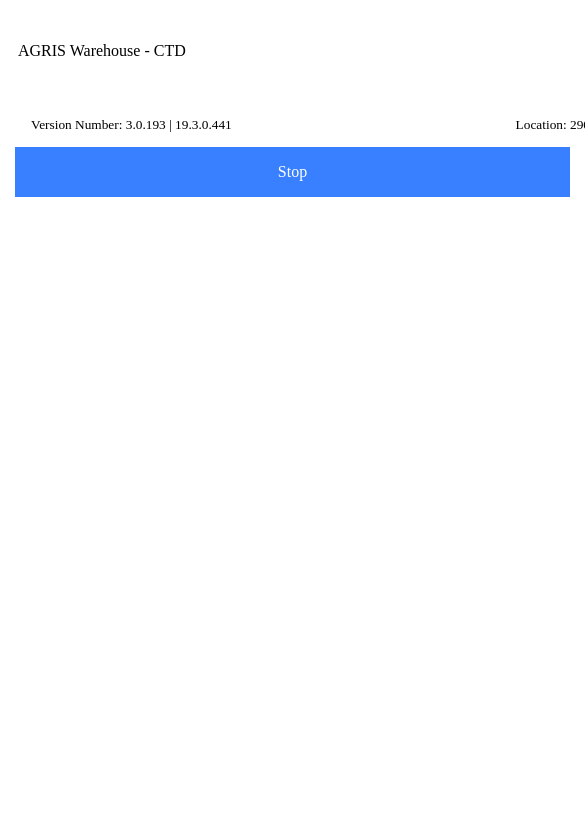 type on "428013" 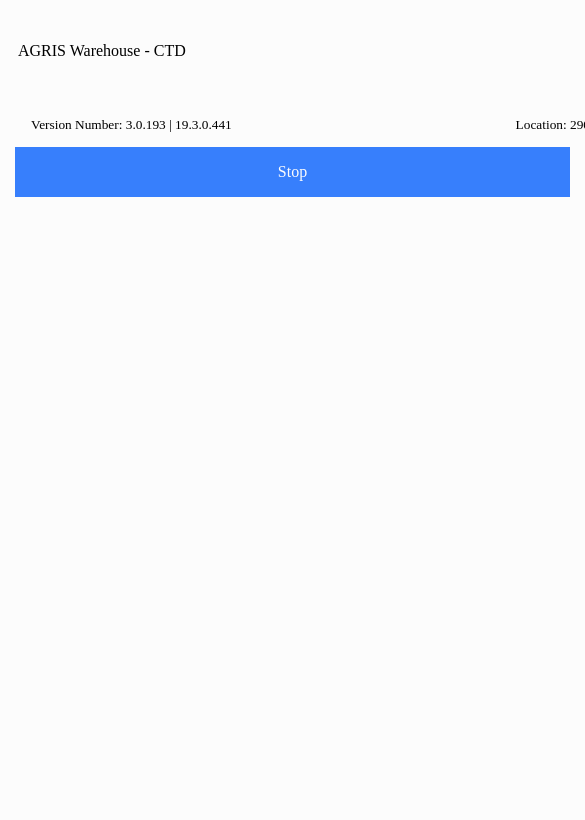 click on "0" at bounding box center (292, 944) 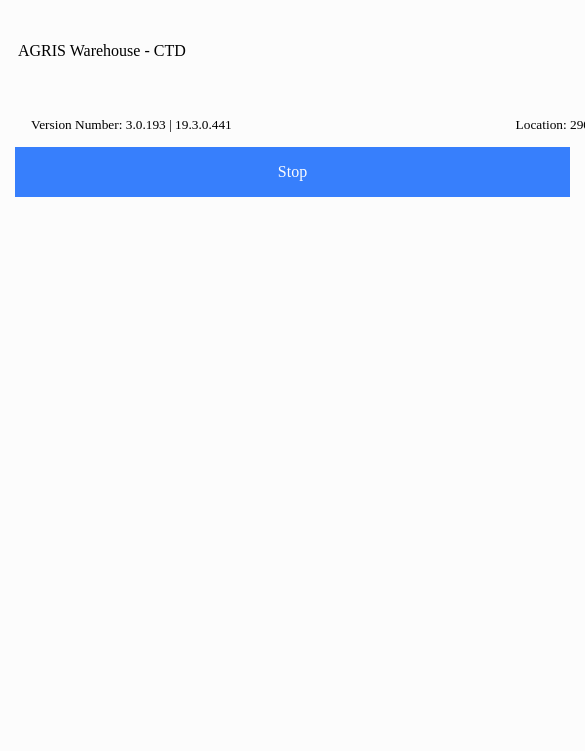 click on "Add" at bounding box center [153, 924] 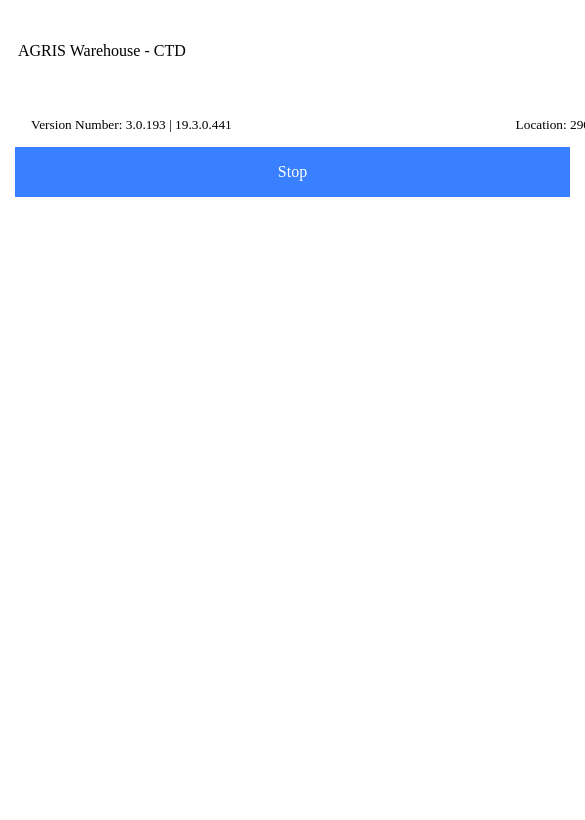 click on "Add Item" at bounding box center [292, 383] 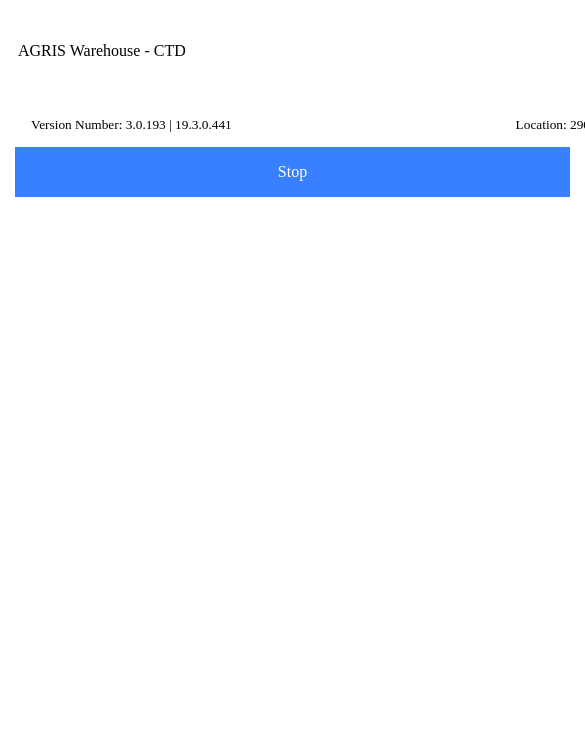 click on "Item Number" at bounding box center [277, 314] 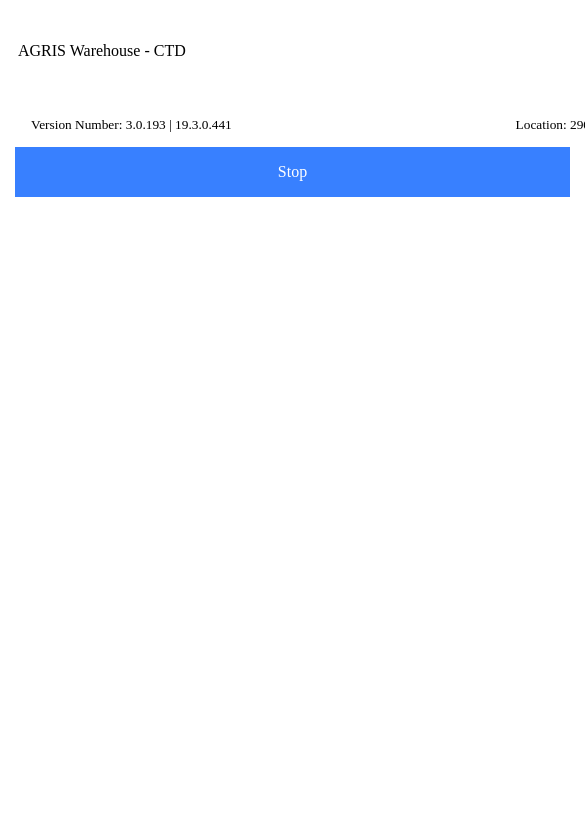 paste on "010010" 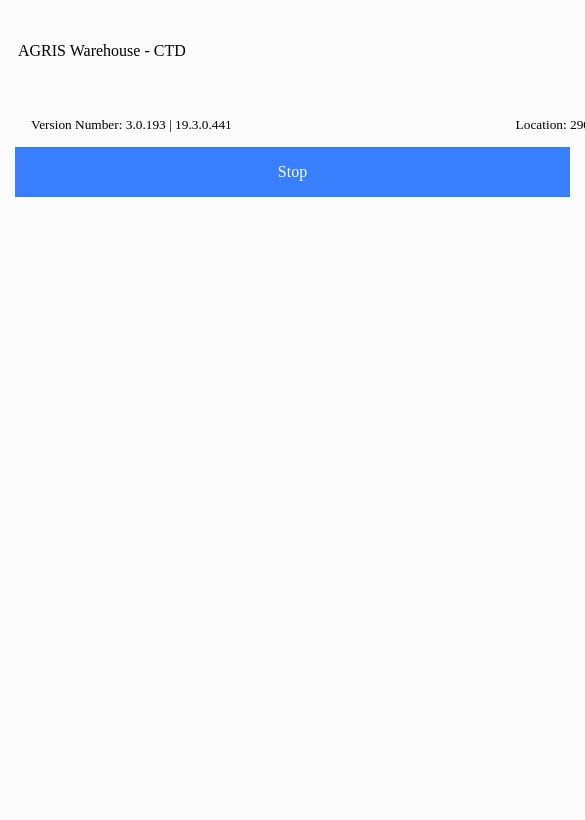 click on "0" at bounding box center [292, 944] 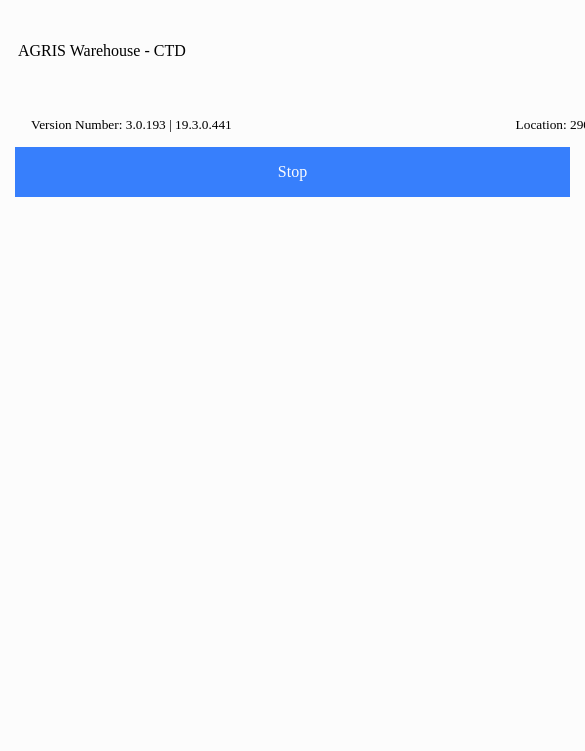 type on "3" 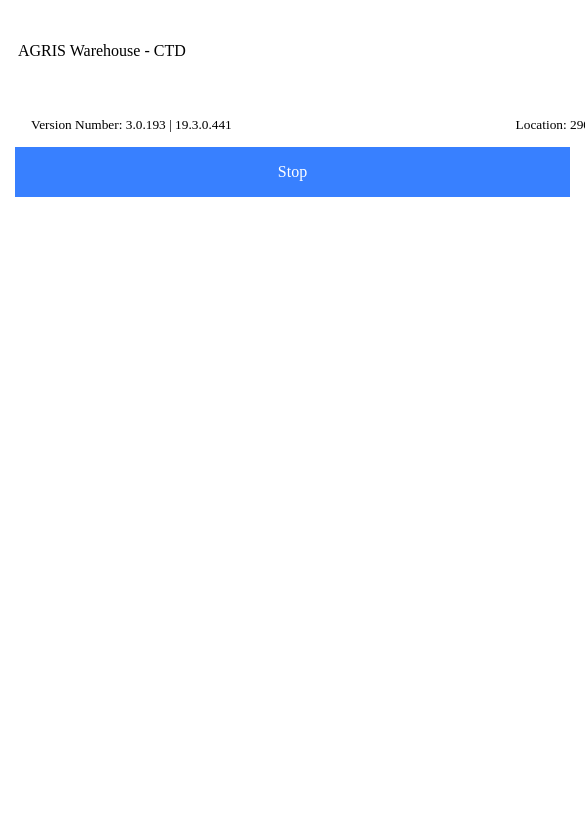 click on "Next" at bounding box center [292, 608] 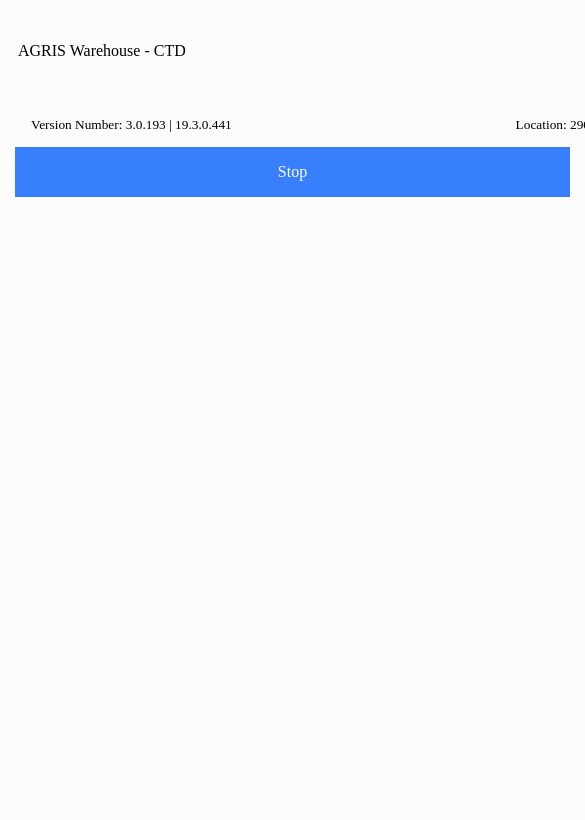 click on "Yes" at bounding box center (355, 452) 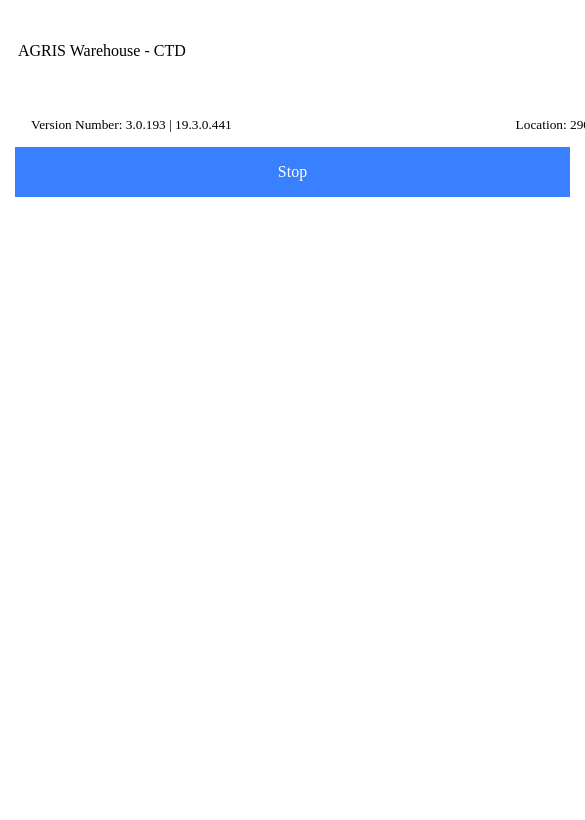 click on "Next" at bounding box center [0, 0] 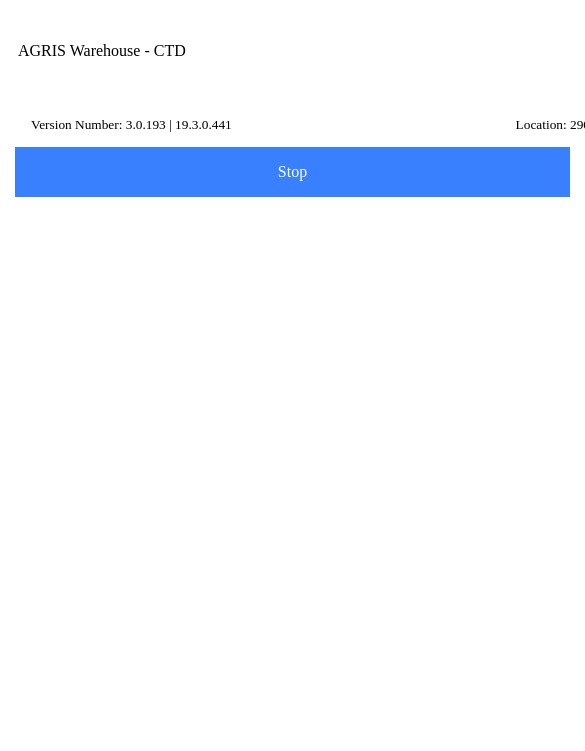 paste on "Automation item 1" 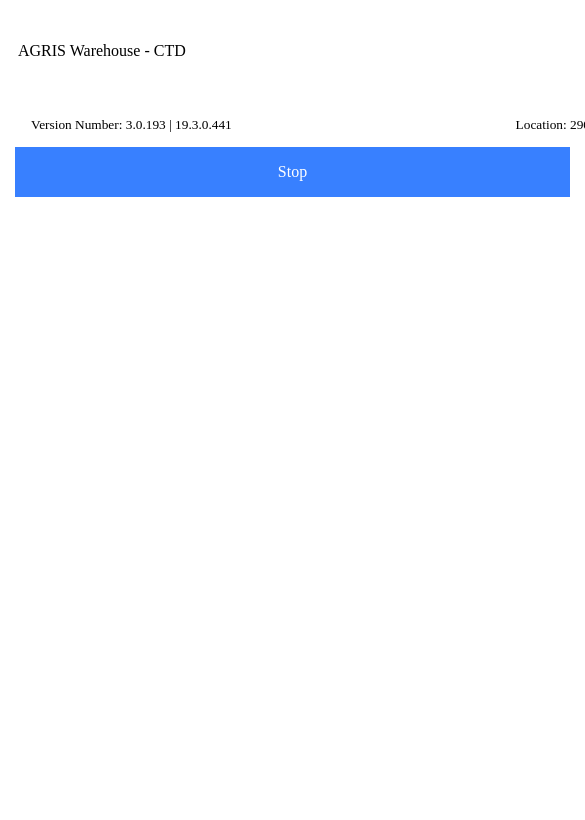 click 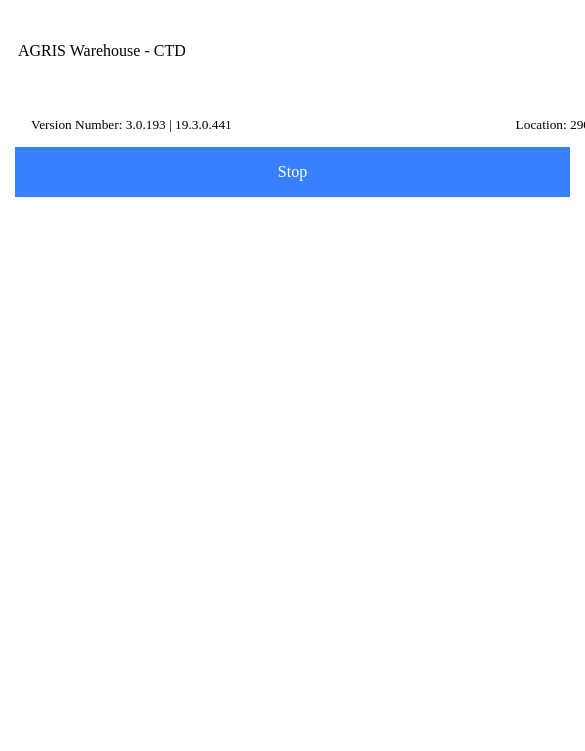 click on "Name" at bounding box center (277, 220) 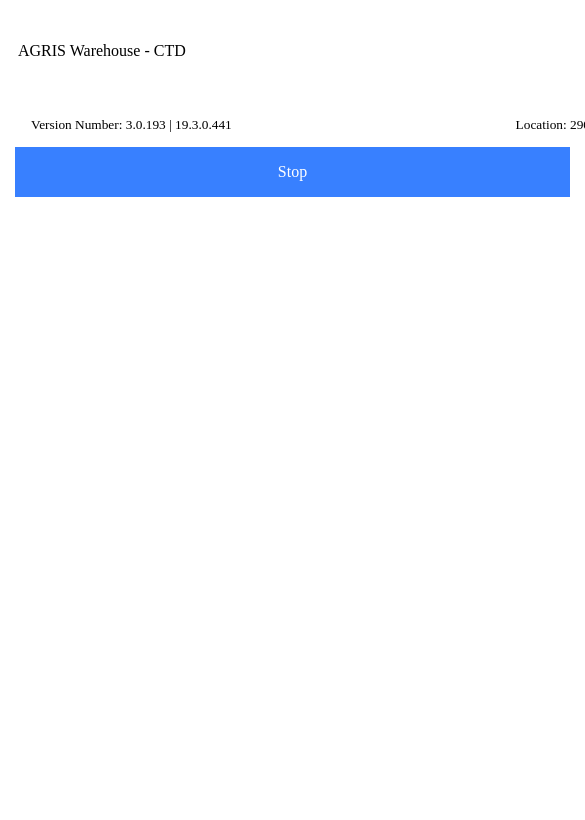 paste on "Test Customer 1" 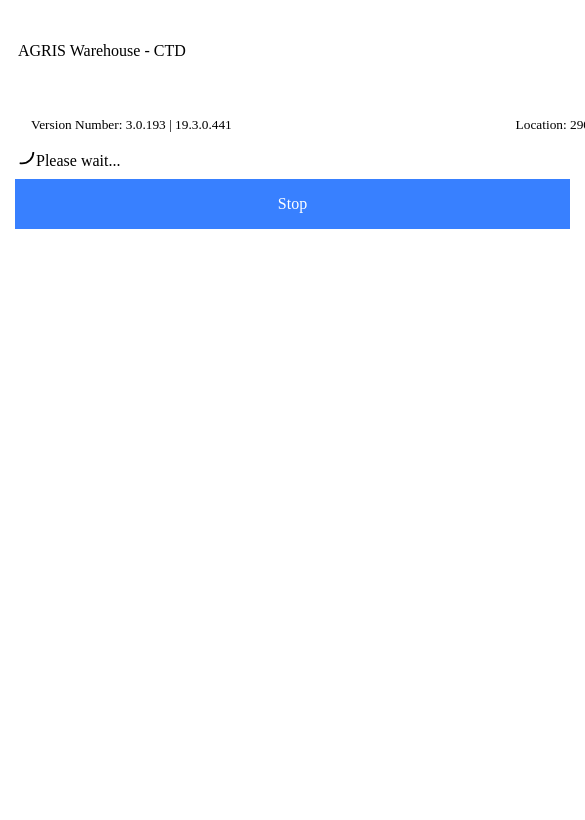 type on "[PERSON_NAME]" 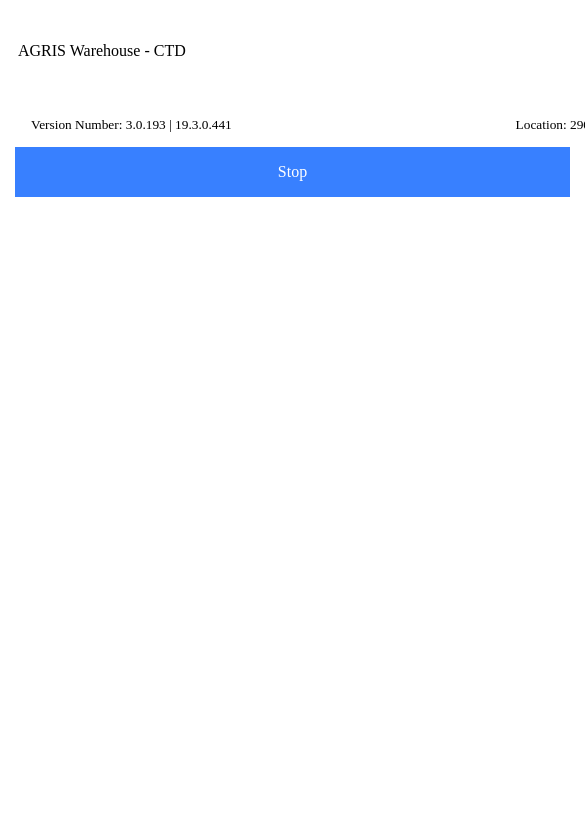 click on "Next" at bounding box center [292, 391] 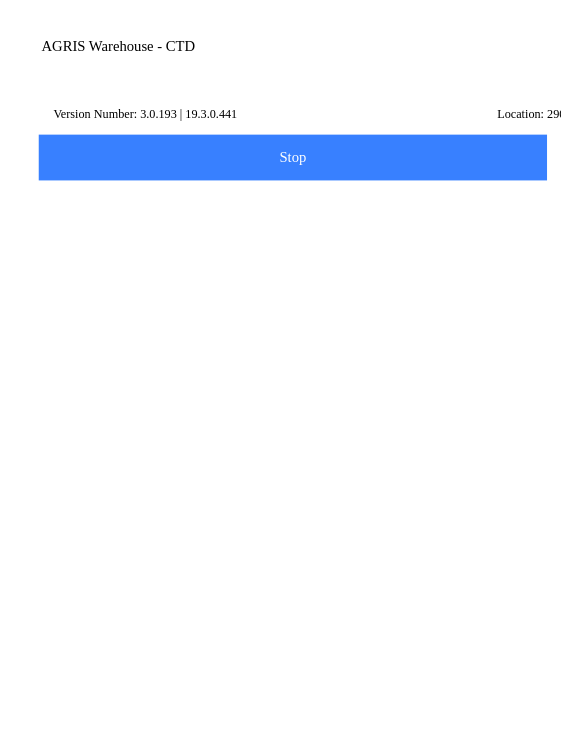 scroll, scrollTop: 189, scrollLeft: 0, axis: vertical 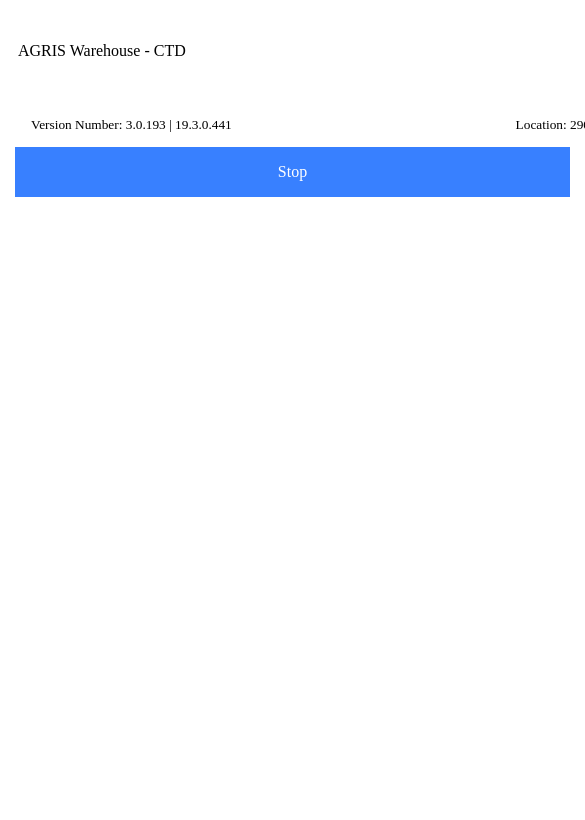 click on "Note" 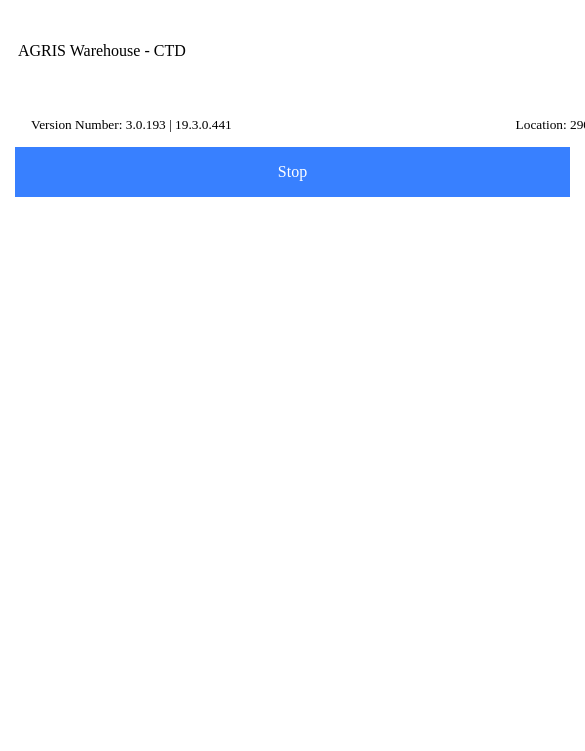 click on "Done" at bounding box center (292, 634) 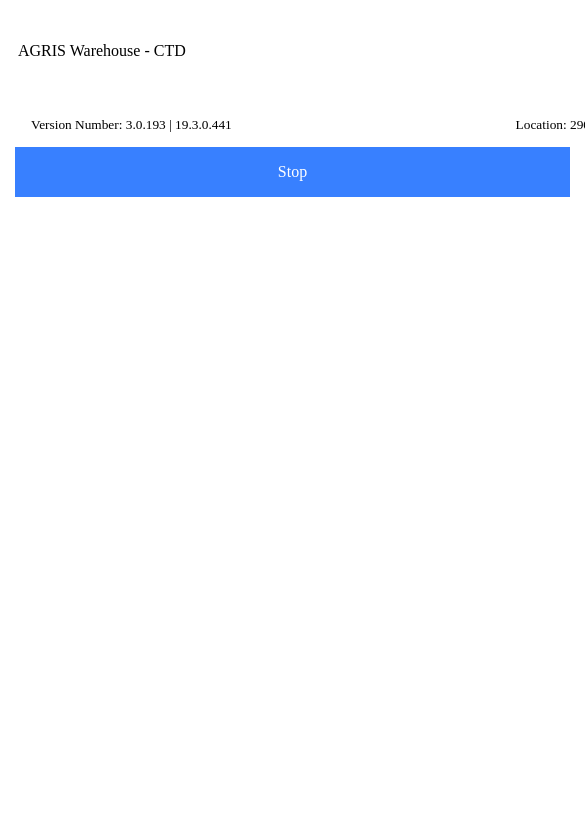click on "* Other Reference" at bounding box center [292, 636] 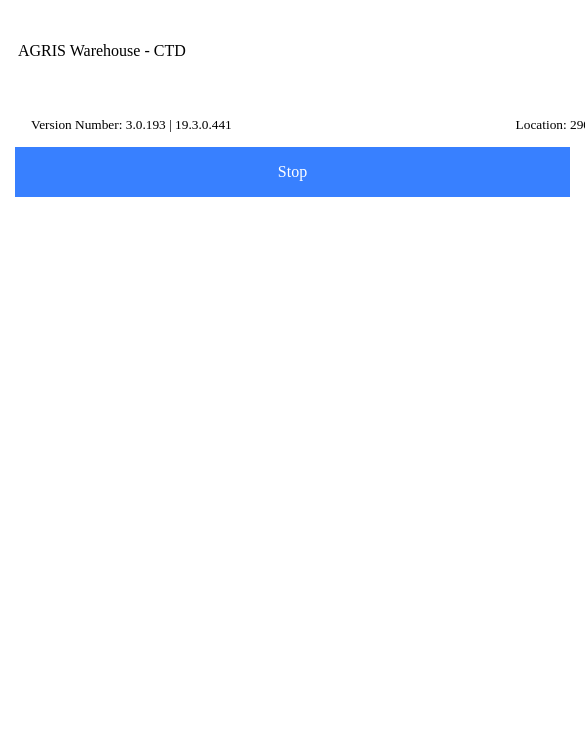 scroll, scrollTop: 258, scrollLeft: 0, axis: vertical 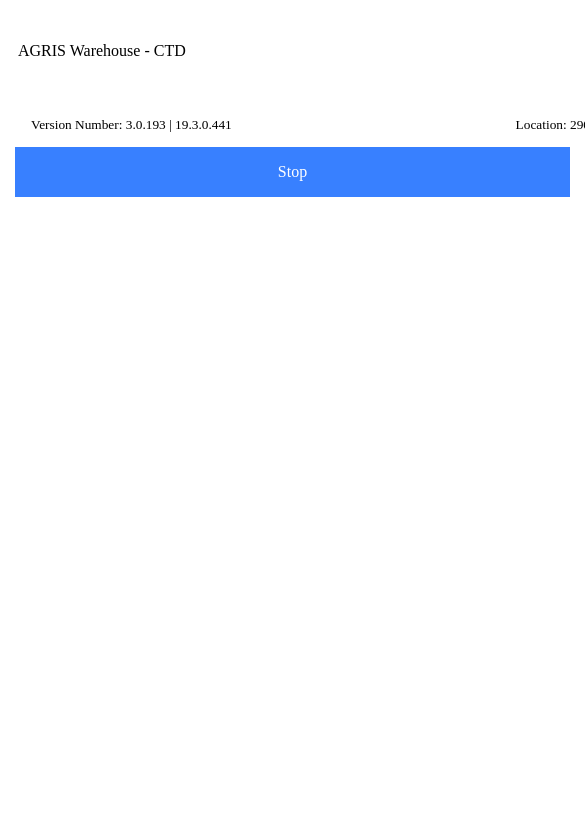 click at bounding box center (328, 285) 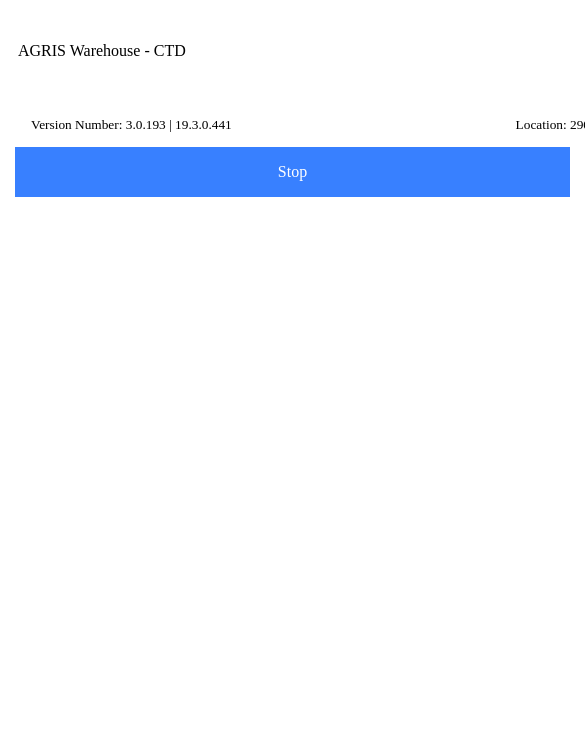 type on "afaq" 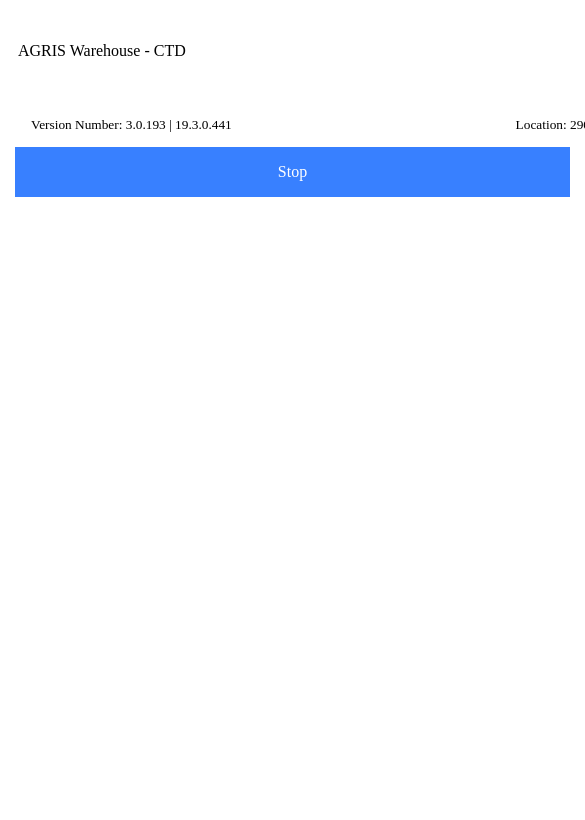 click on "[PERSON_NAME] - ([PERSON_NAME])  City, State Adress line 1 Adress line 2" at bounding box center [292, 566] 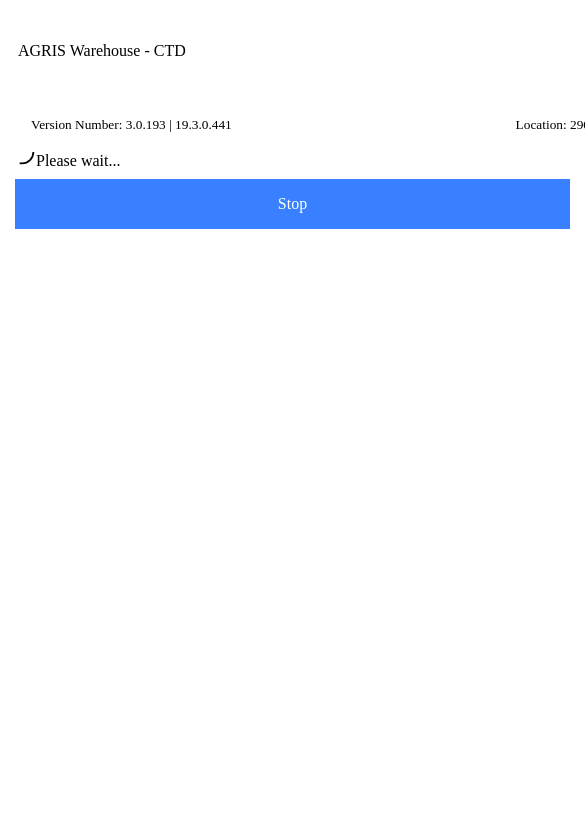 type on "[PERSON_NAME]" 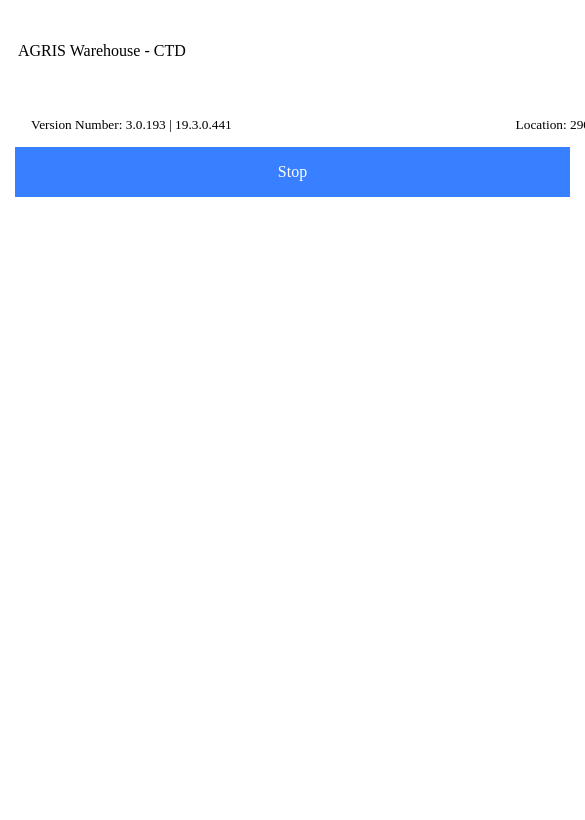 click on "Next" at bounding box center [292, 397] 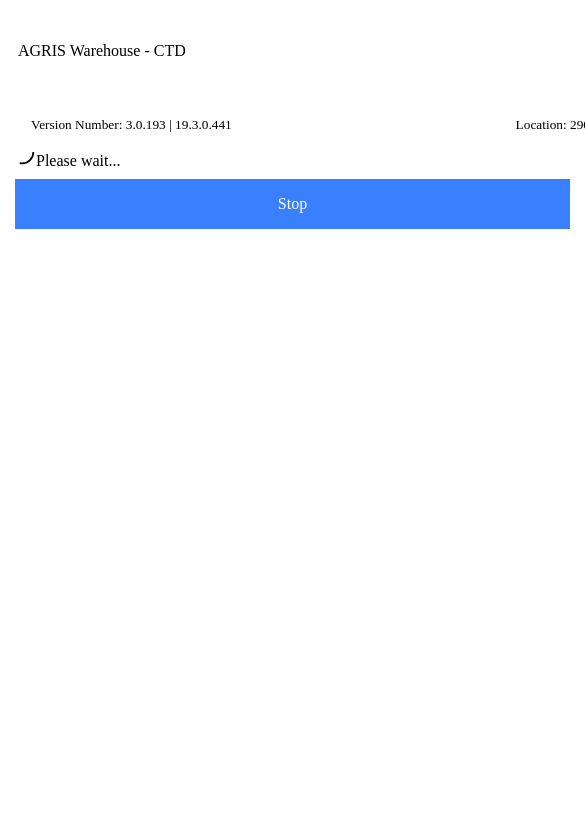 scroll, scrollTop: 1, scrollLeft: 0, axis: vertical 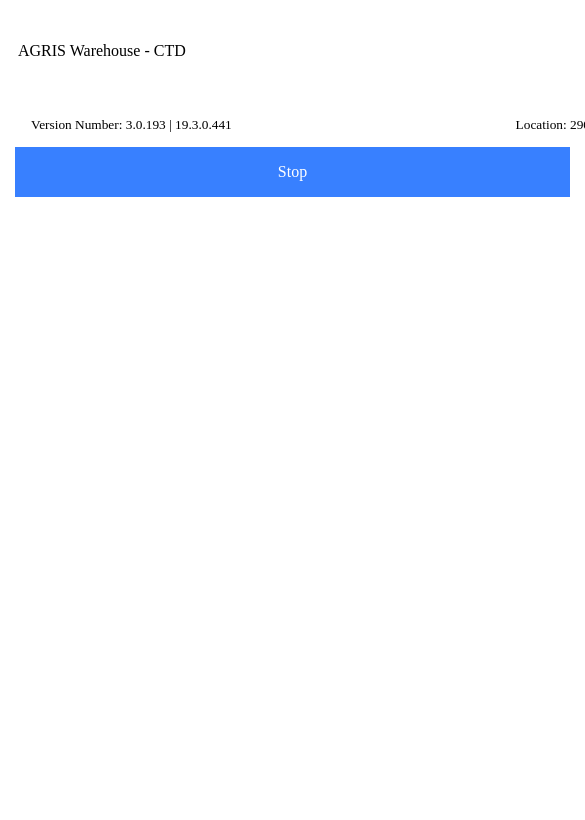 click on "Transfer Location" at bounding box center [277, 200] 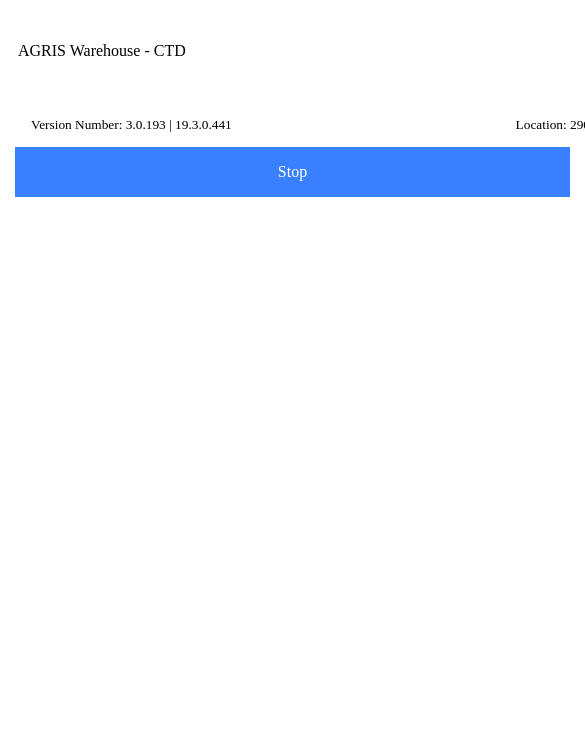 click on "100 - ANSELMO" at bounding box center [292, 275] 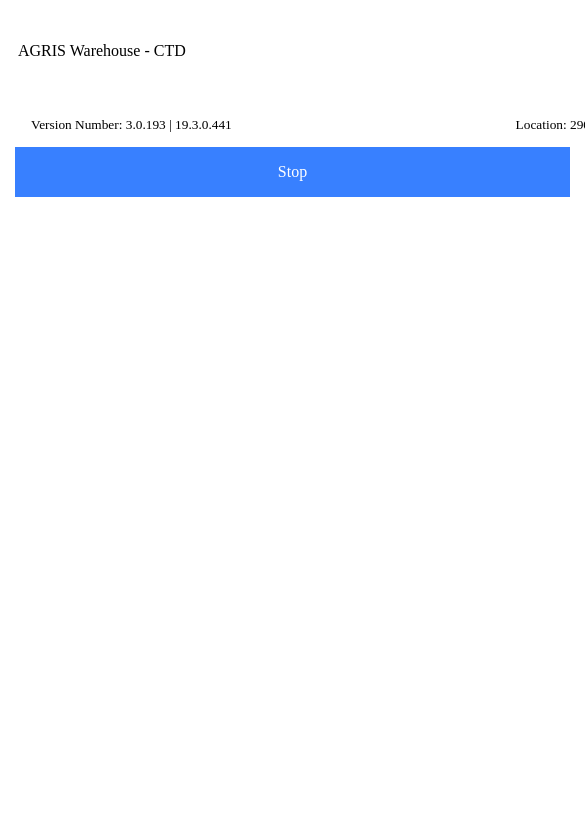 click on "Item Number" at bounding box center (277, 314) 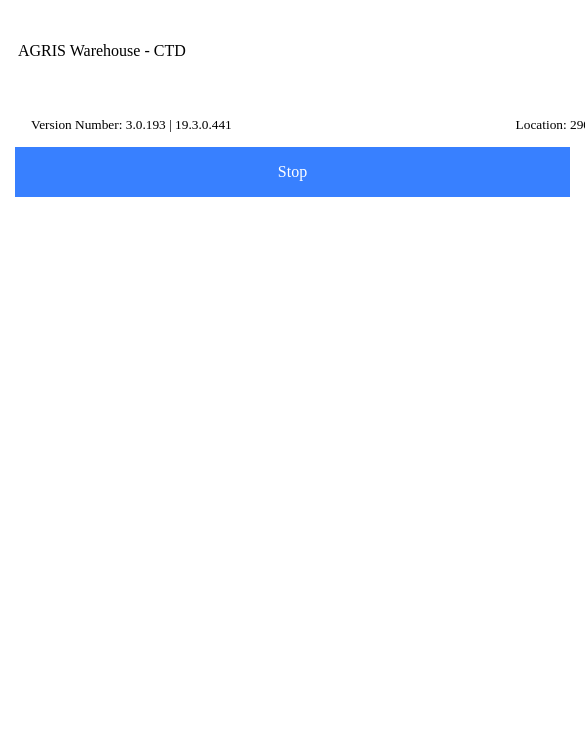 type on "010010" 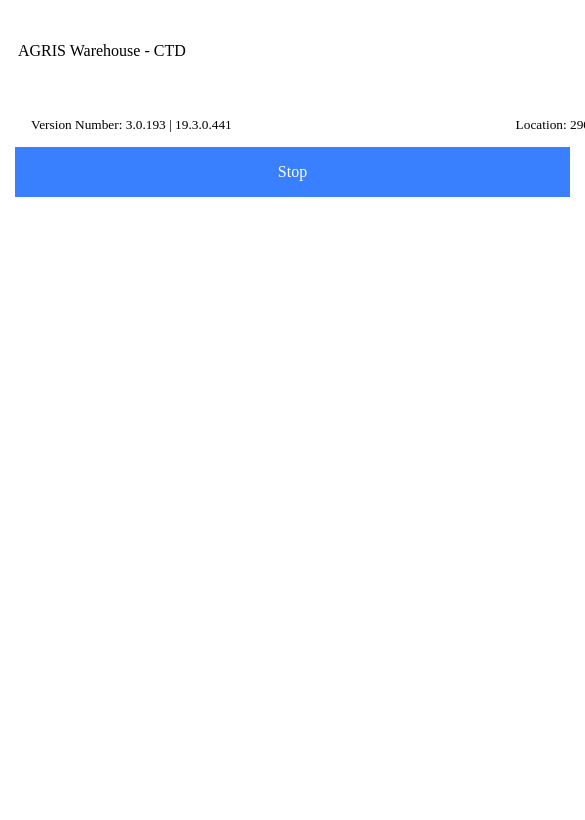 click on "Price: 3 /" at bounding box center (292, 530) 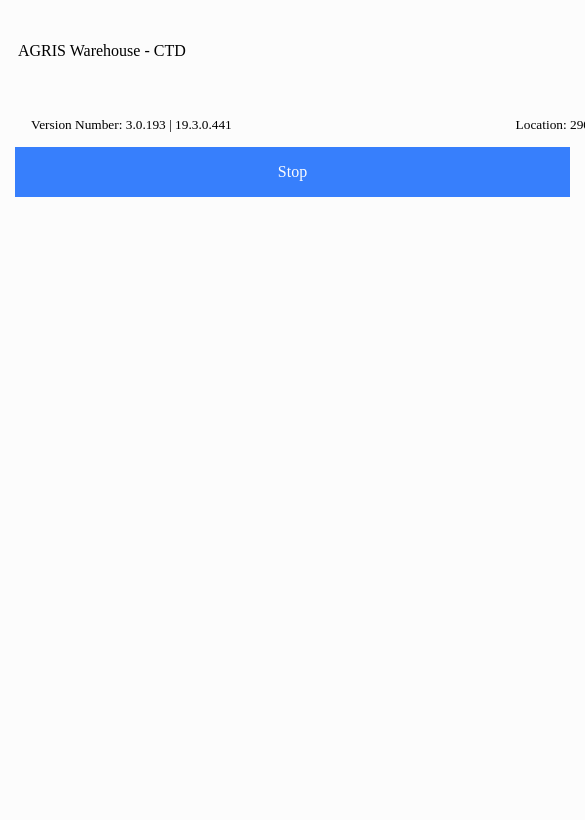 click on "0" at bounding box center [292, 944] 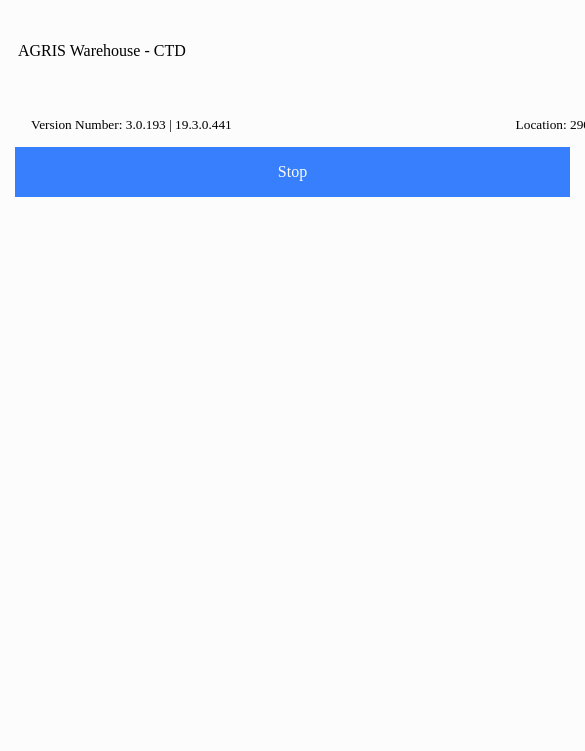 click on "Add" at bounding box center (153, 924) 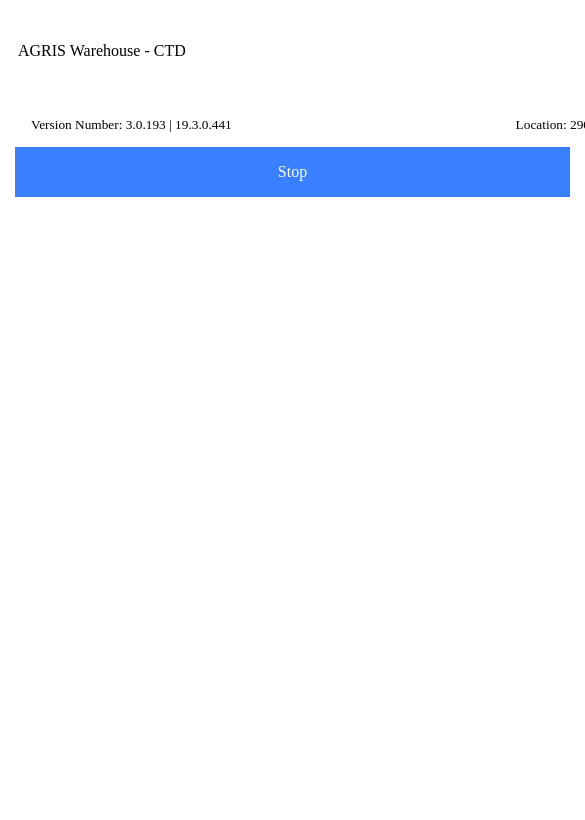click on "Next" at bounding box center (292, 436) 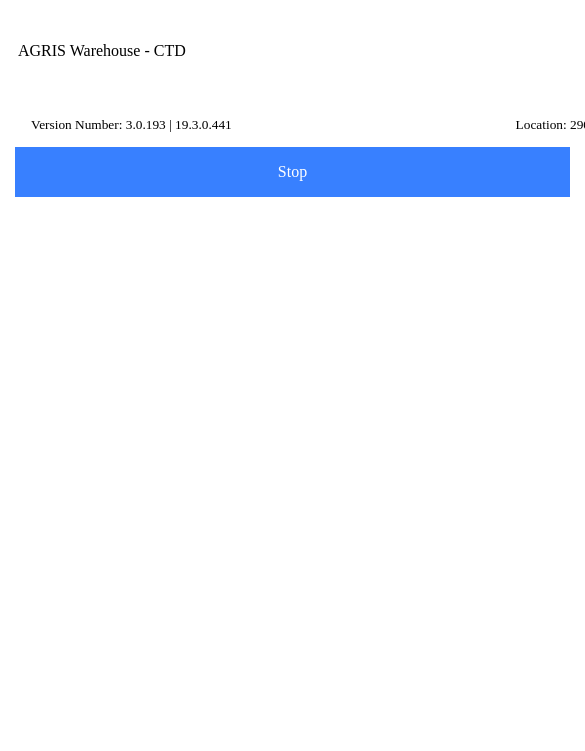paste on "AUTIT1" 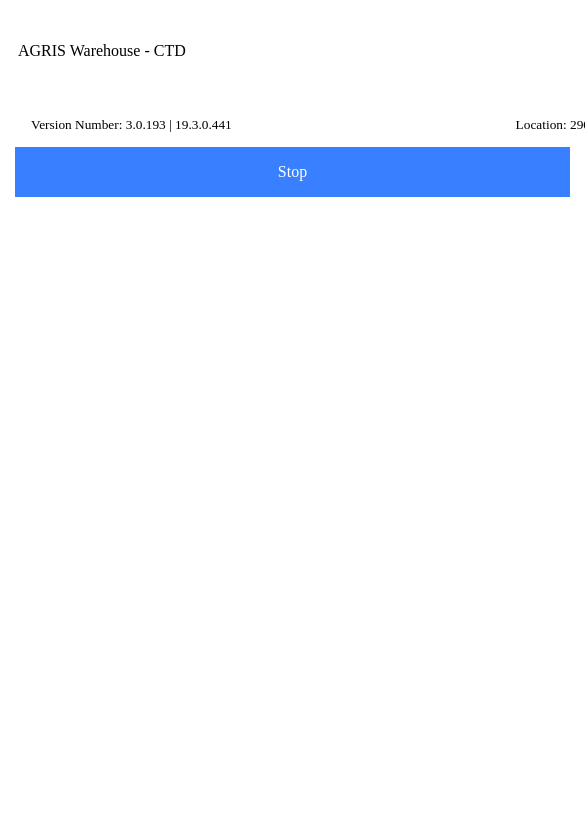 click 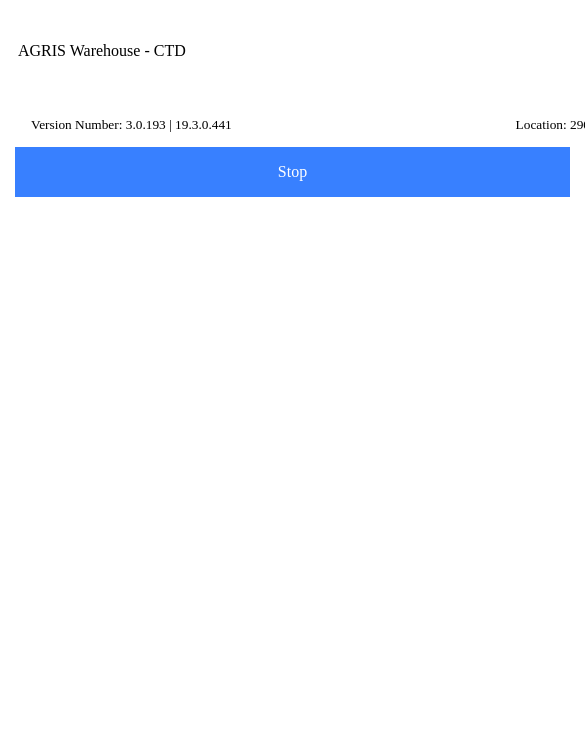 paste on "[PERSON_NAME]" 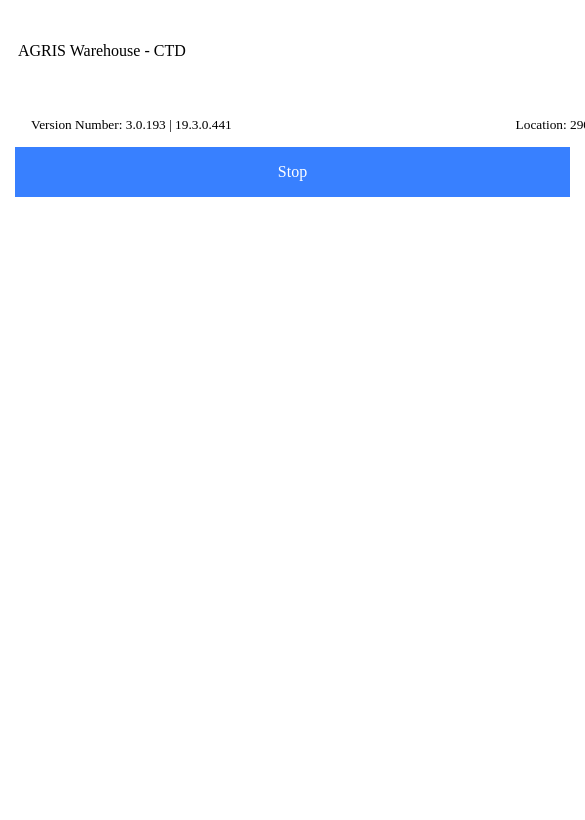 click on "[PERSON_NAME] - ([PERSON_NAME])" at bounding box center (292, 532) 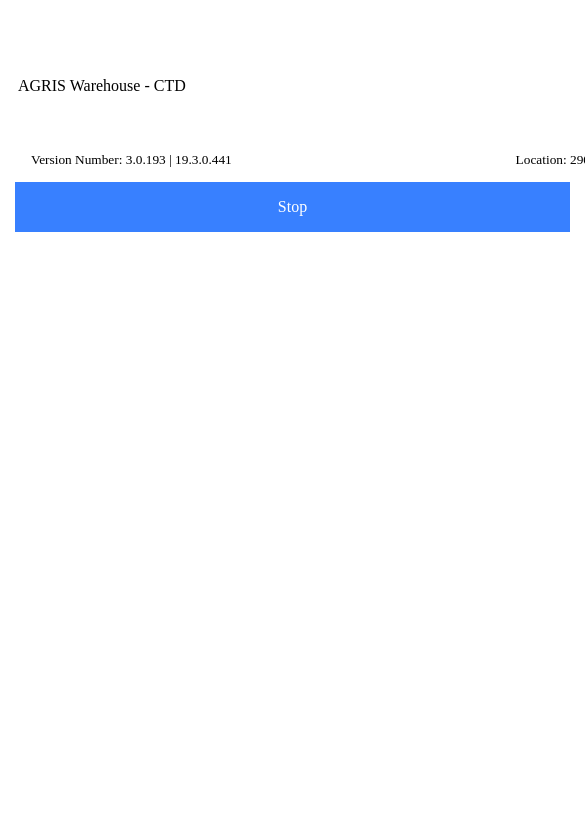 scroll, scrollTop: 189, scrollLeft: 0, axis: vertical 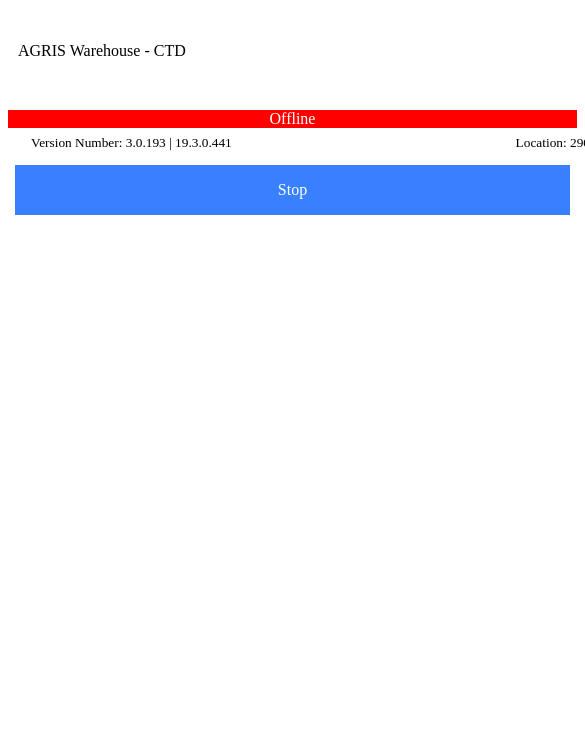 type on "dfdsfds" 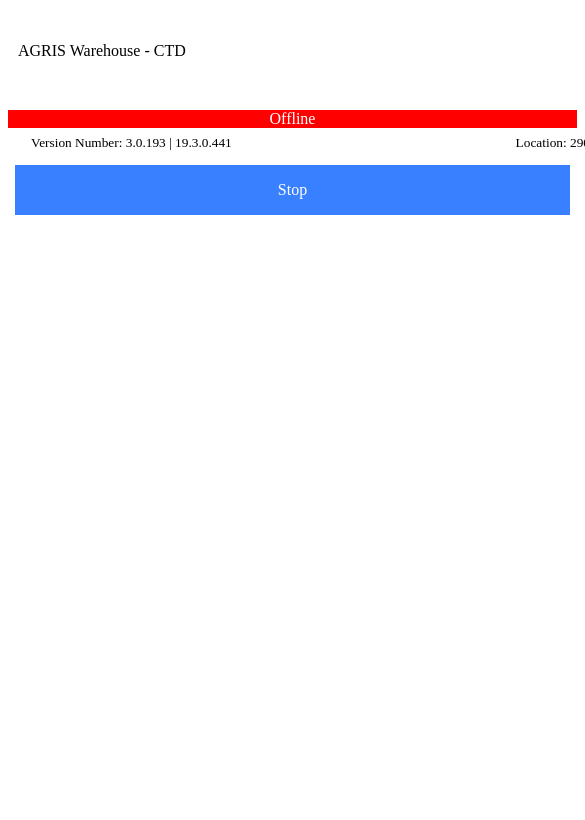 click 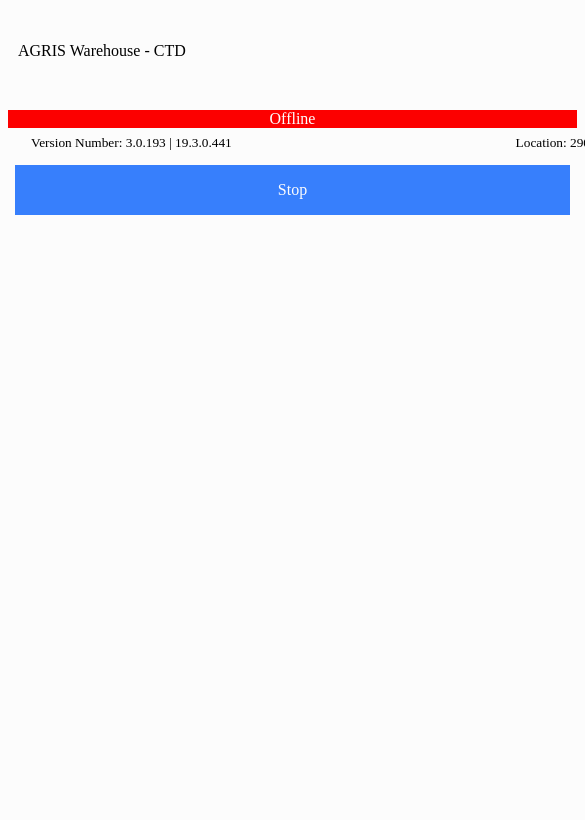 click on "Ok" at bounding box center (292, 484) 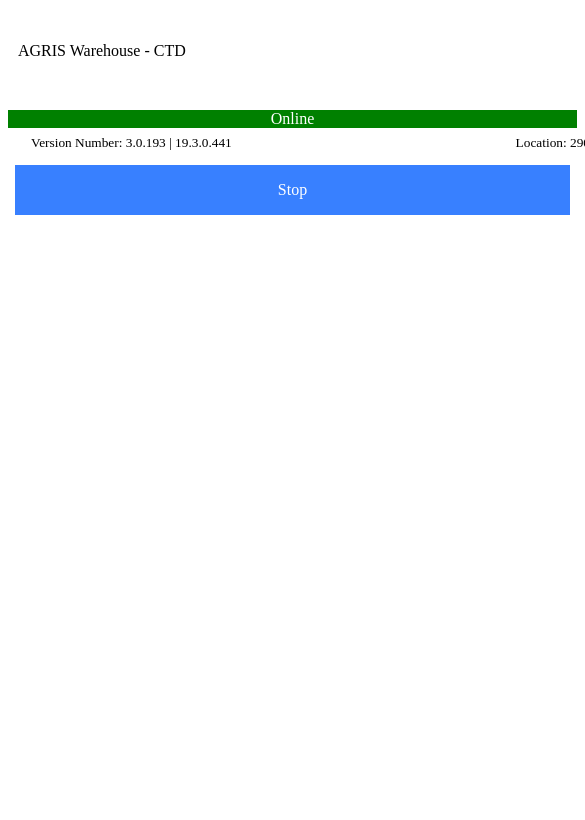 click at bounding box center (513, 71) 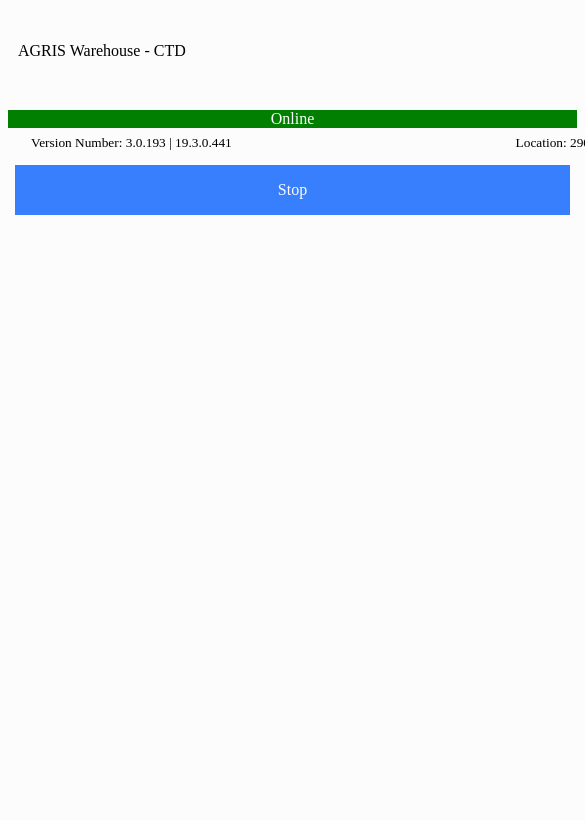 click on "Home" at bounding box center [293, 901] 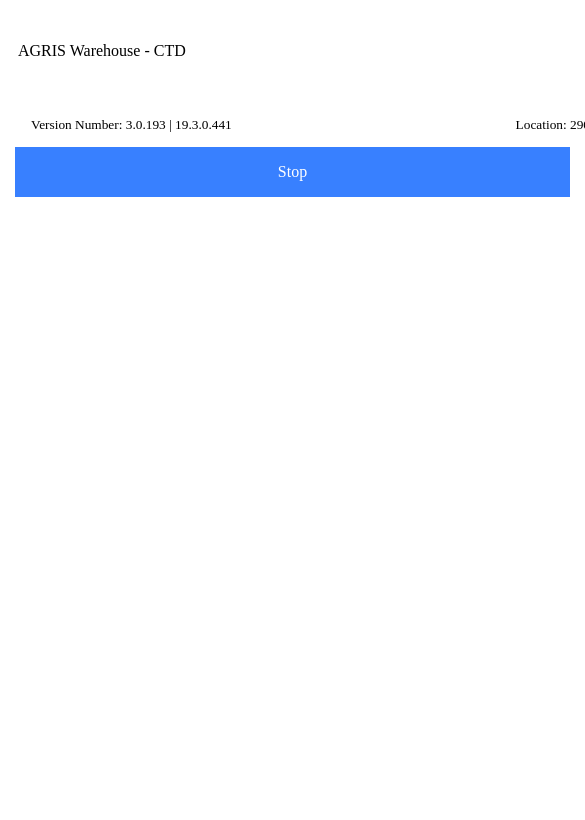 click on "Transfer" at bounding box center [292, 536] 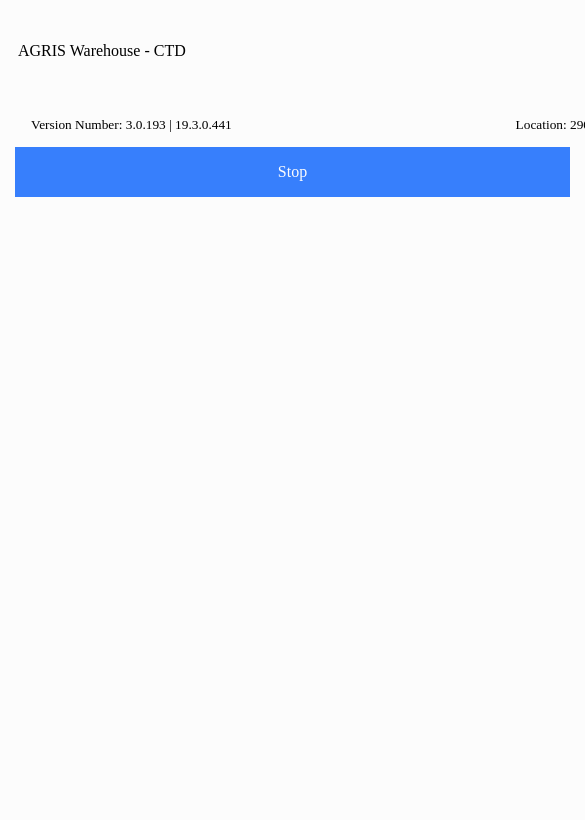 click at bounding box center (292, 410) 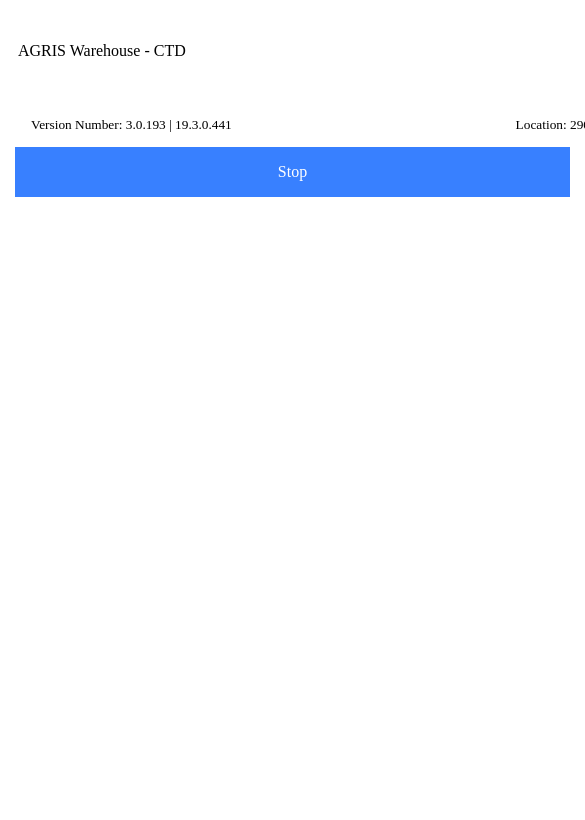 click on "Pending Tickets" at bounding box center (292, 683) 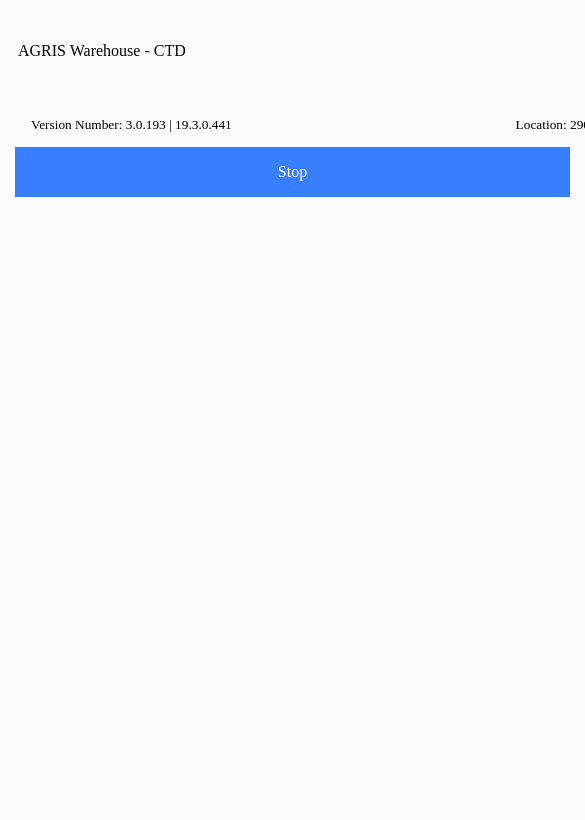 click on "Home" at bounding box center (293, 901) 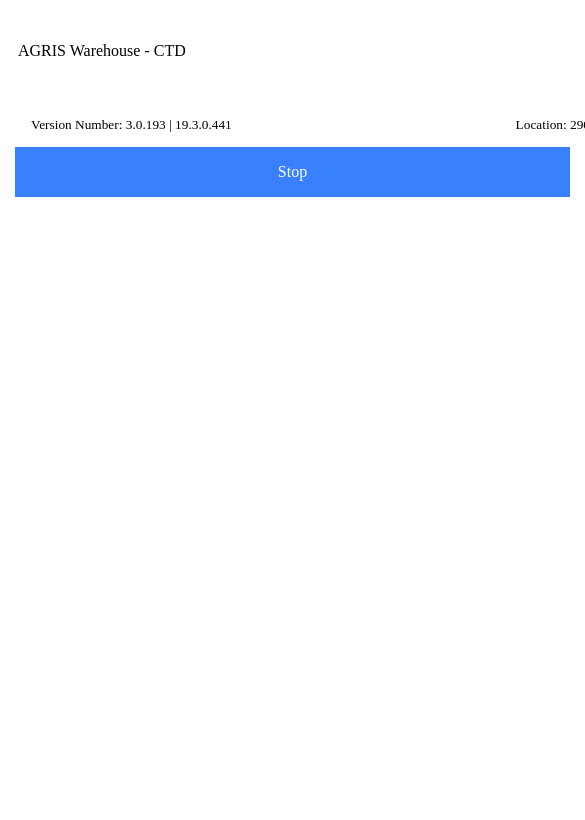 click on "Pending Transfers" at bounding box center [292, 871] 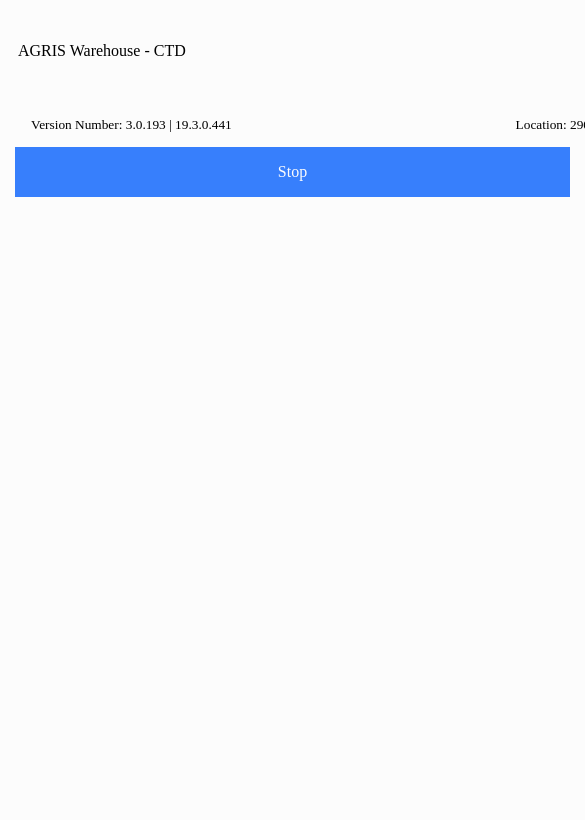 click on "Home" at bounding box center [293, 901] 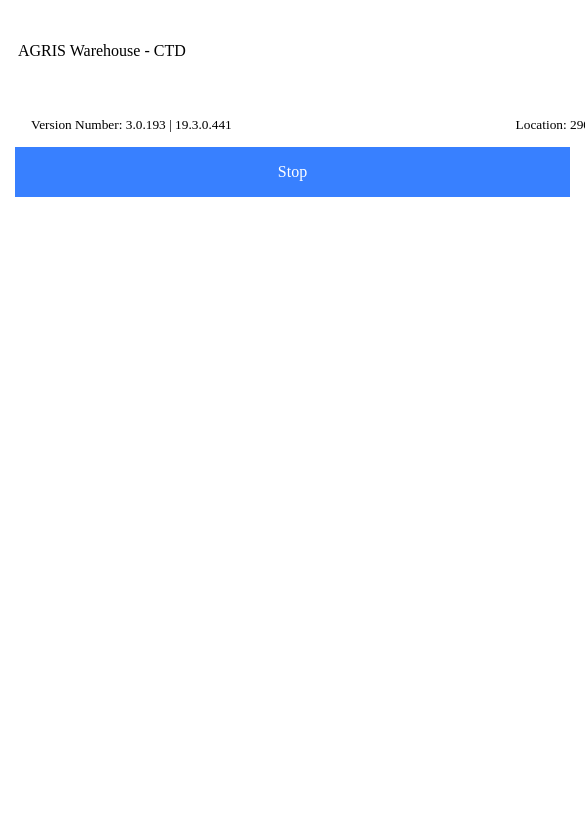 click on "Transfer" at bounding box center [292, 536] 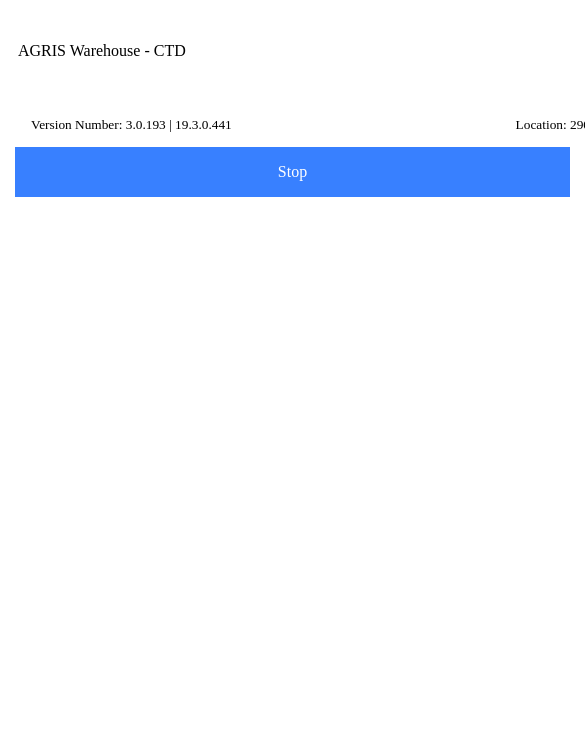 click on "100 - ANSELMO" at bounding box center [292, 276] 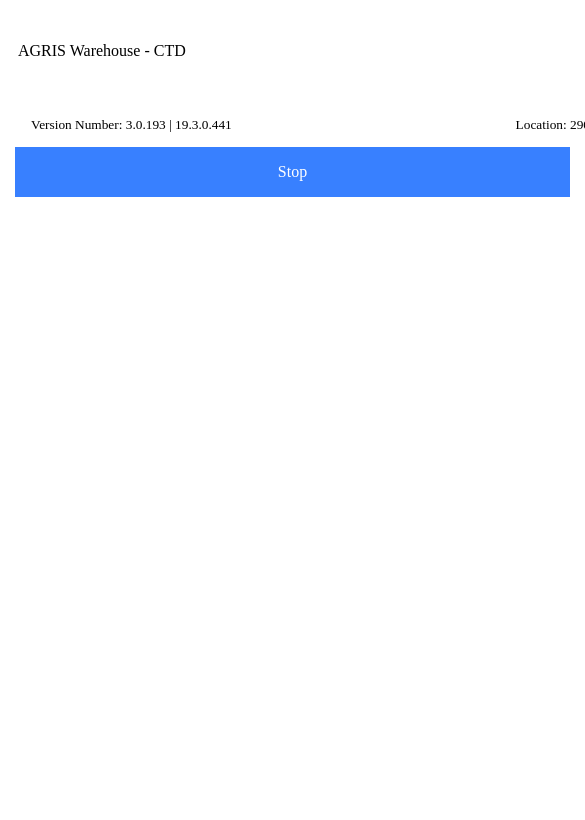 click on "Next" at bounding box center [0, 0] 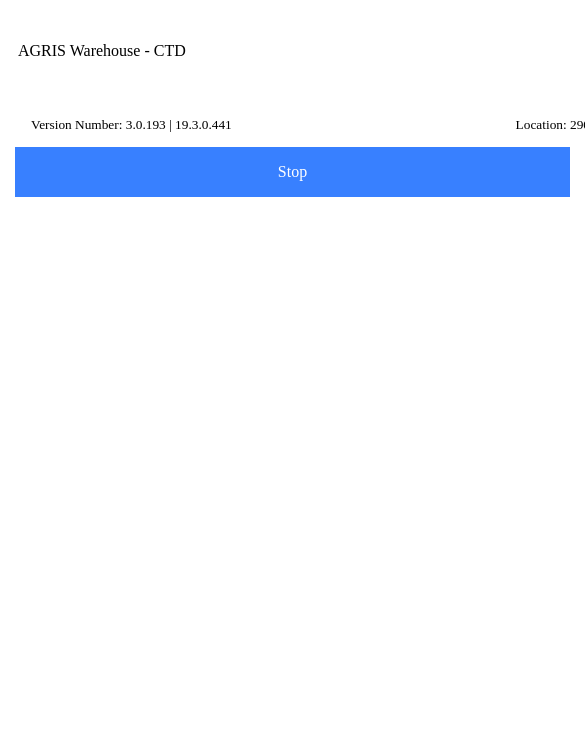 type on "010010" 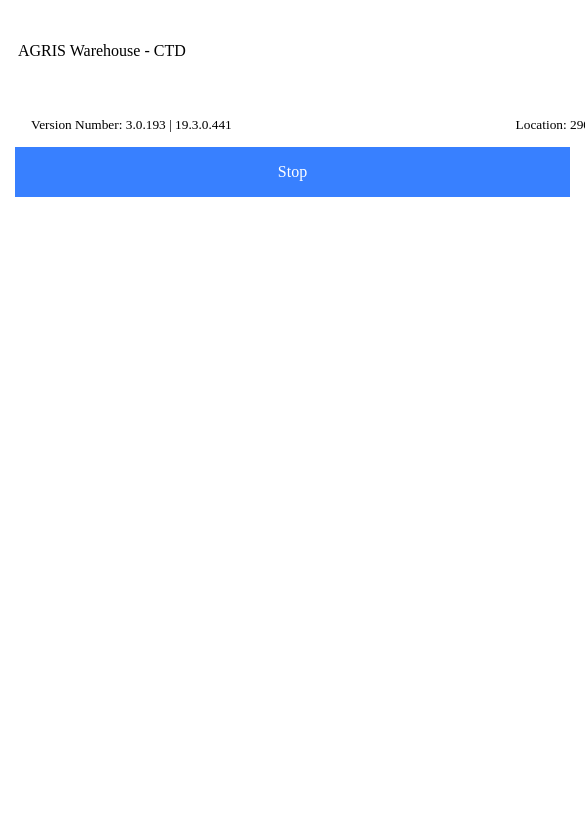 click on "28-0-0 LIQ FERT #'S edited" at bounding box center [135, 508] 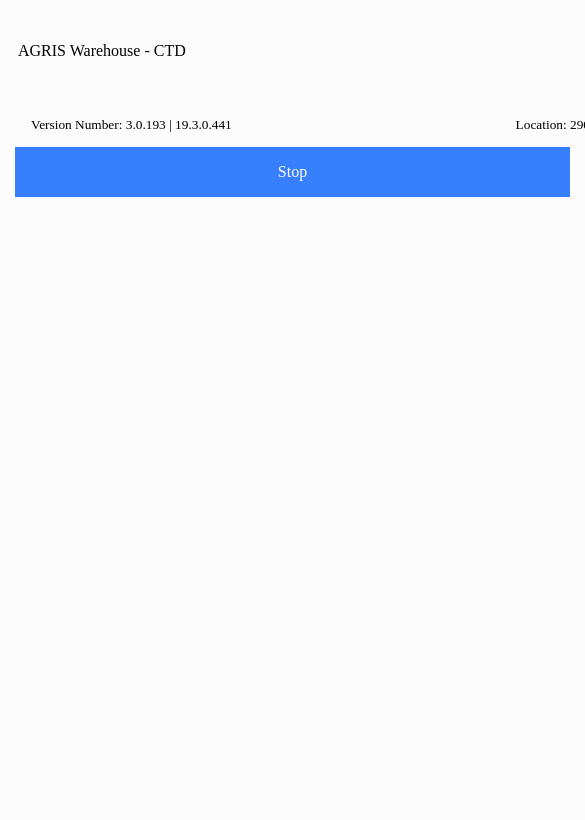 click on "0" at bounding box center (292, 944) 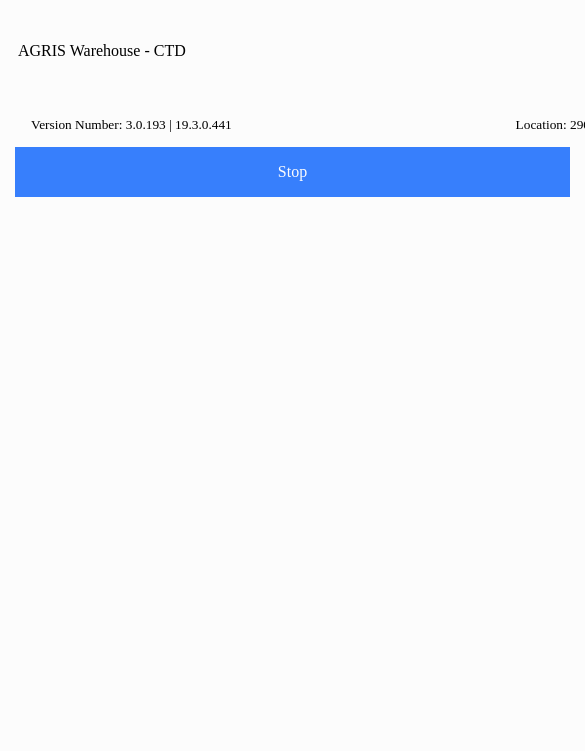 click on "Add" at bounding box center (153, 924) 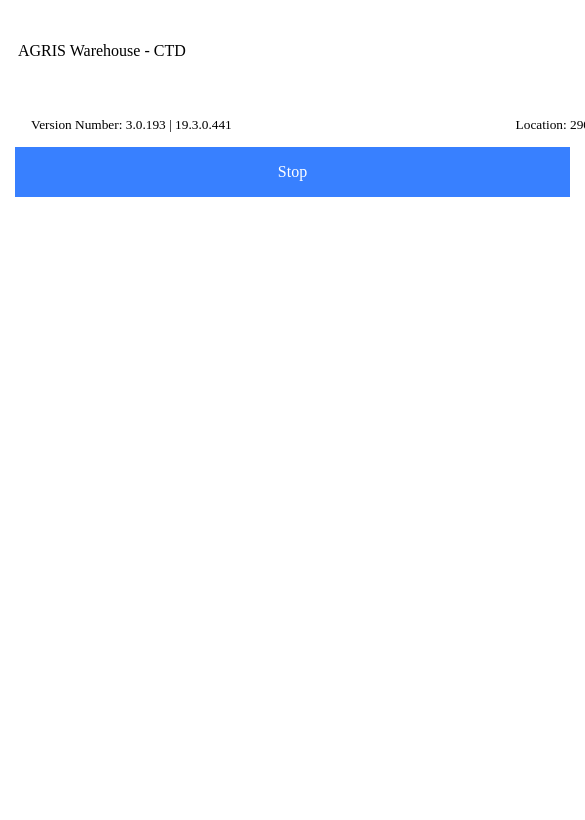 click on "Next" at bounding box center [292, 437] 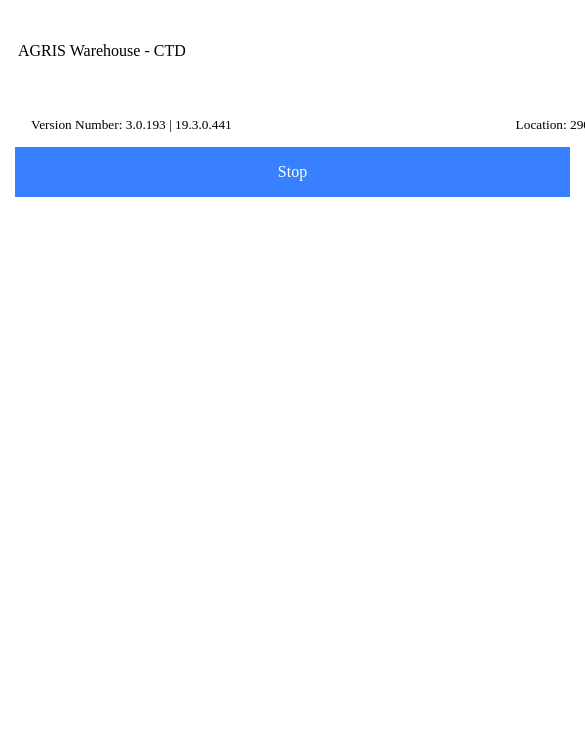 type on "testc" 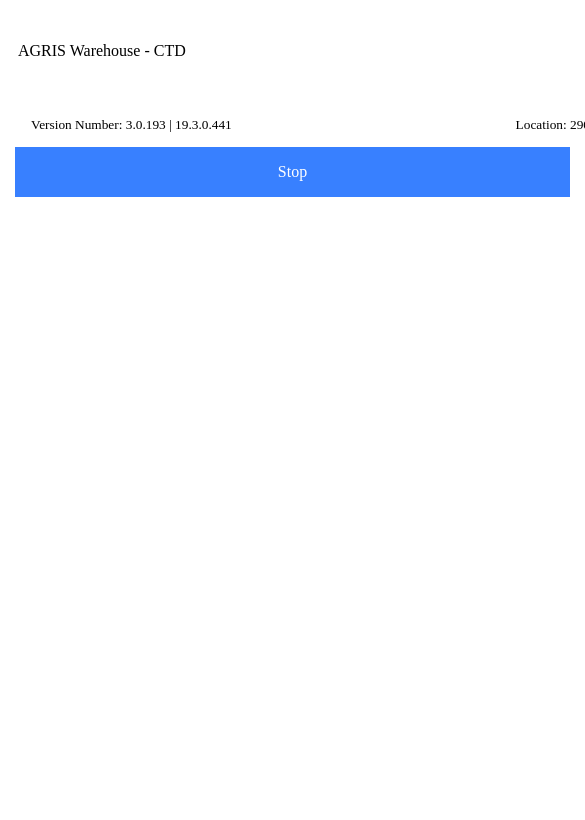 click on "Test Customer 1 - (TESTCUS1)" at bounding box center [292, 533] 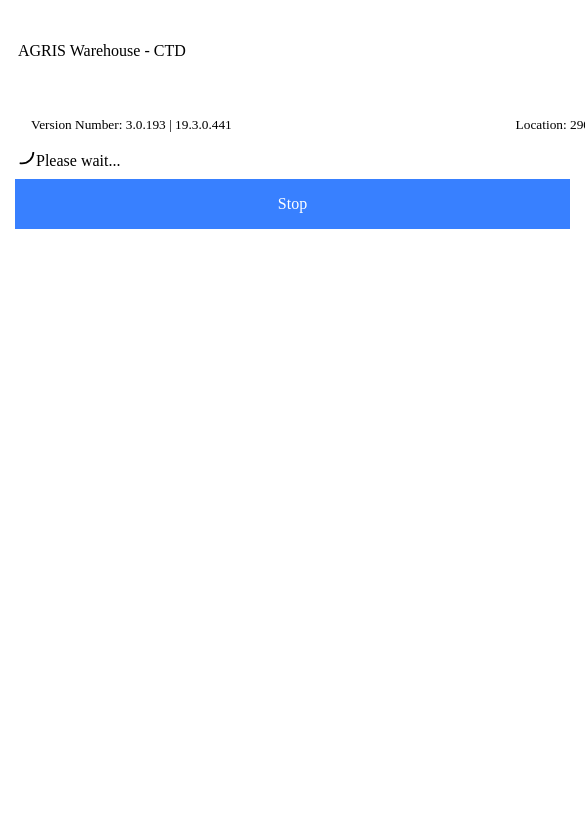 type on "[PERSON_NAME]" 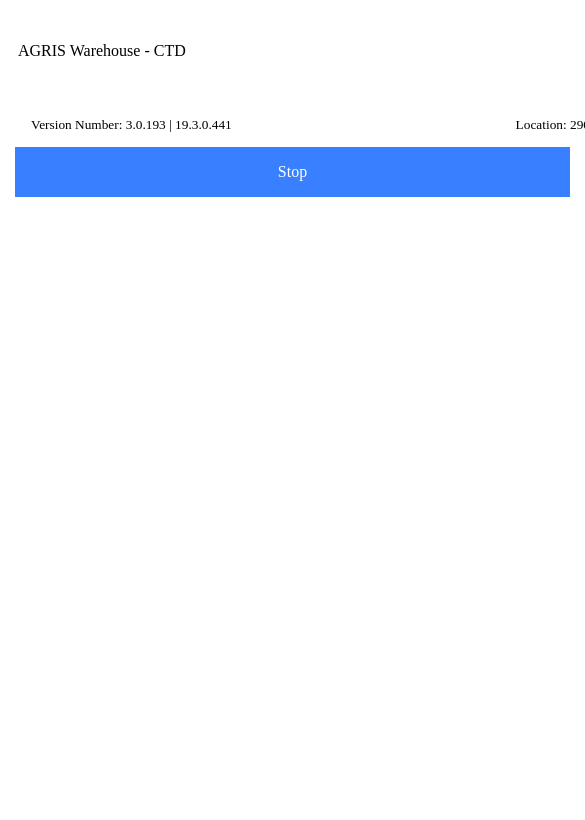click on "Next" at bounding box center (292, 392) 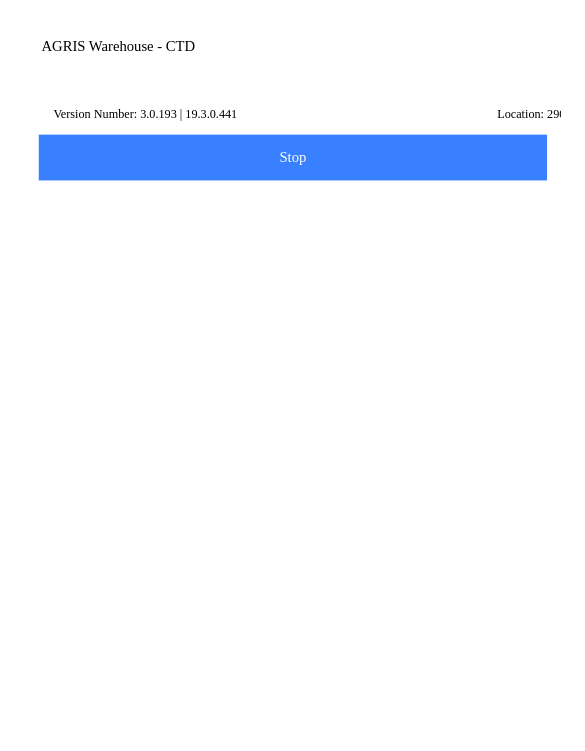 scroll, scrollTop: 189, scrollLeft: 0, axis: vertical 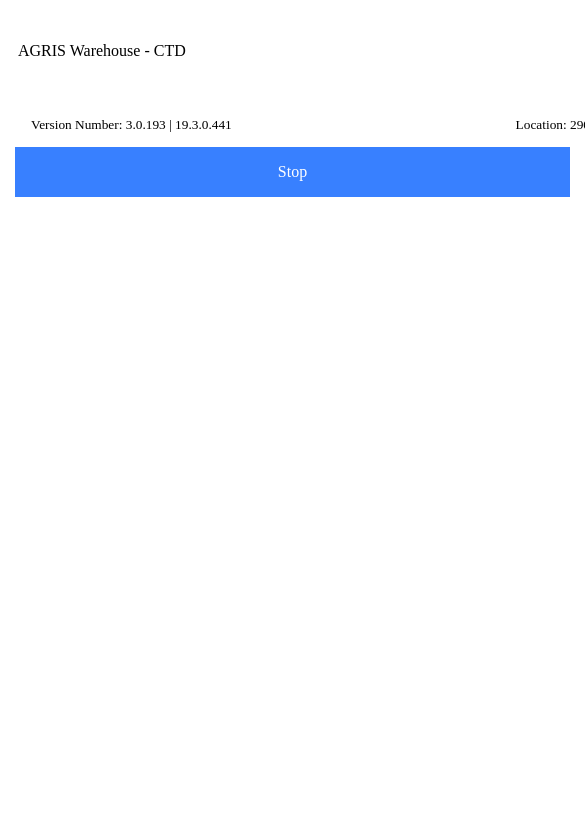 click on "* Other Reference" 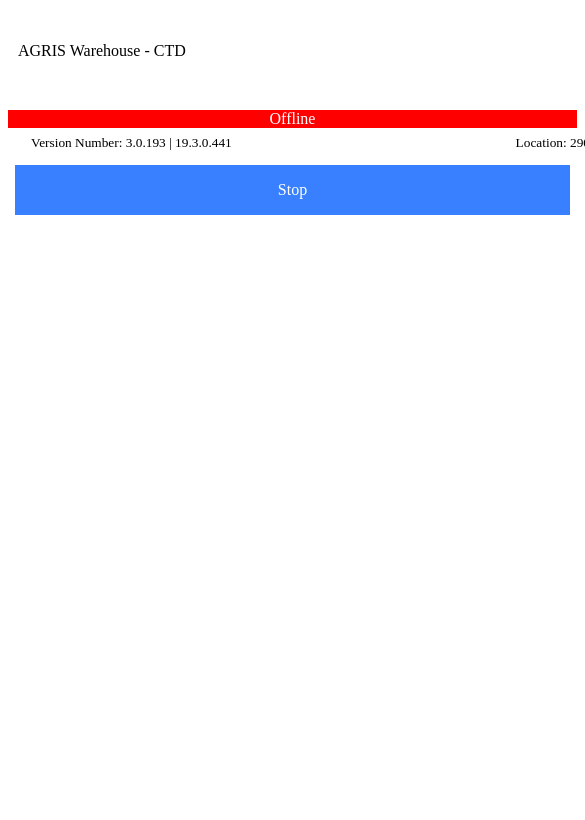 scroll, scrollTop: 209, scrollLeft: 0, axis: vertical 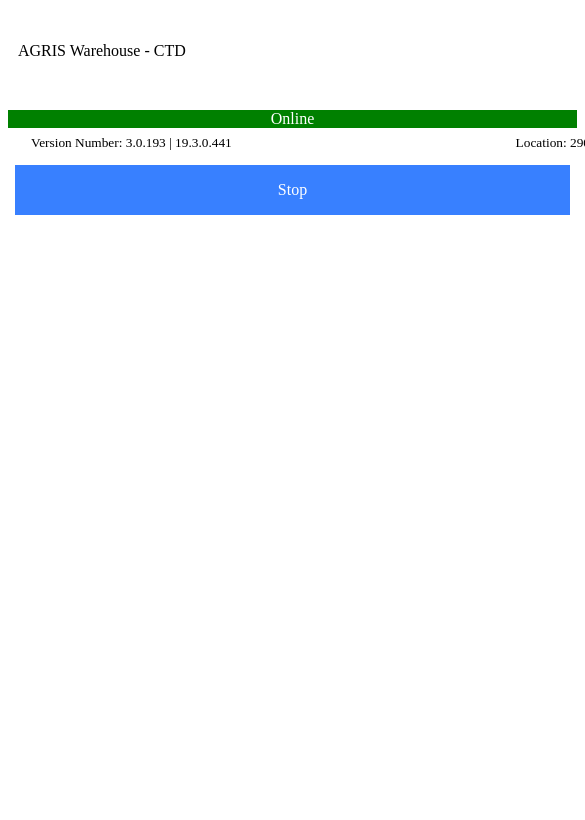 click at bounding box center (513, 71) 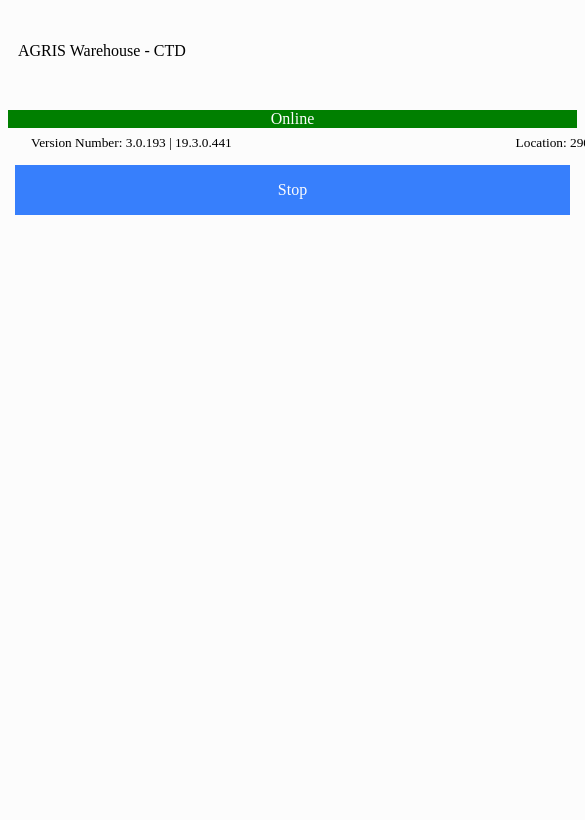click on "Home" at bounding box center (293, 901) 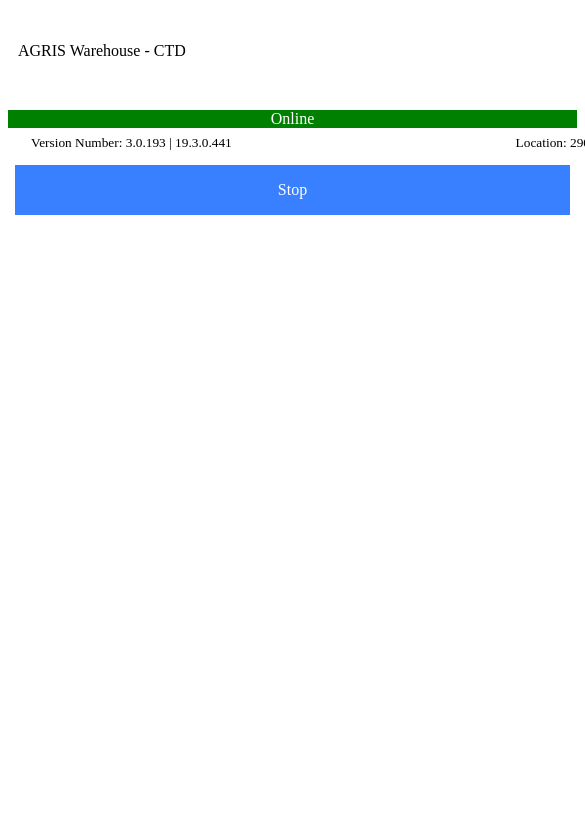 click 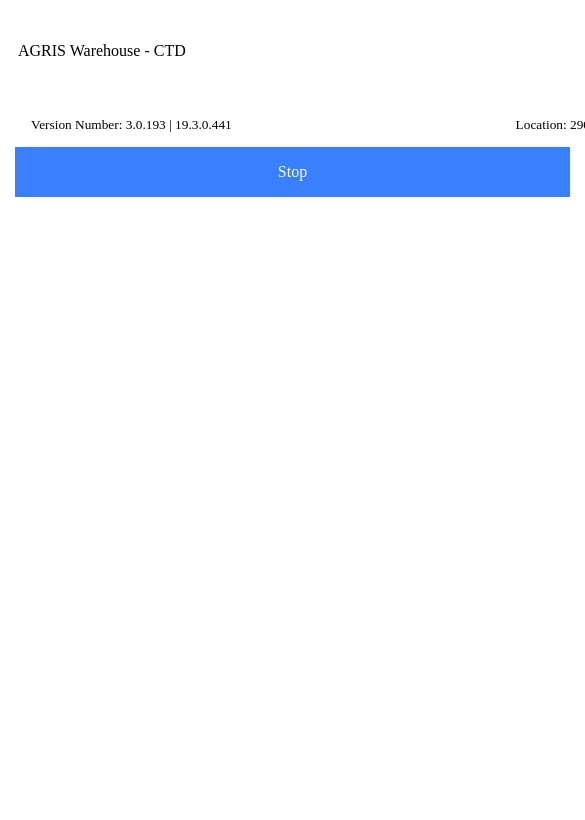 click on "Transfer Location" at bounding box center [277, 201] 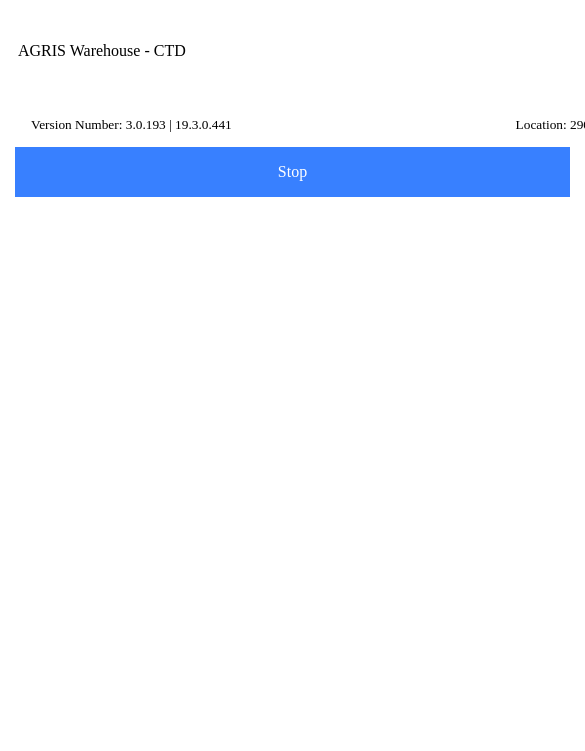 click on "100 - ANSELMO" at bounding box center (292, 276) 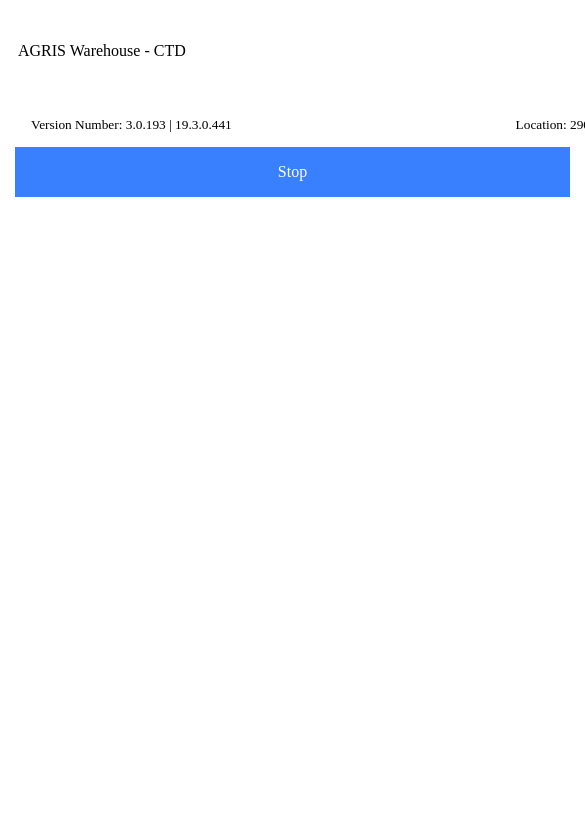click on "Next" at bounding box center (292, 268) 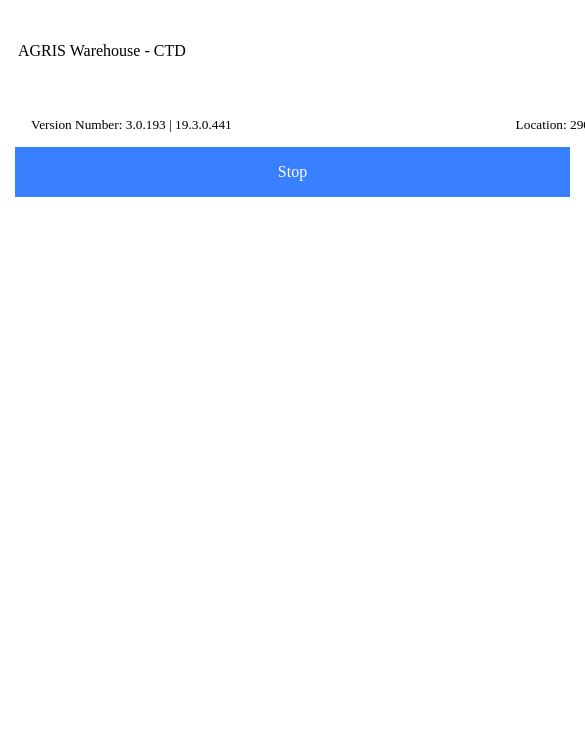 type on "010010" 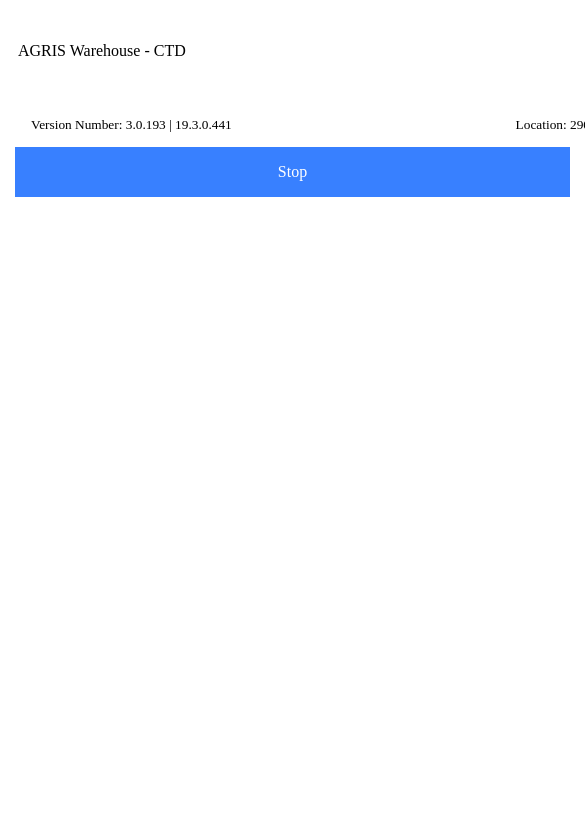 click on "On Hand: 8111207358062.339" at bounding box center (137, 552) 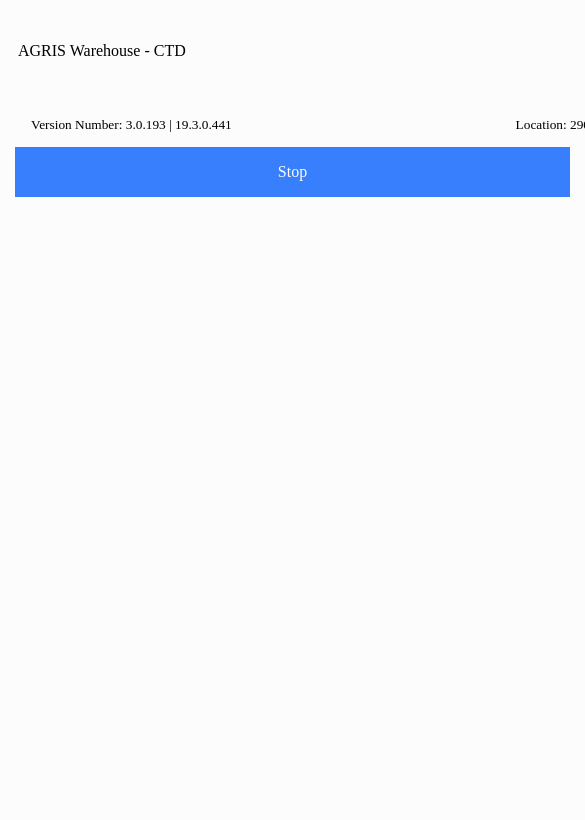 click on "0" at bounding box center [292, 944] 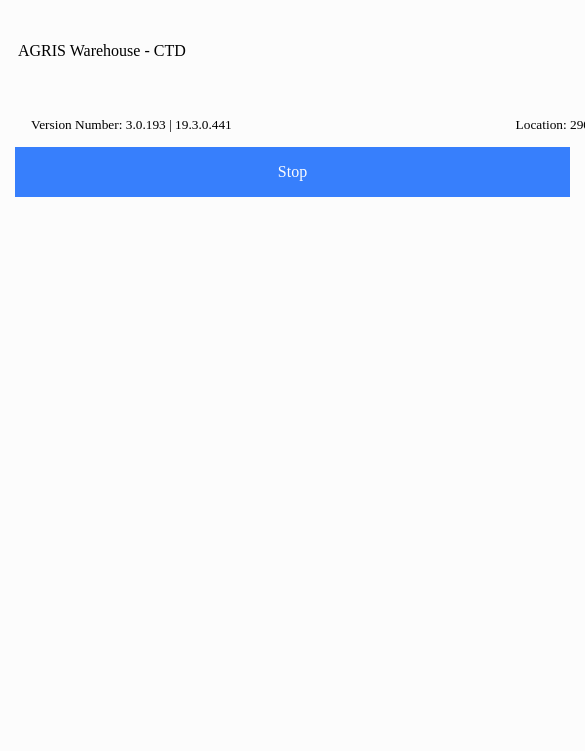 click on "Add" at bounding box center [0, 0] 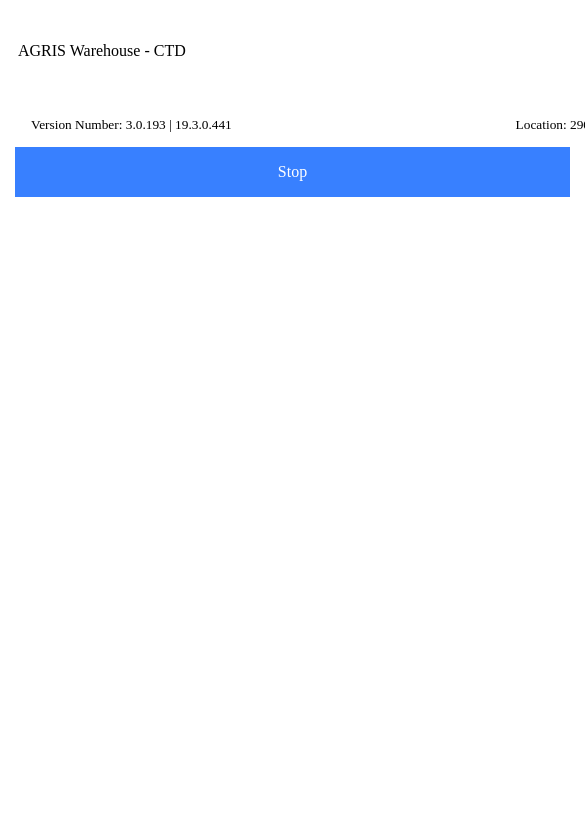 click on "Next" at bounding box center [292, 437] 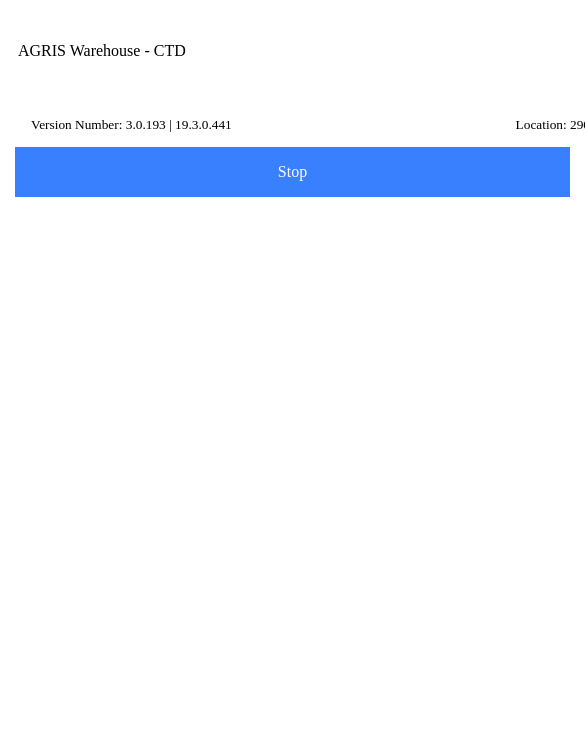 type on "testcus" 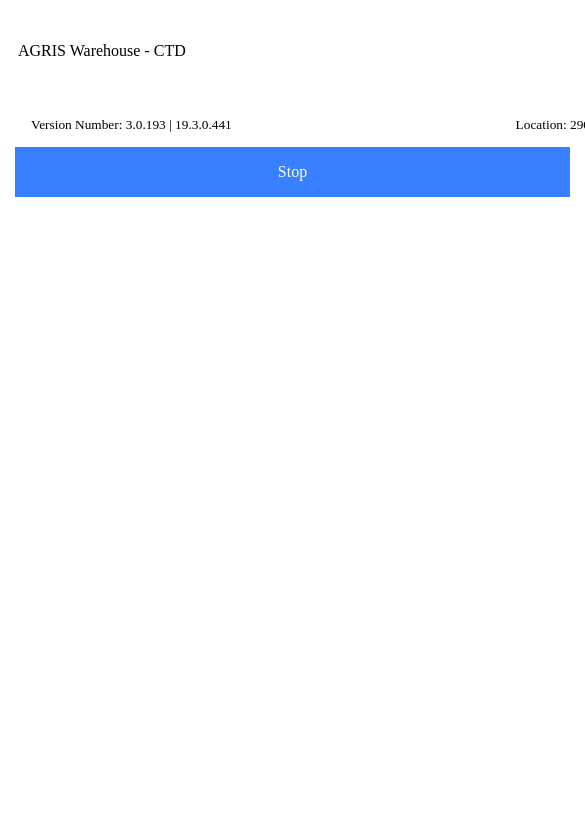 click 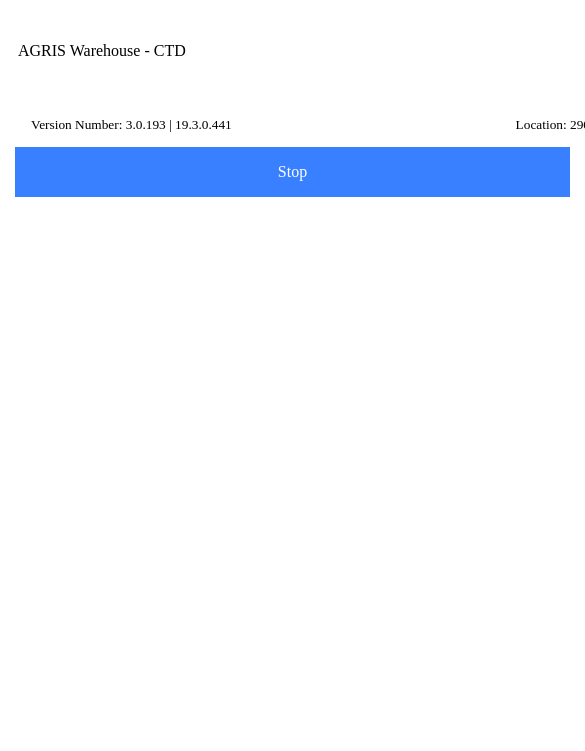 click on "Search" at bounding box center (60, 441) 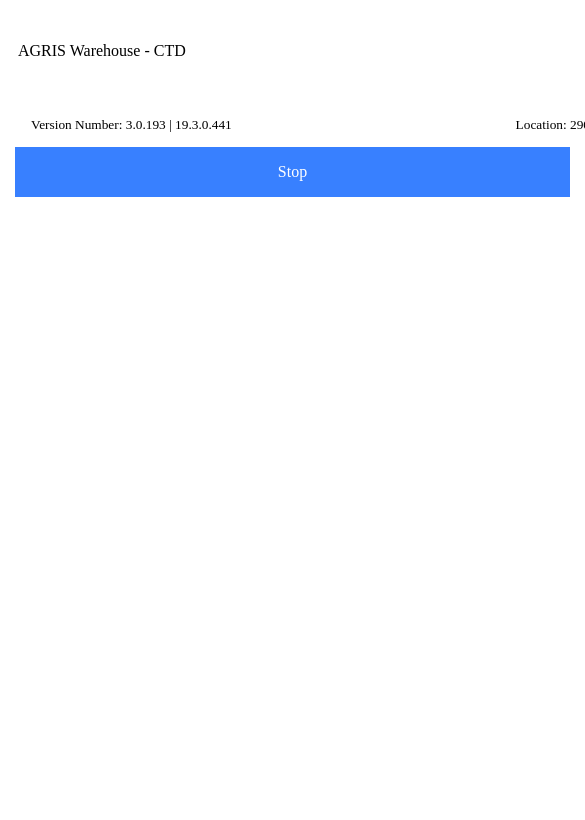 scroll, scrollTop: 0, scrollLeft: 0, axis: both 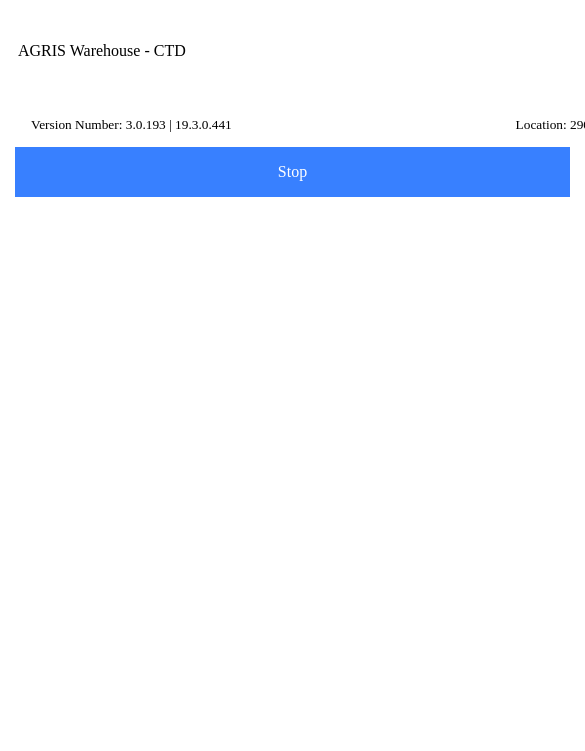 click on "Search" at bounding box center [0, 0] 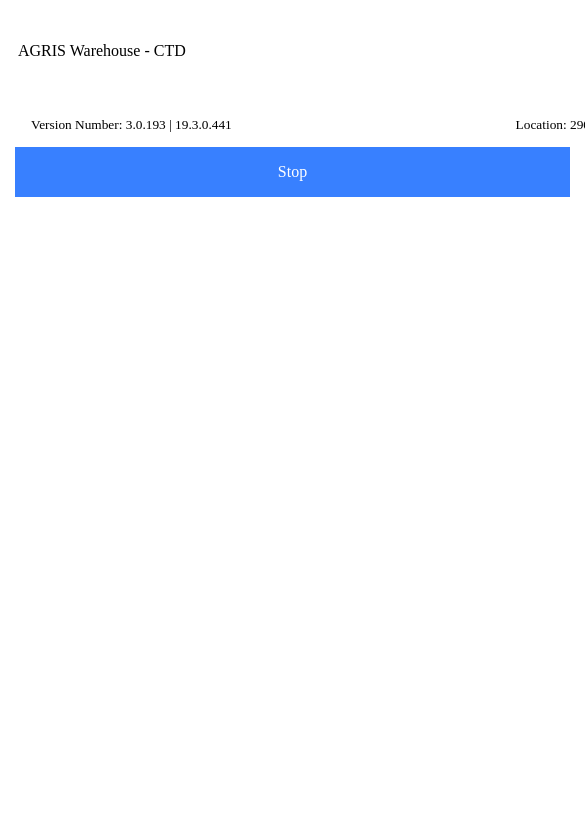 click on "Test Customer 1 - (TESTCUS1)  Automation," at bounding box center (292, 544) 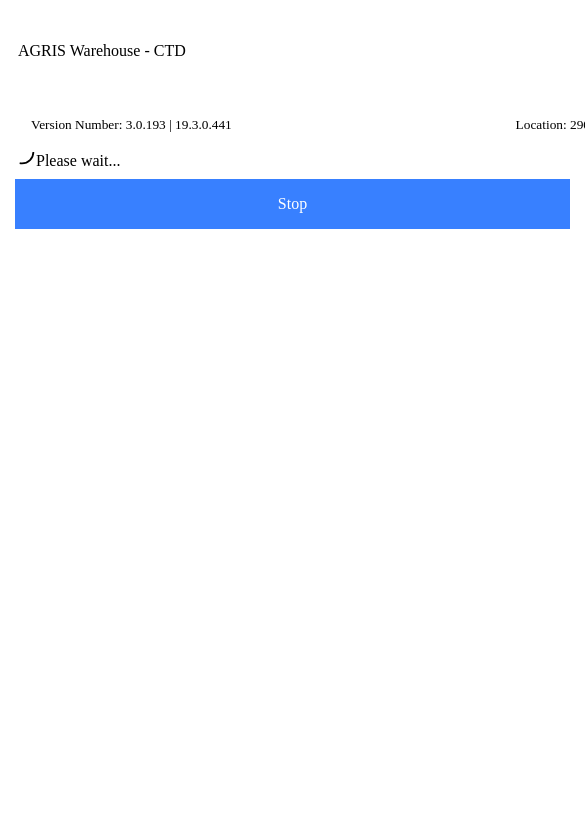 type on "[PERSON_NAME]" 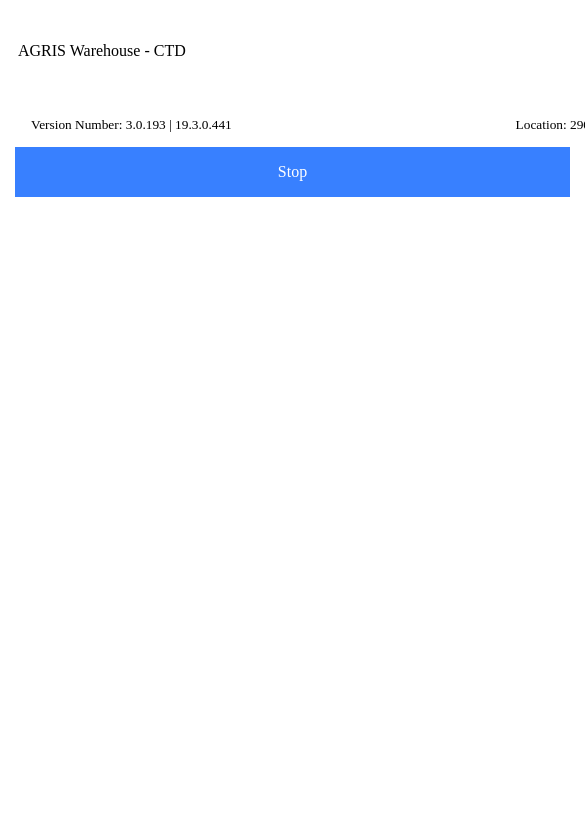 click on "Next" at bounding box center [0, 0] 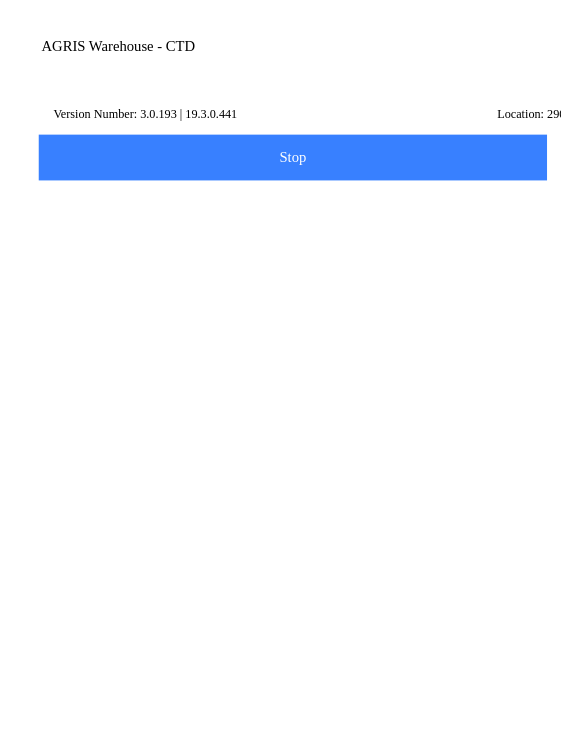 scroll, scrollTop: 189, scrollLeft: 0, axis: vertical 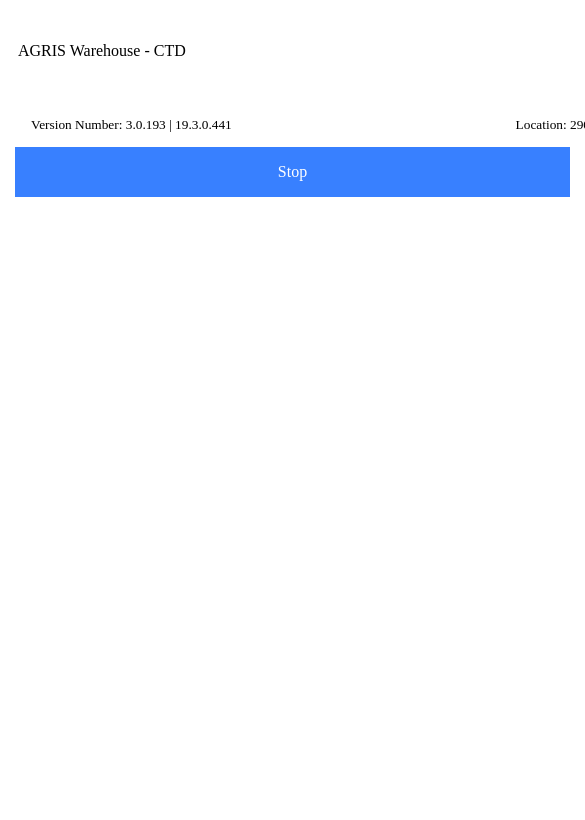 click on "* Other Reference" 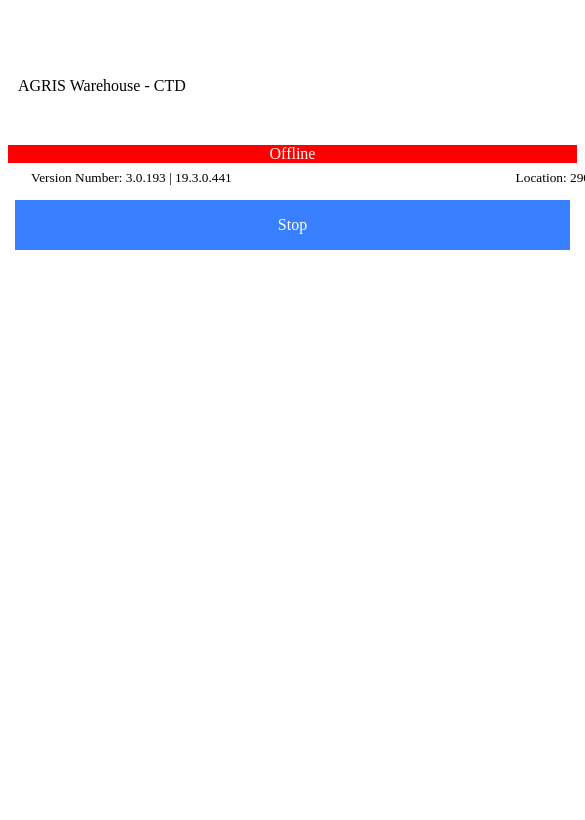 scroll, scrollTop: 270, scrollLeft: 0, axis: vertical 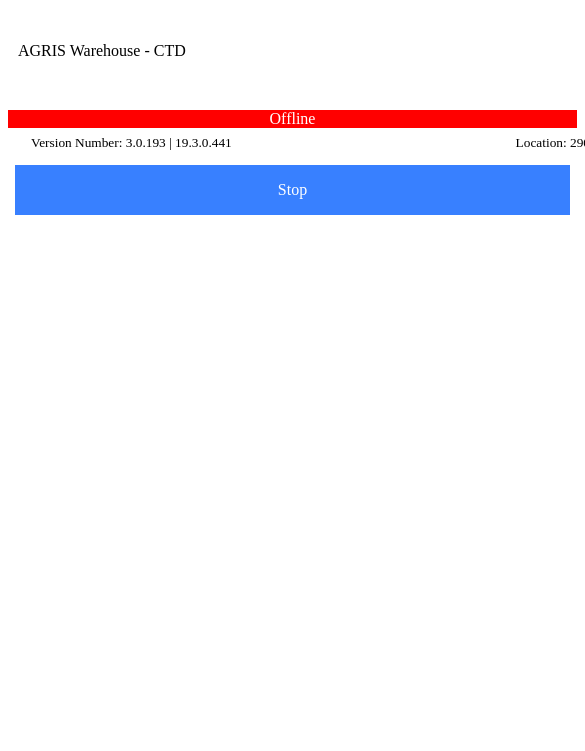 click on "Done" at bounding box center (292, 640) 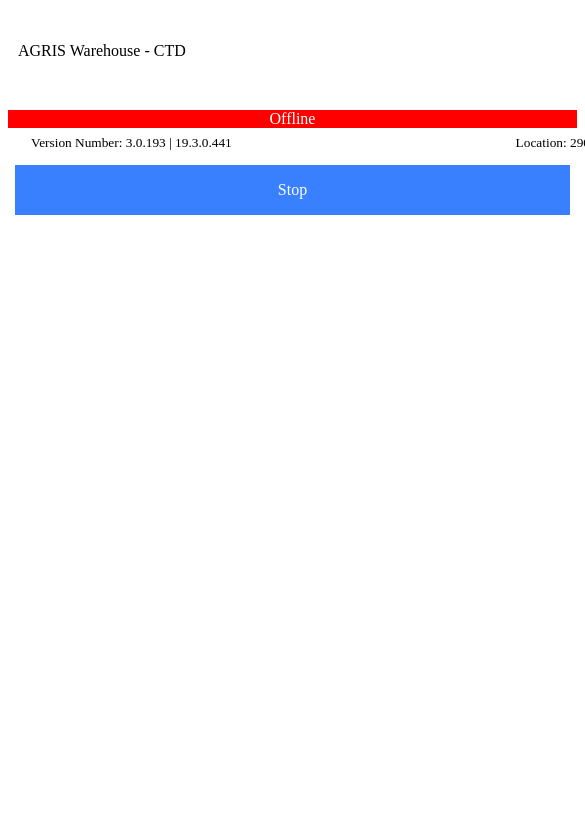 click on "Post to AGRIS" at bounding box center (0, 0) 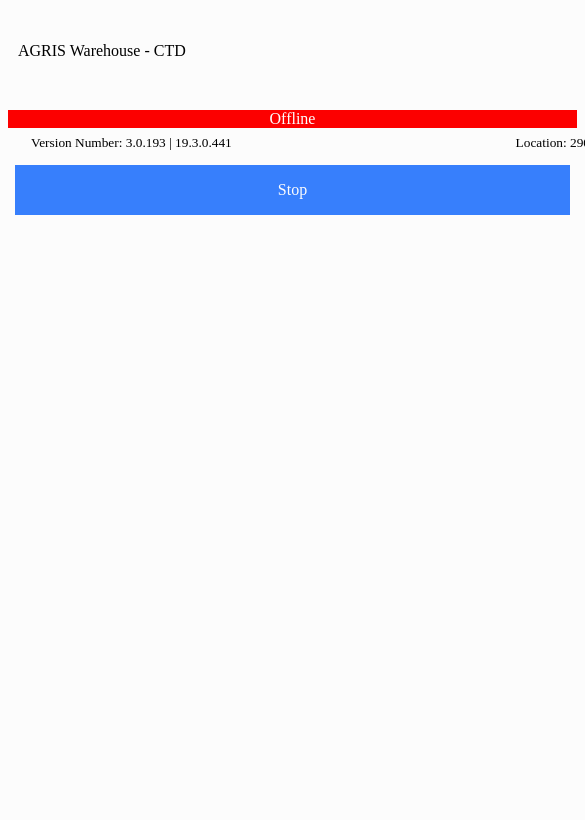 click on "Ok" at bounding box center [293, 452] 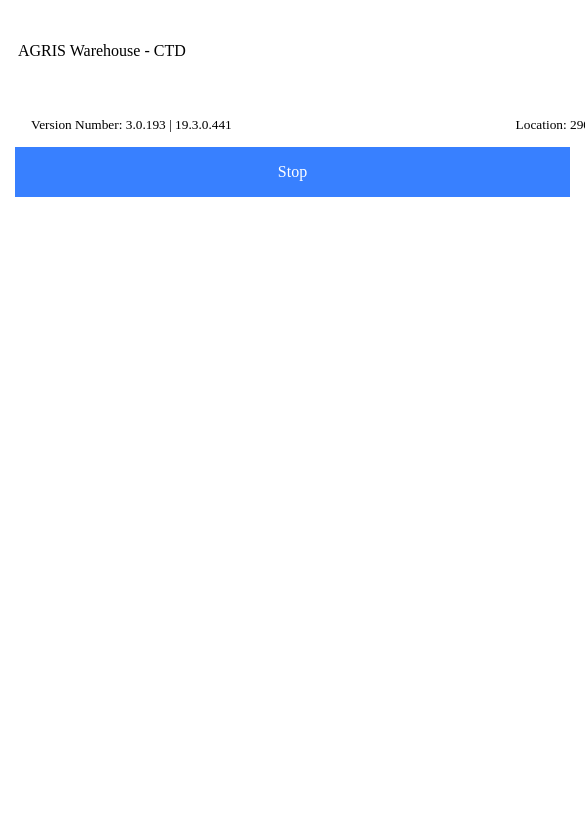 click on "Post to AGRIS" at bounding box center [374, 253] 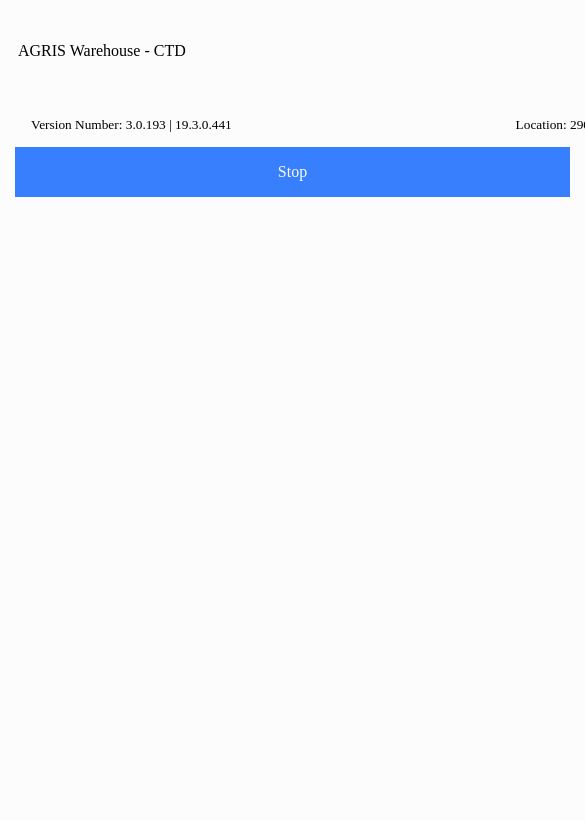 click on "Home" at bounding box center [293, 901] 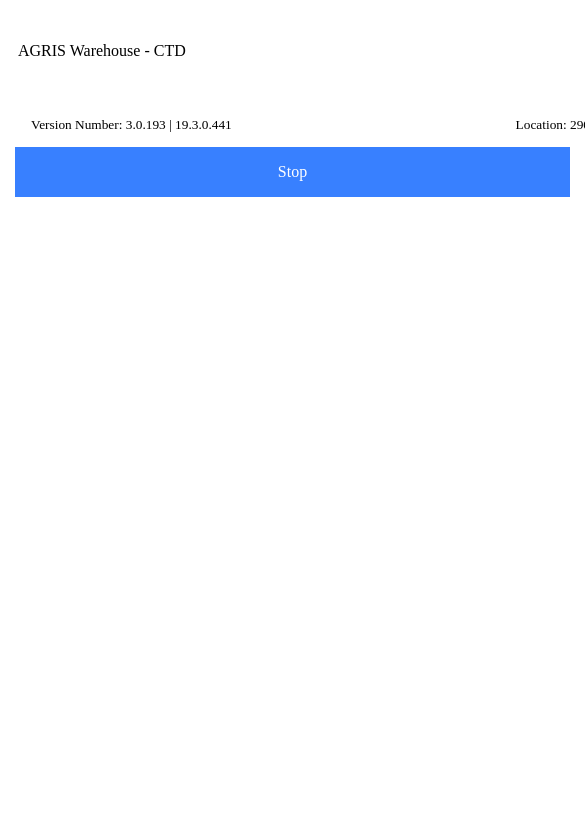 click on "Transfer" at bounding box center [292, 536] 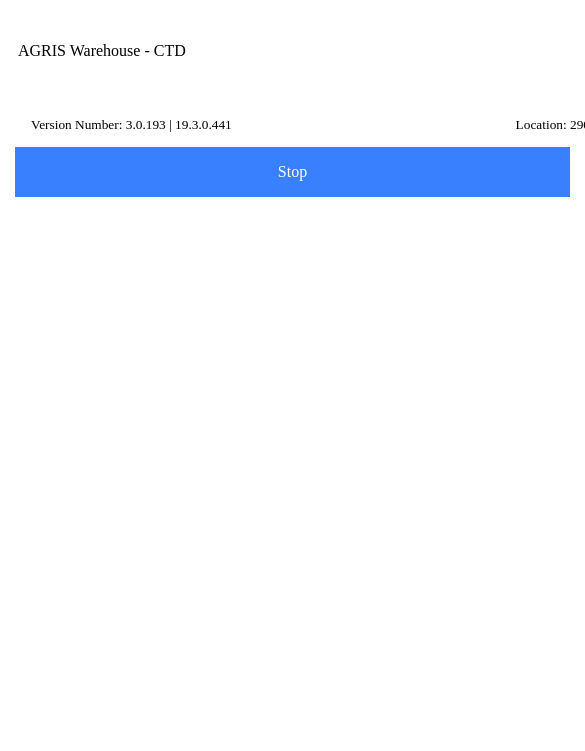 click on "100 - ANSELMO" at bounding box center (292, 276) 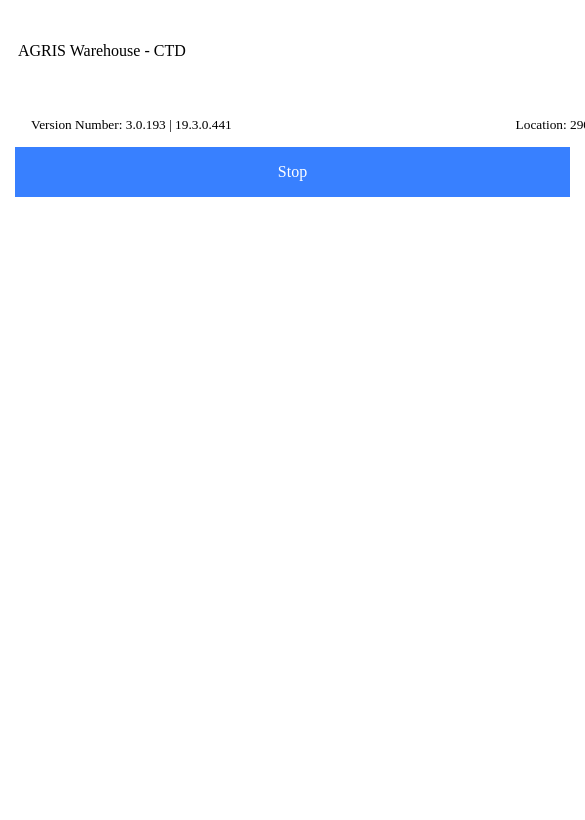 click on "Next" at bounding box center (292, 268) 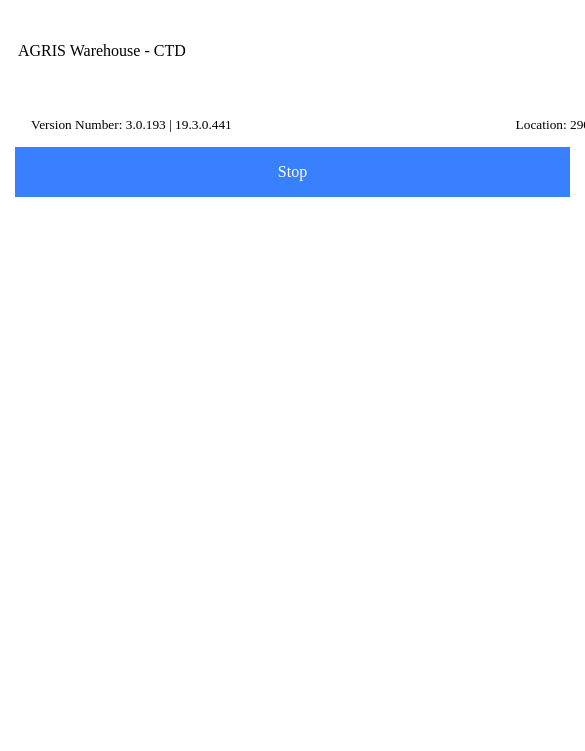 type on "010010" 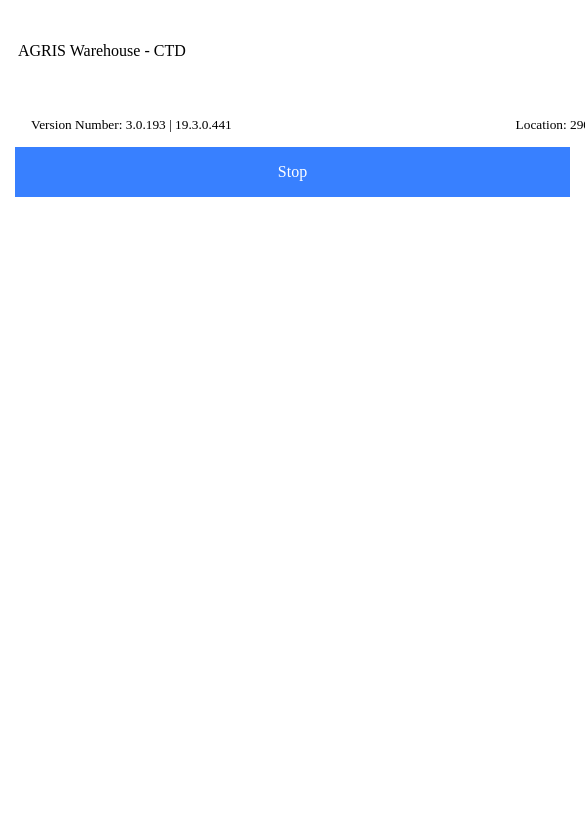 click on "28-0-0 LIQ FERT #'S edited  - (010010)" at bounding box center [165, 509] 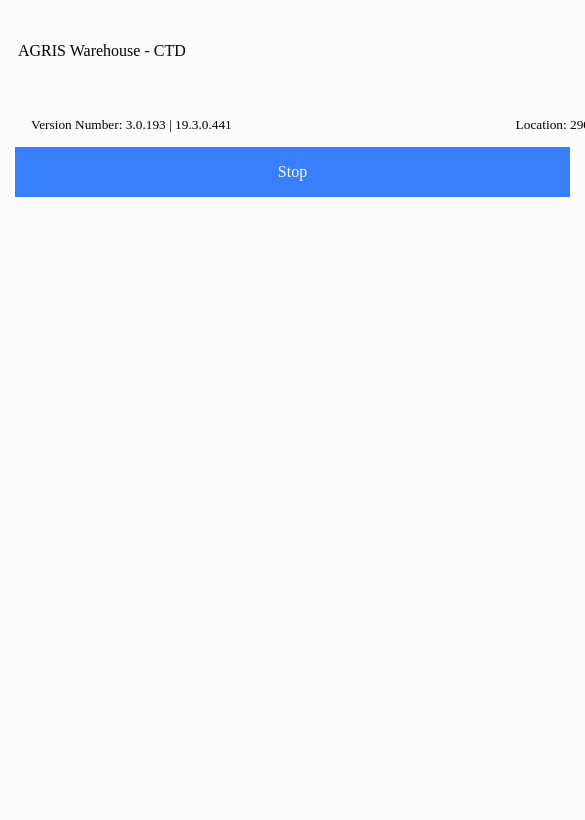 click on "0" at bounding box center (292, 944) 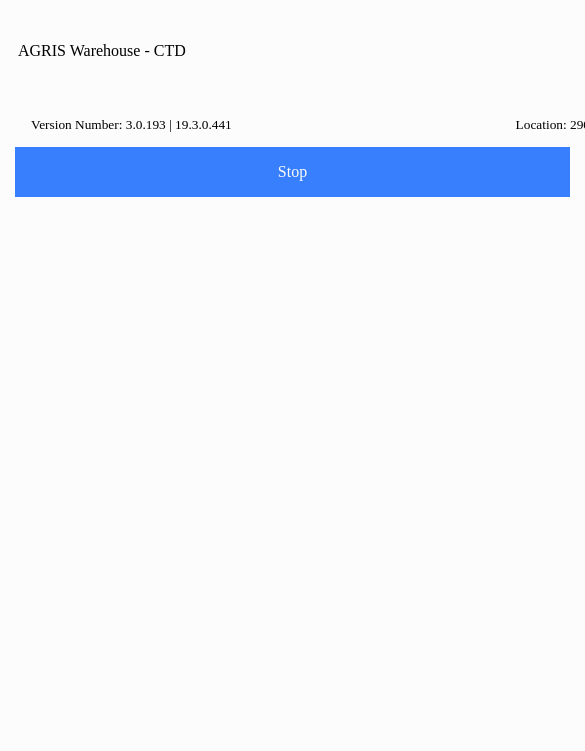 type on "1" 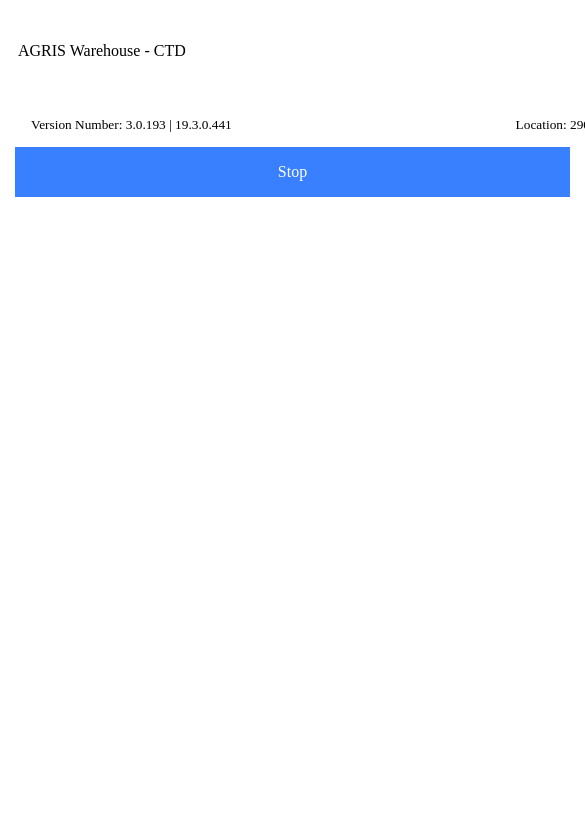 click on "Next" at bounding box center (0, 0) 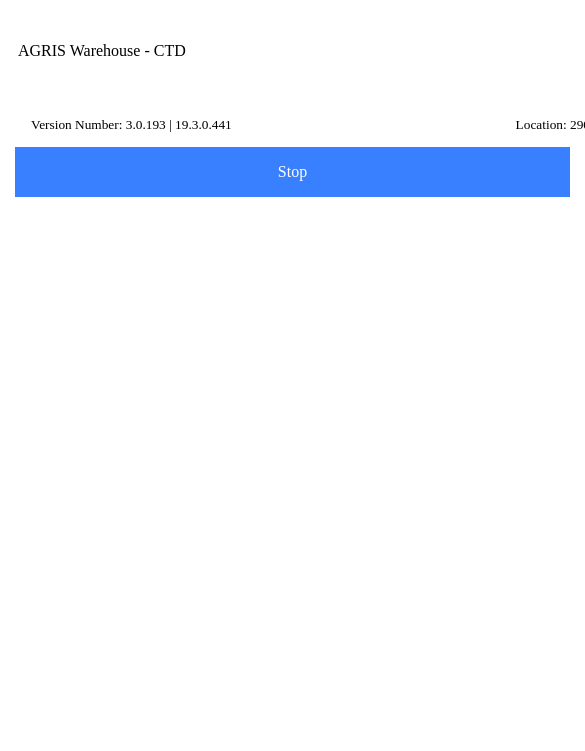 click on "Search" at bounding box center [0, 0] 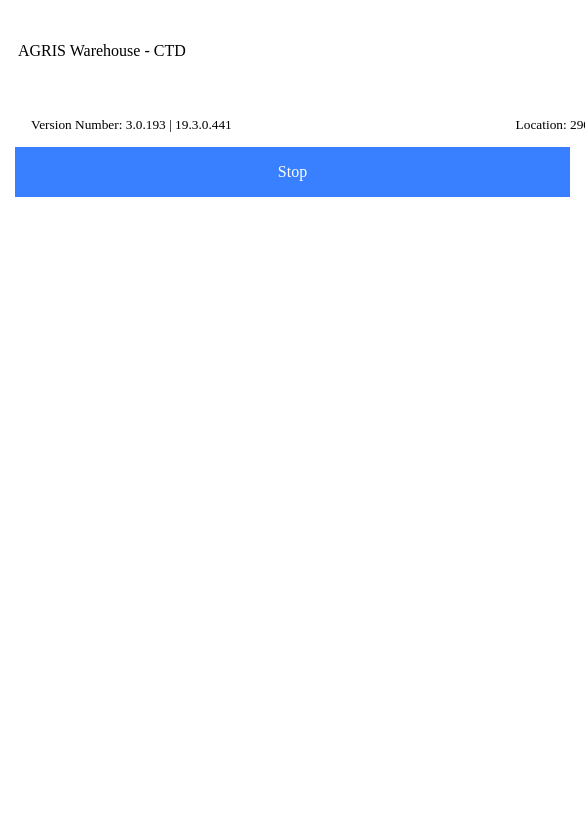 click on "Automation," at bounding box center (292, 555) 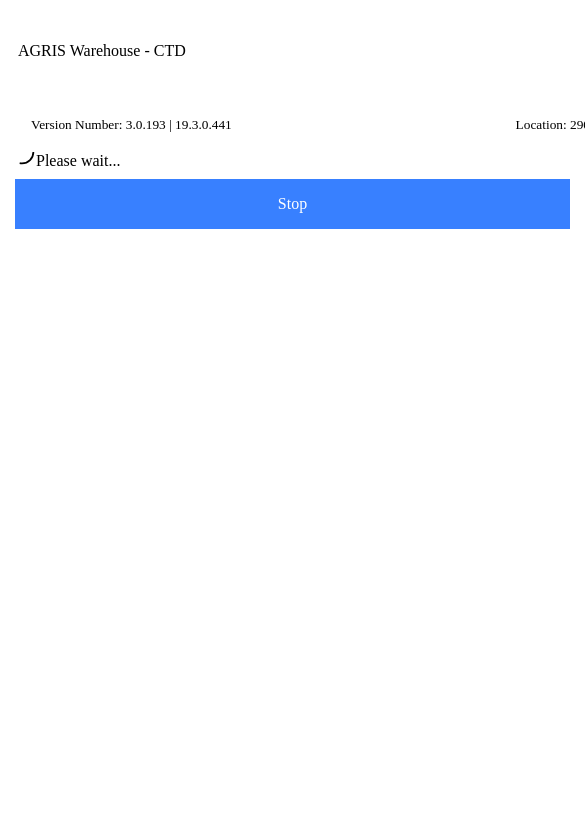 type on "[PERSON_NAME]" 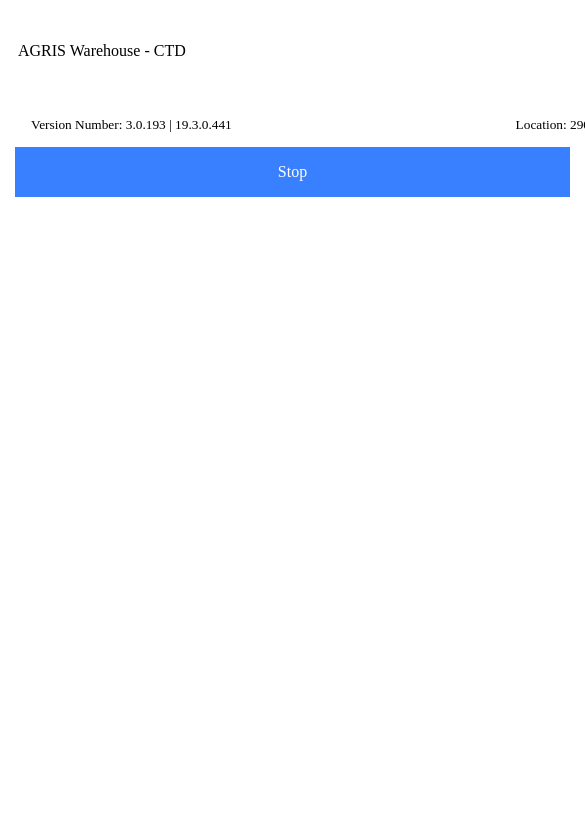 click on "Next" at bounding box center [292, 392] 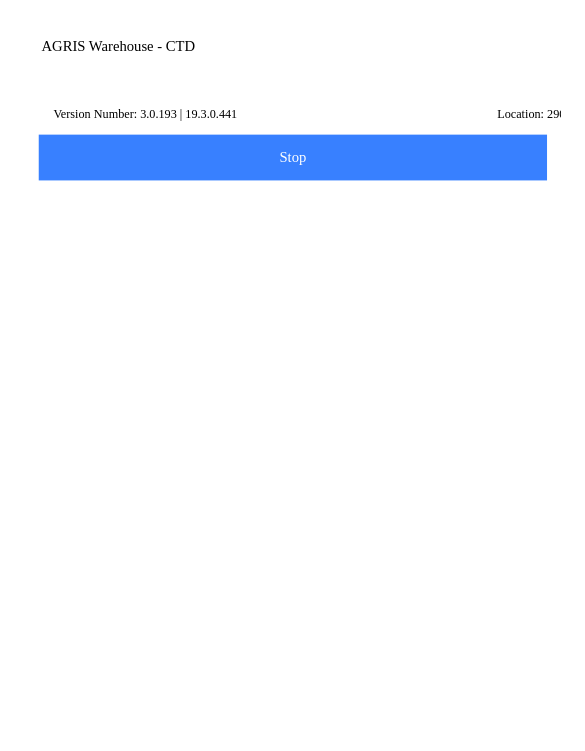 scroll, scrollTop: 189, scrollLeft: 0, axis: vertical 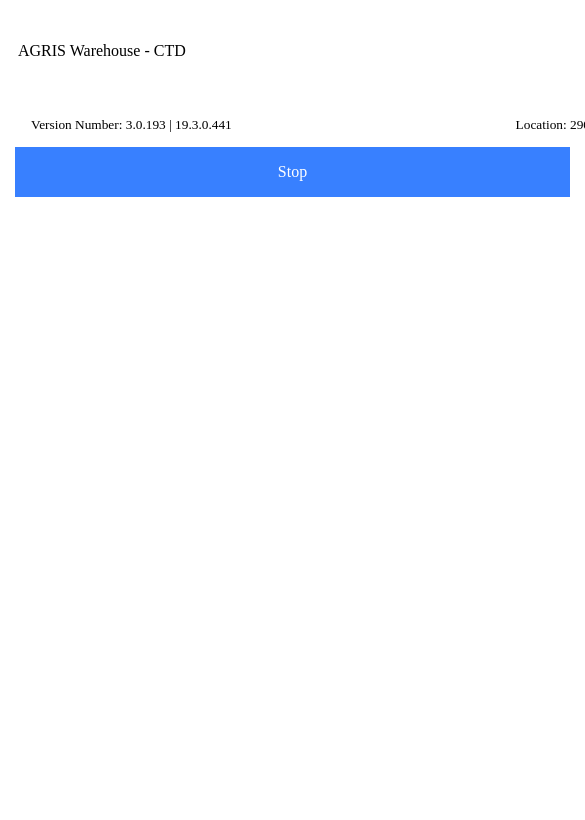 click on "* Other Reference" 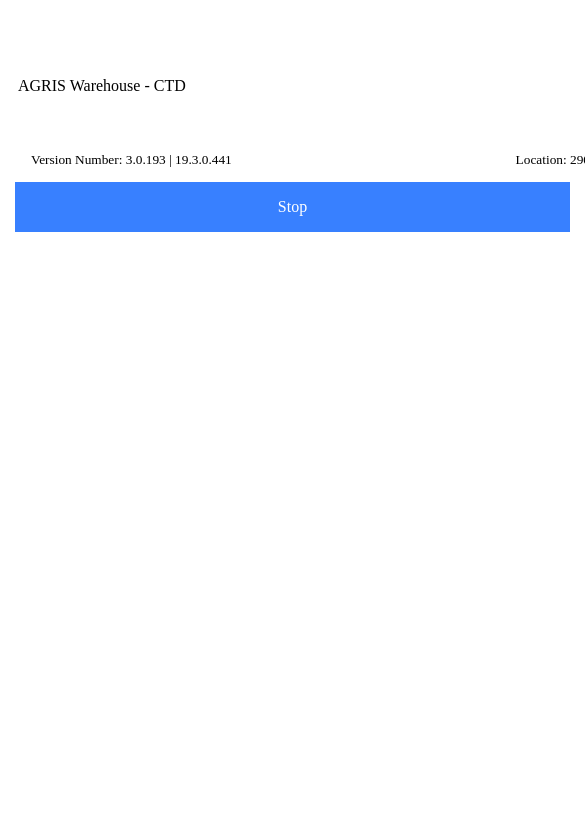 scroll, scrollTop: 189, scrollLeft: 0, axis: vertical 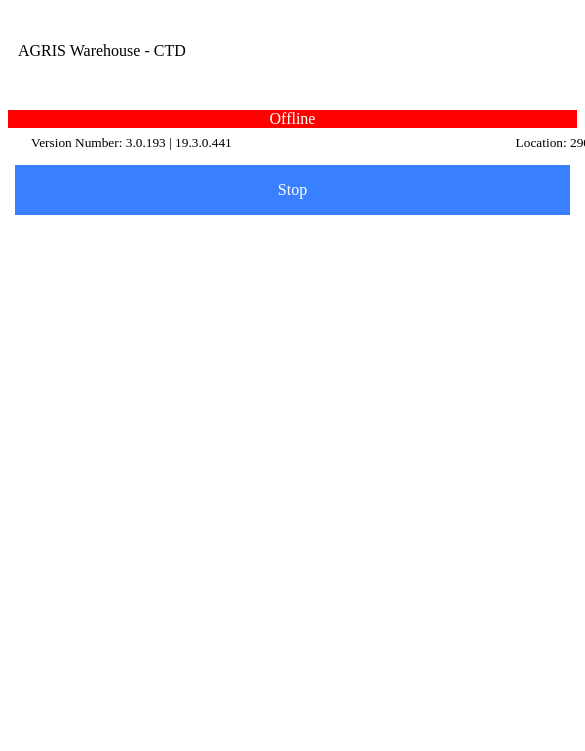 type on "wwqe" 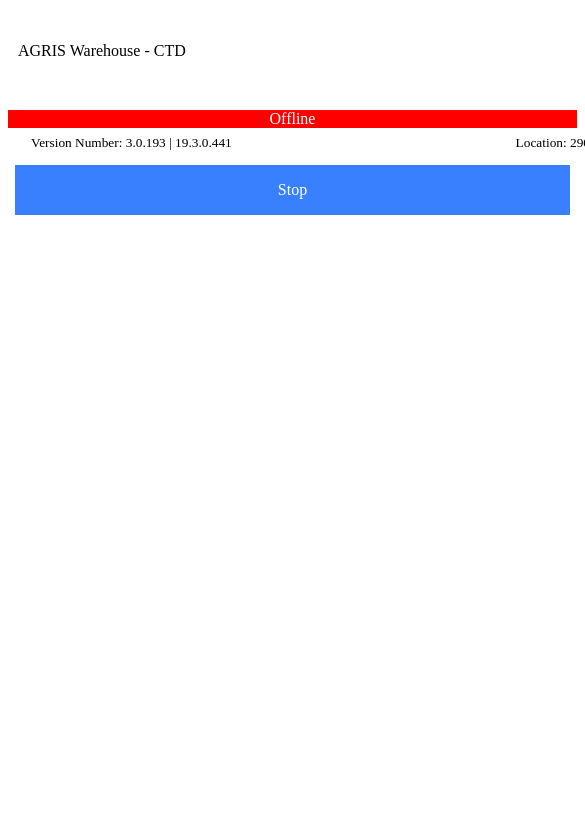 click on "Details" 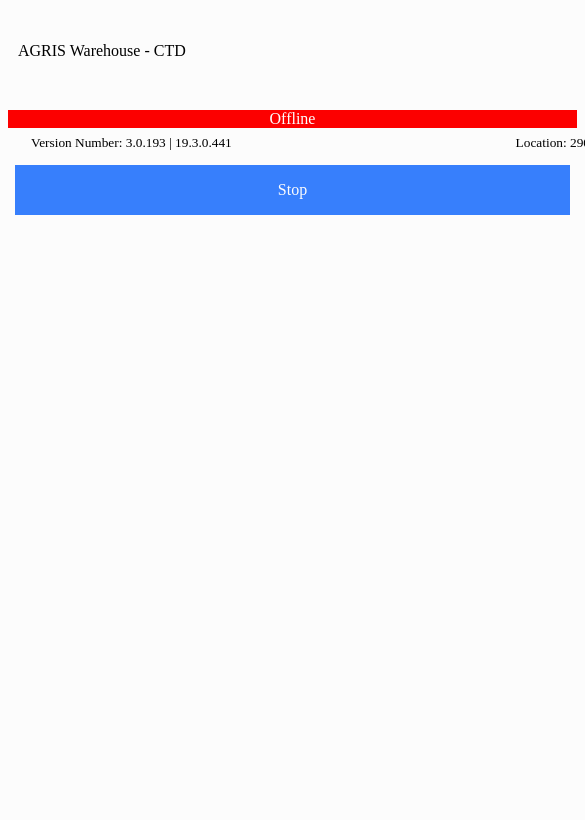 click on "Ok" at bounding box center (292, 484) 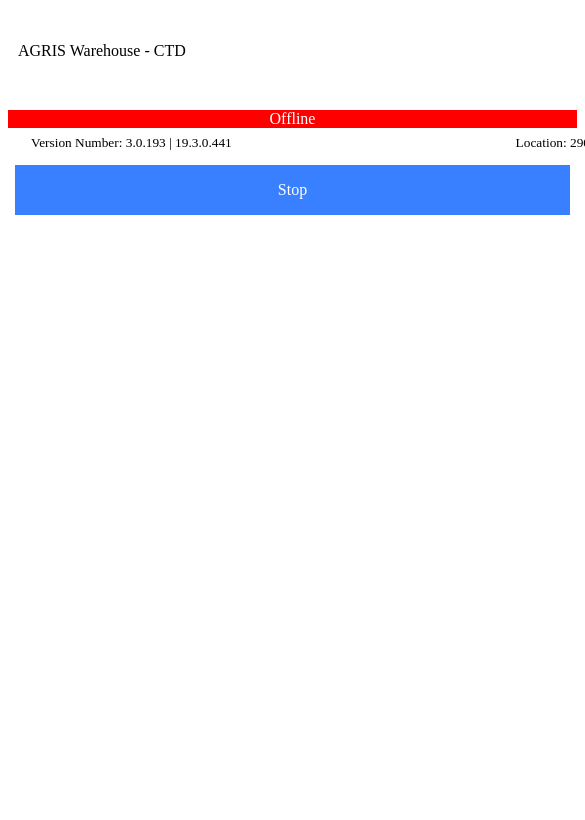 click on "Delete" 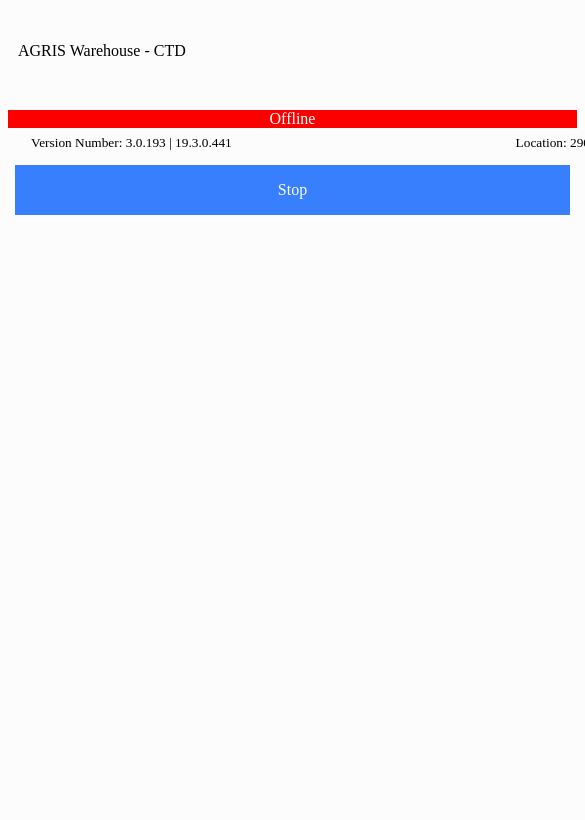 click on "Delete" at bounding box center [225, 446] 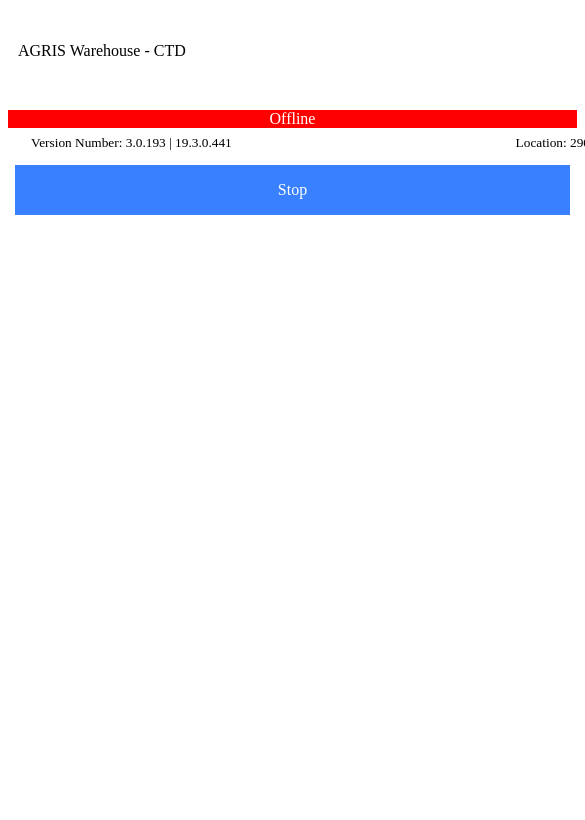 click at bounding box center [513, 71] 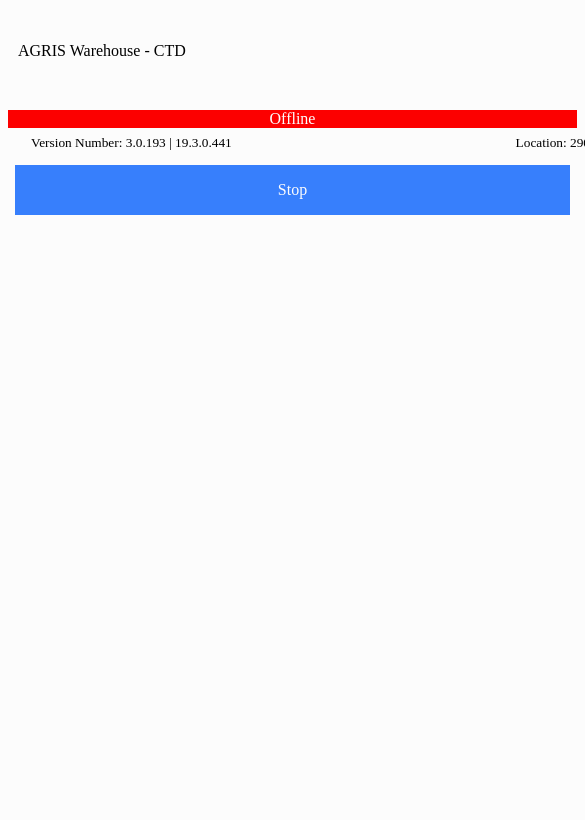 click on "Home" at bounding box center (293, 901) 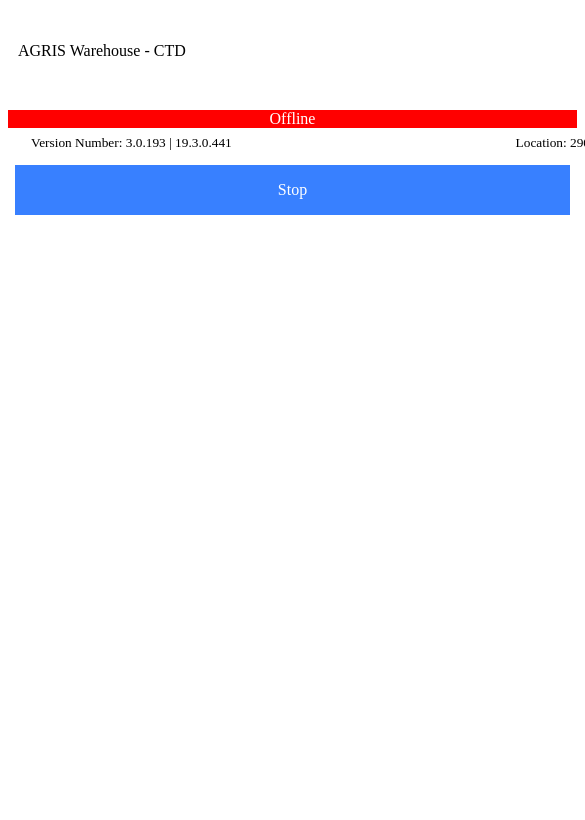 scroll, scrollTop: 1, scrollLeft: 0, axis: vertical 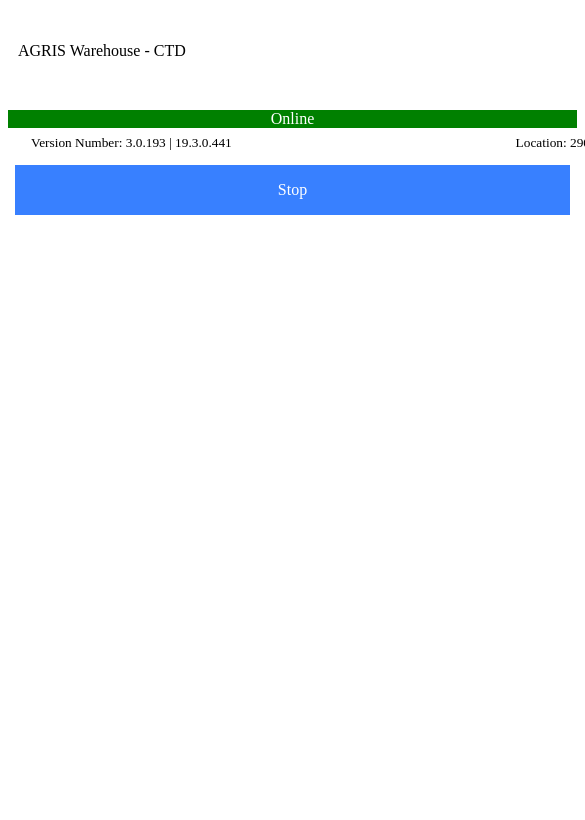 click on "Transfer" at bounding box center (292, 553) 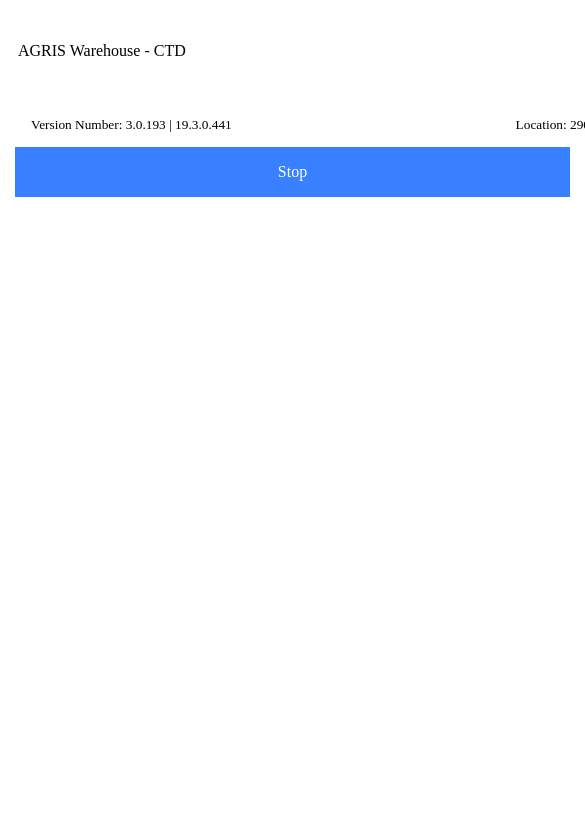click on "Transfer Location" at bounding box center (277, 201) 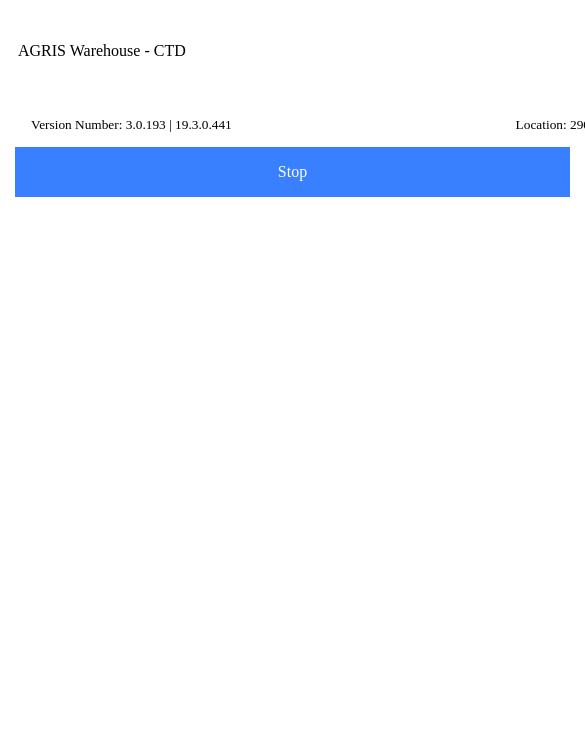 click on "100 - ANSELMO" at bounding box center (292, 276) 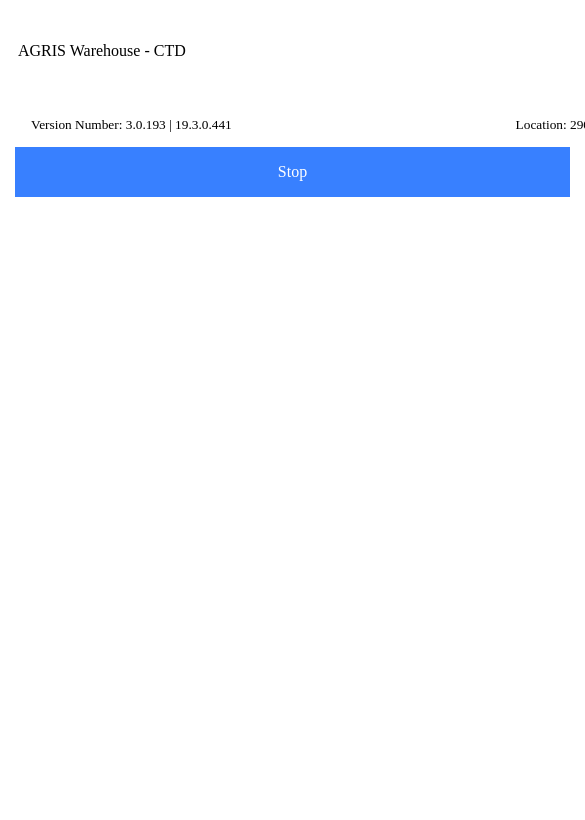 click on "Next" at bounding box center [292, 268] 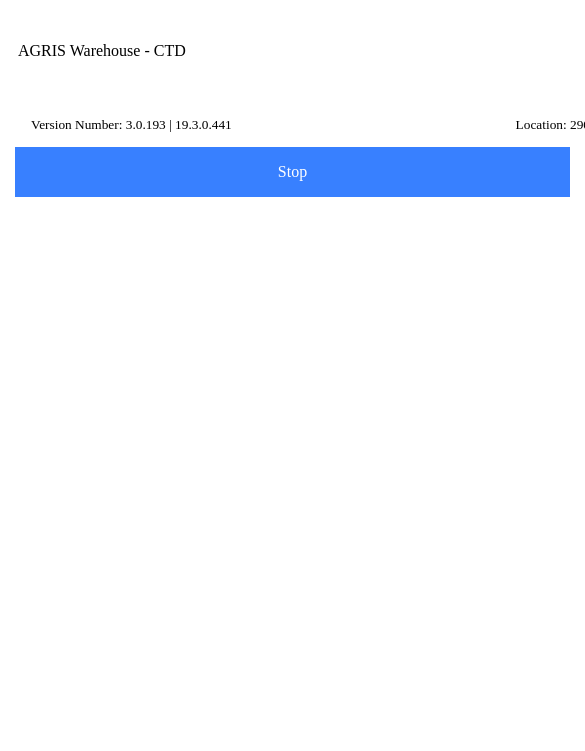 type on "010010" 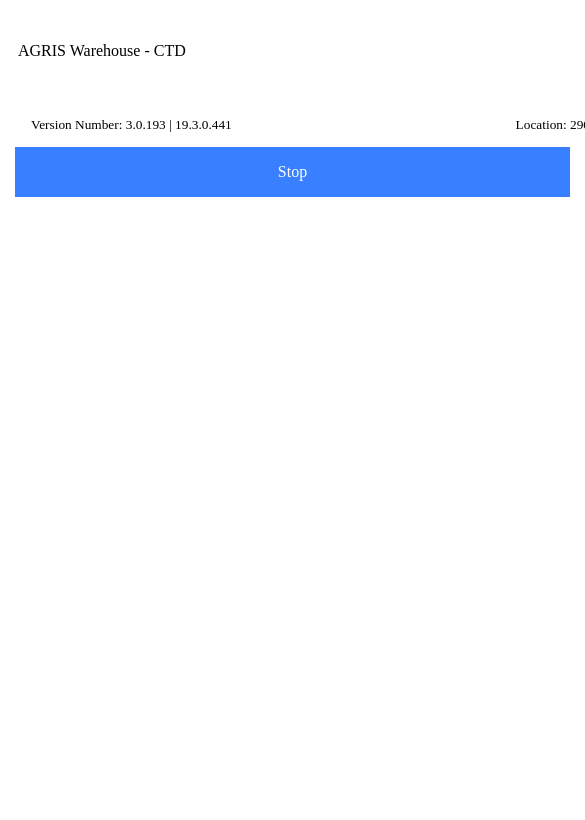 click on "Price: 3 /" at bounding box center [292, 531] 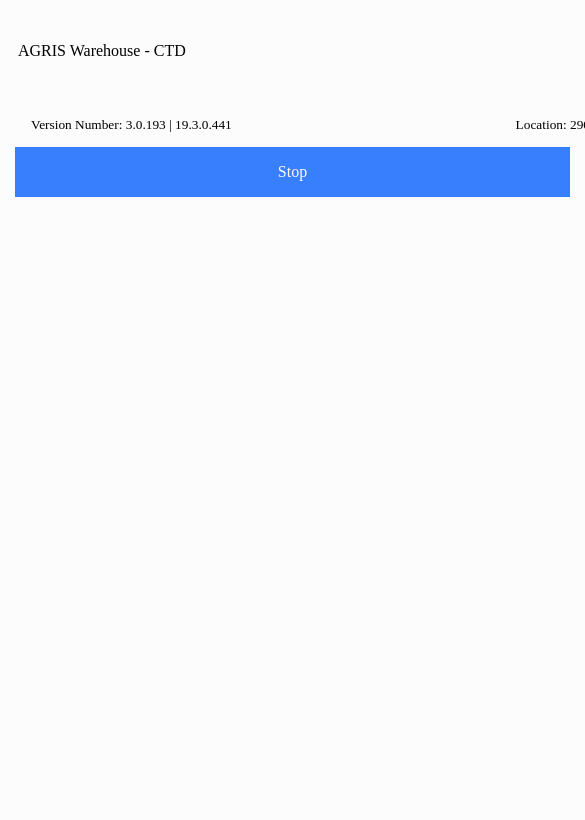 click on "0" at bounding box center [292, 944] 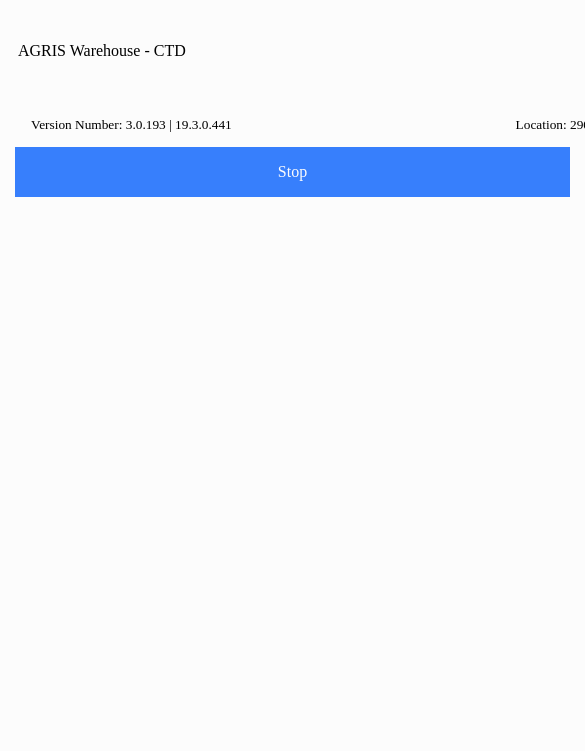 click on "Add" at bounding box center [153, 924] 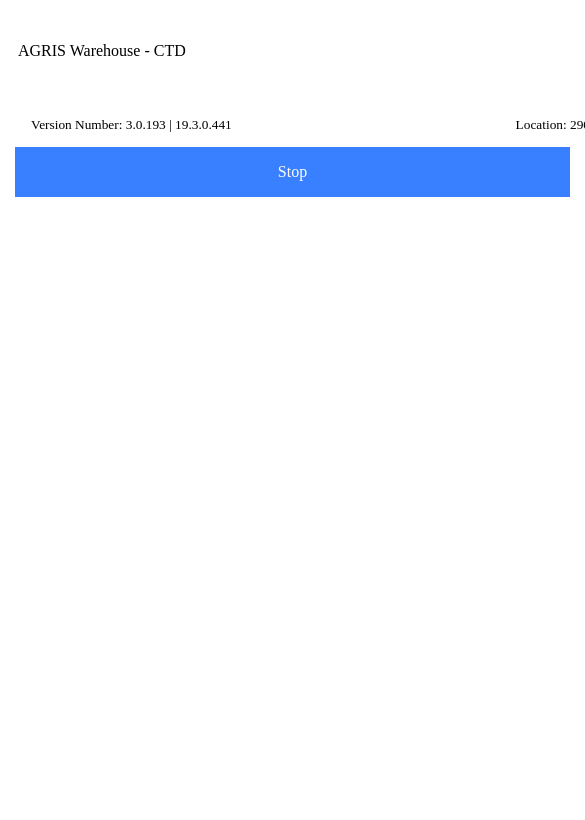 click on "Next" at bounding box center (0, 0) 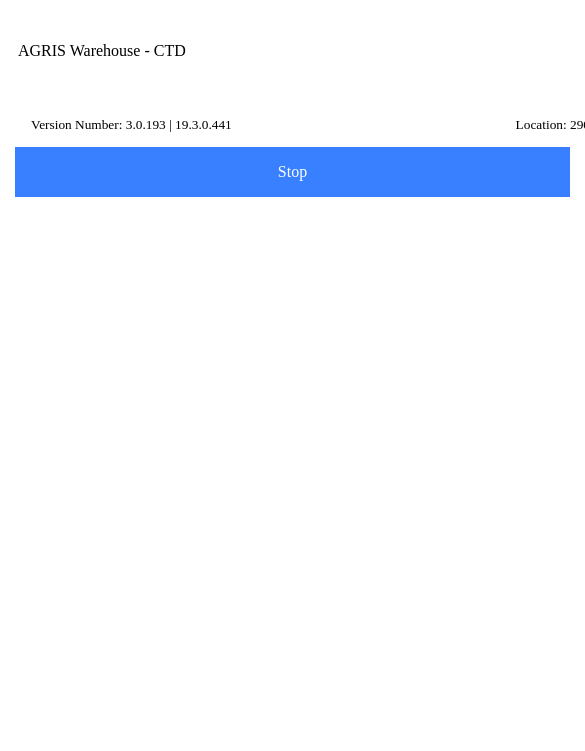 click on "Name Id" at bounding box center [277, 278] 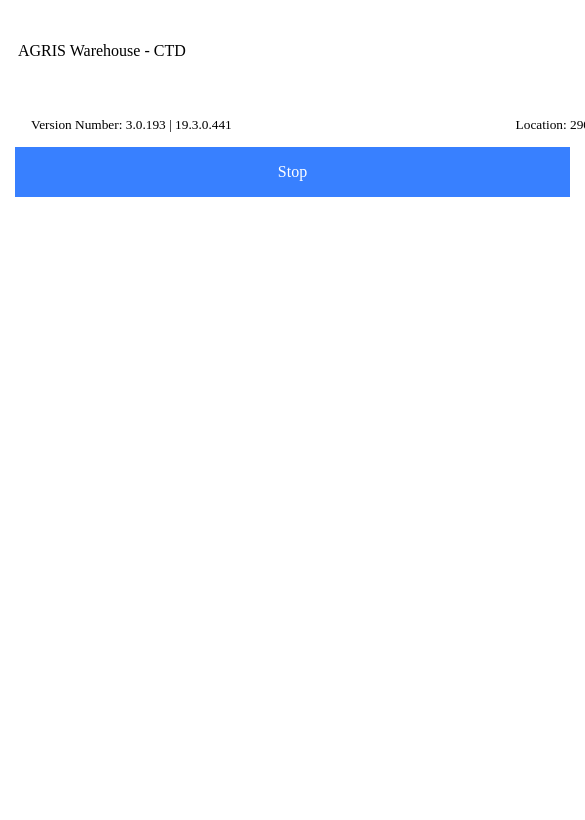paste on "TESTCUS1" 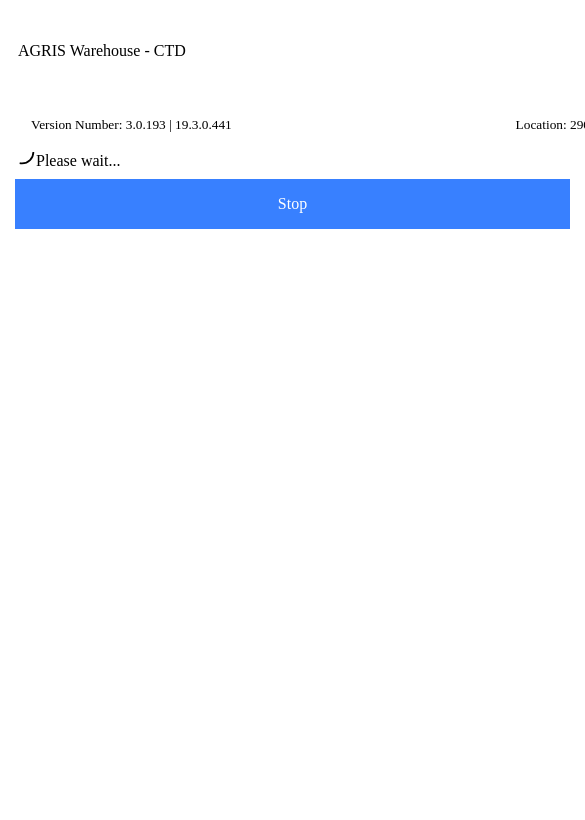 type on "[PERSON_NAME]" 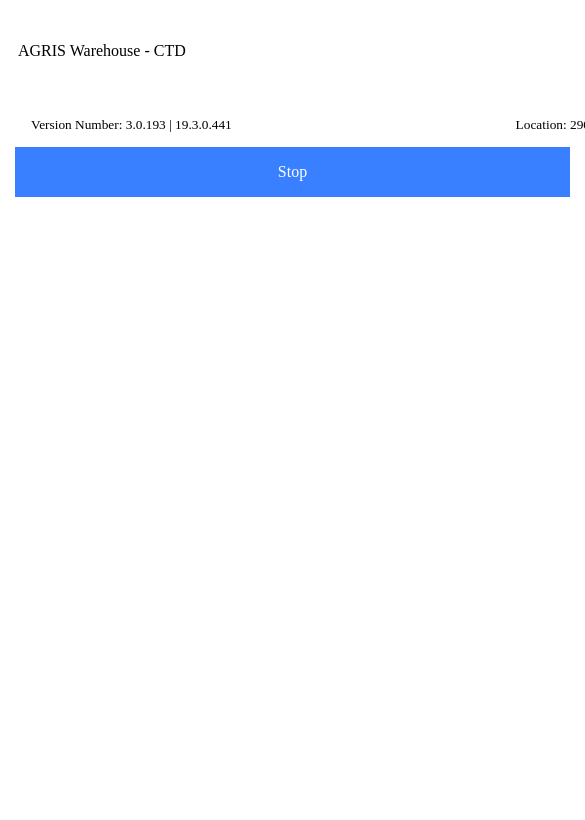 click on "Next" at bounding box center (0, 0) 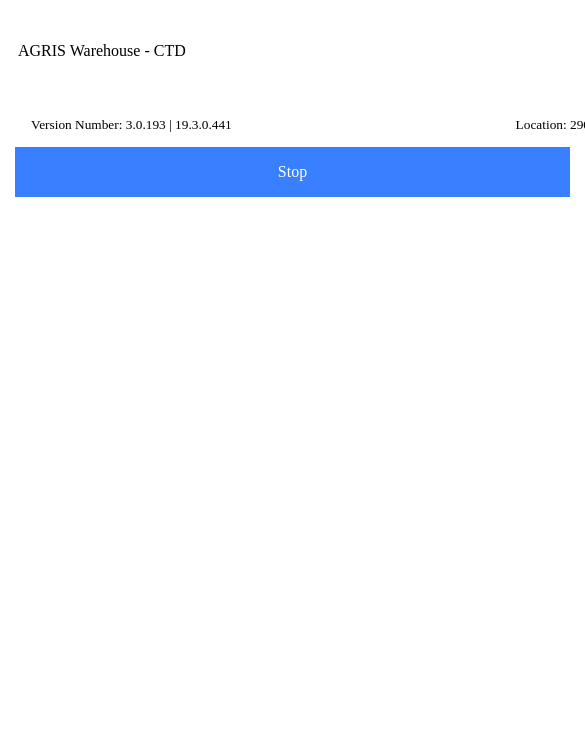 type on "sadasd" 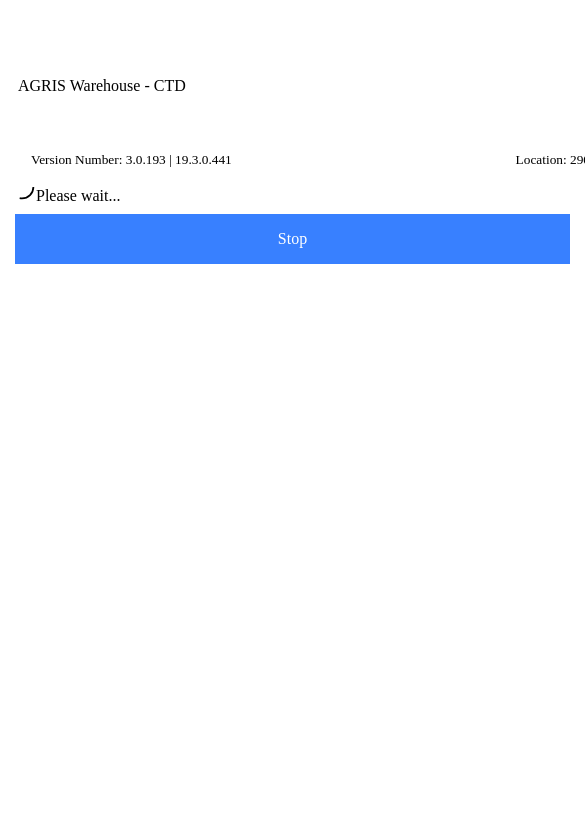 scroll, scrollTop: 189, scrollLeft: 0, axis: vertical 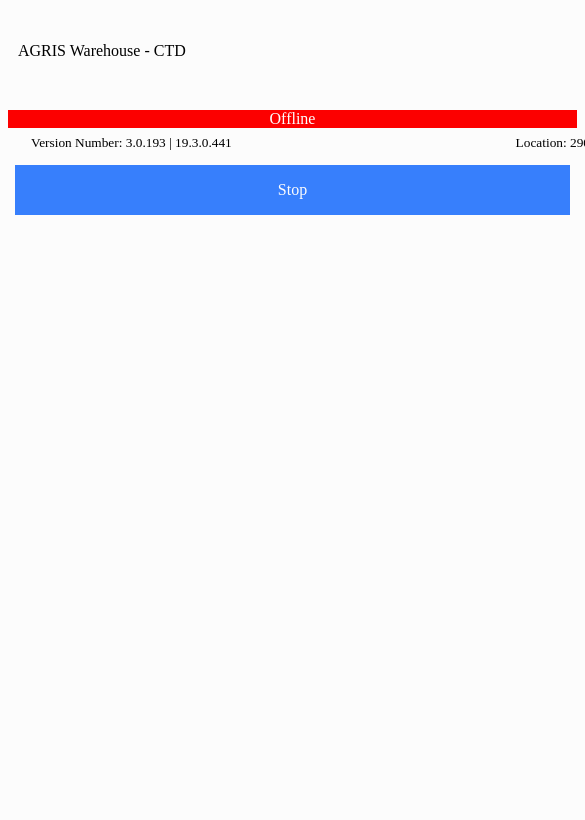 click on "Ok" at bounding box center [293, 452] 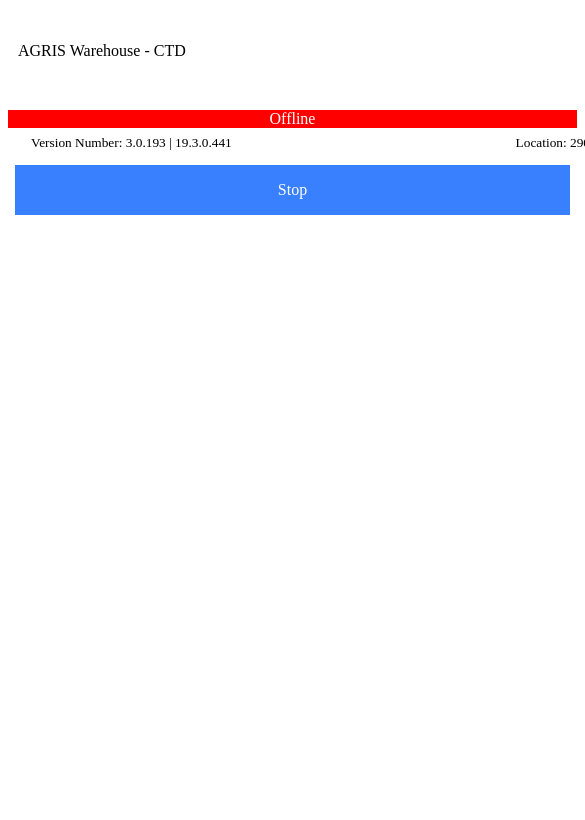 click on "Done" at bounding box center (292, 721) 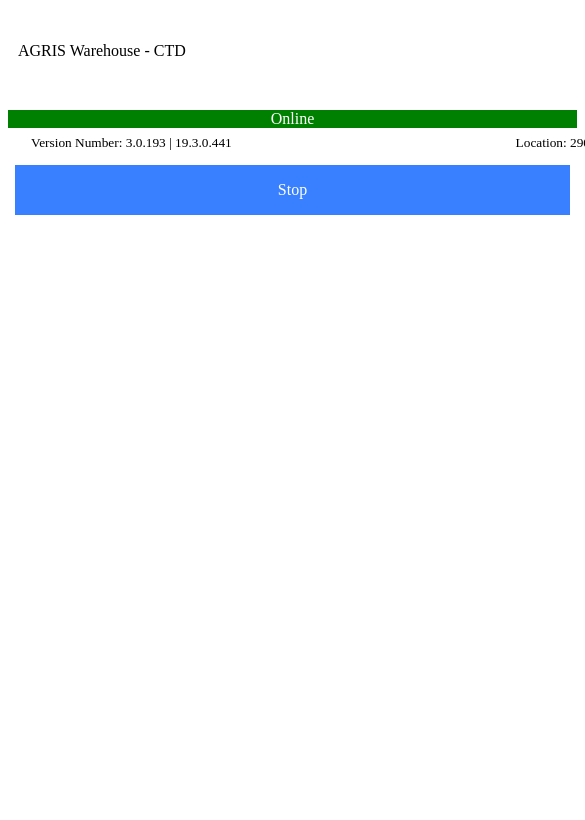 click on "Delete All" at bounding box center (154, 271) 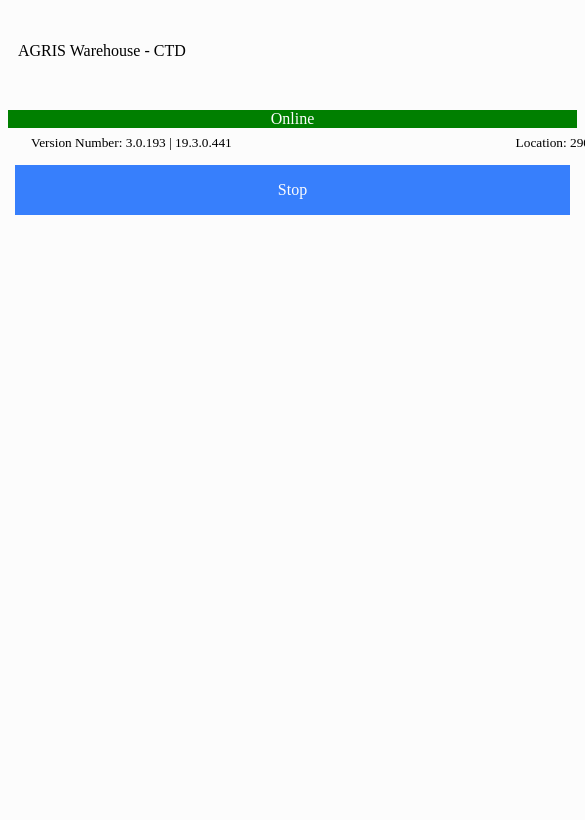 click on "Delete" at bounding box center (225, 446) 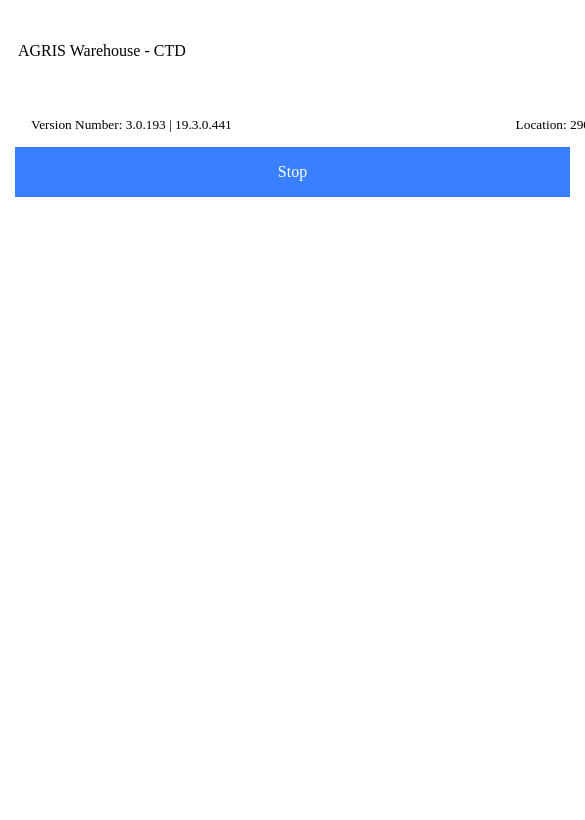 click 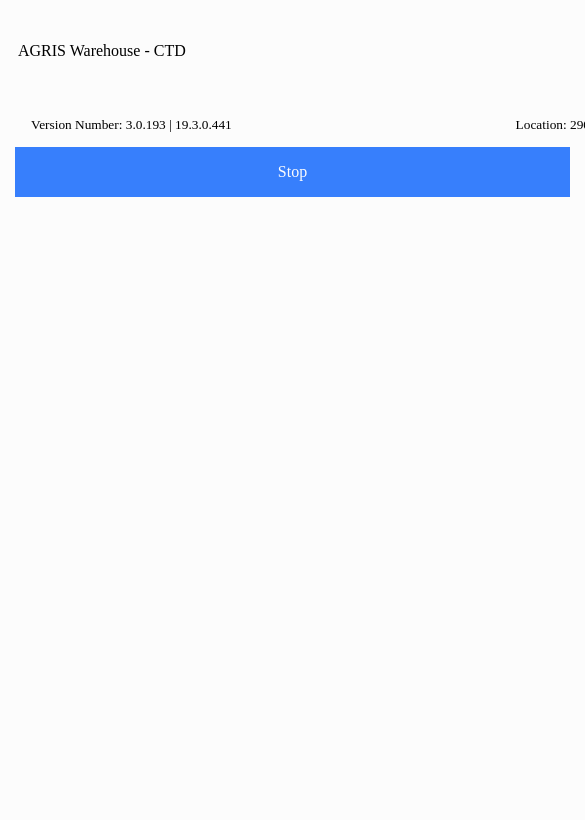 click at bounding box center [292, 410] 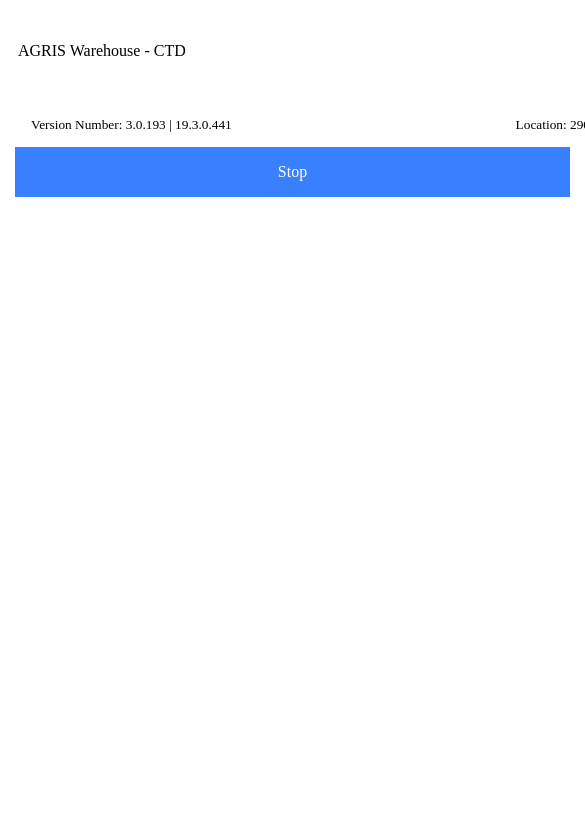 click on "Details" at bounding box center (0, 0) 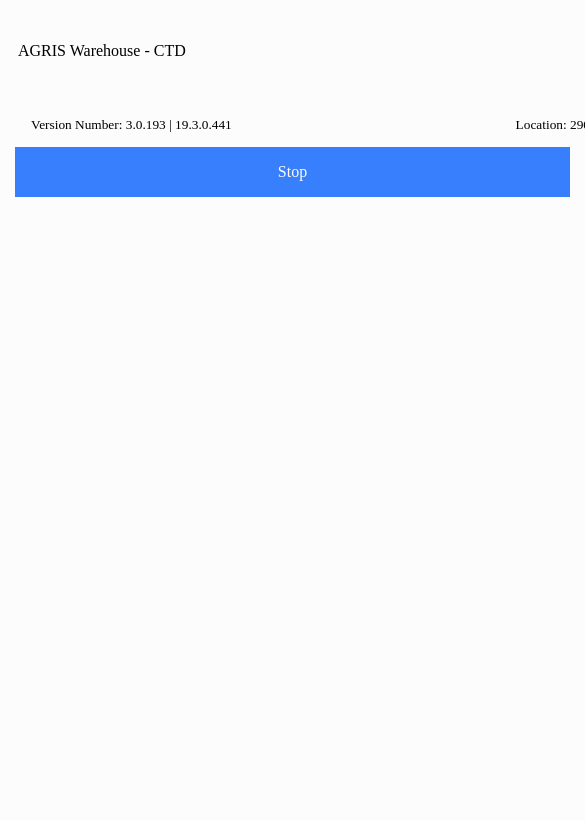 click on "Ok" at bounding box center [292, 484] 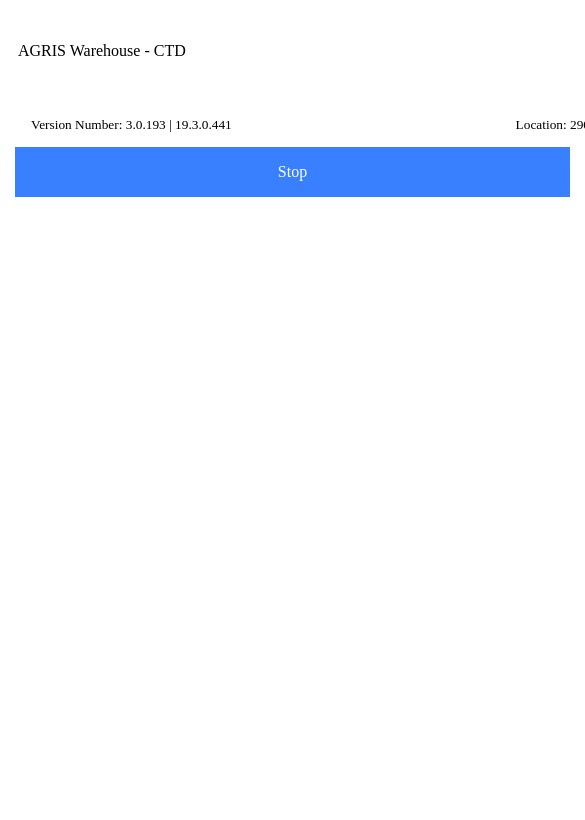 scroll, scrollTop: 623, scrollLeft: 0, axis: vertical 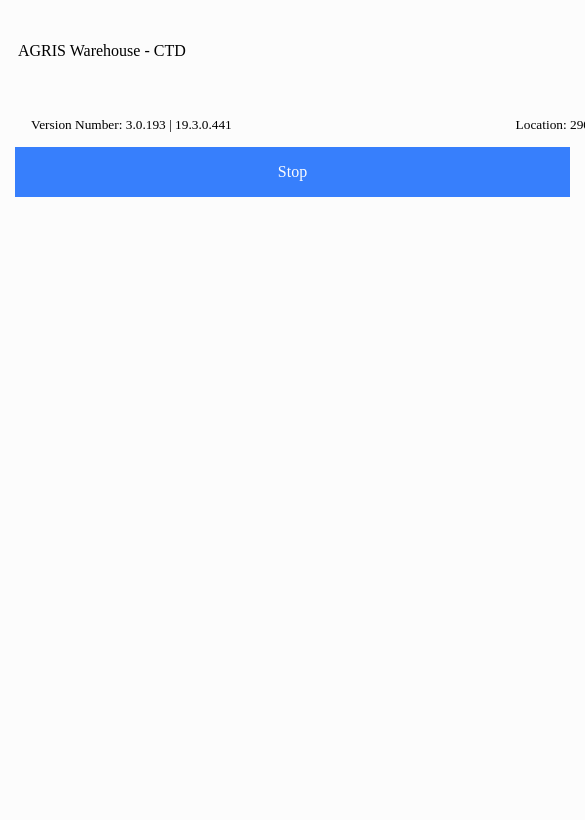 click on "Ok" at bounding box center (292, 484) 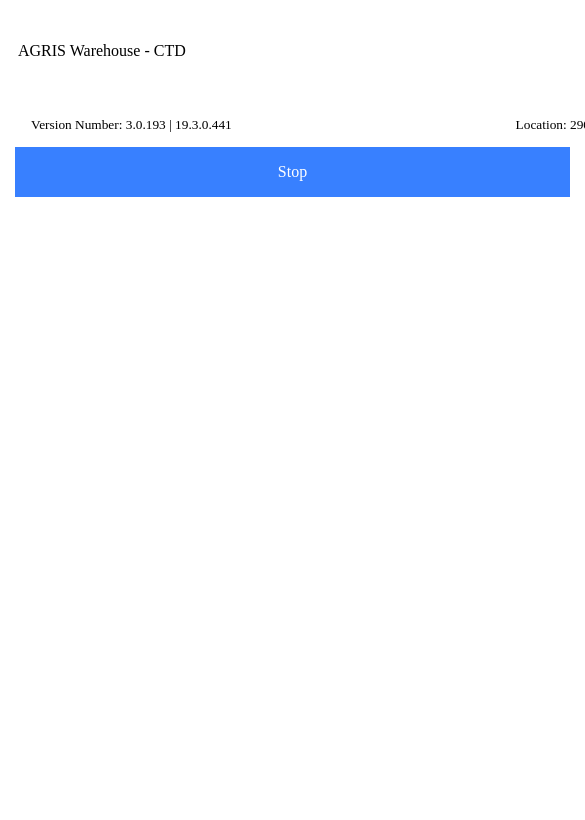 click at bounding box center (513, 71) 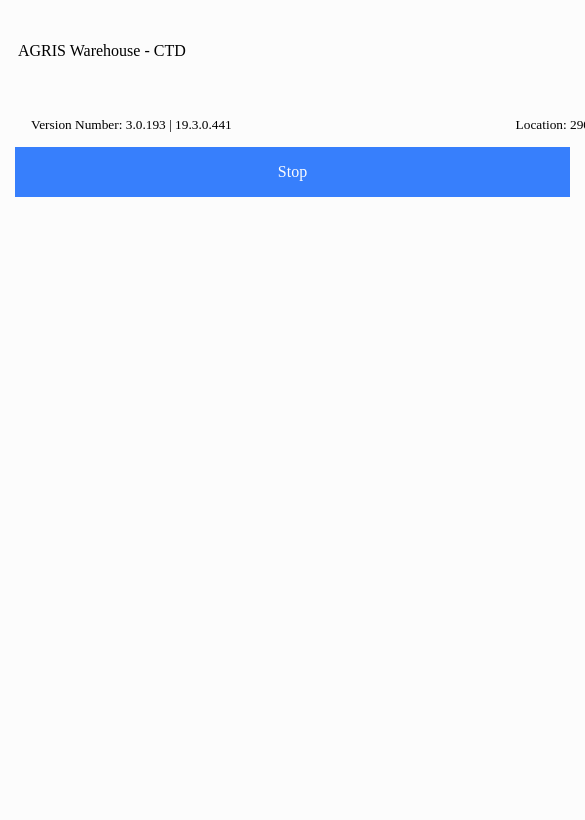 click on "Home" at bounding box center (293, 901) 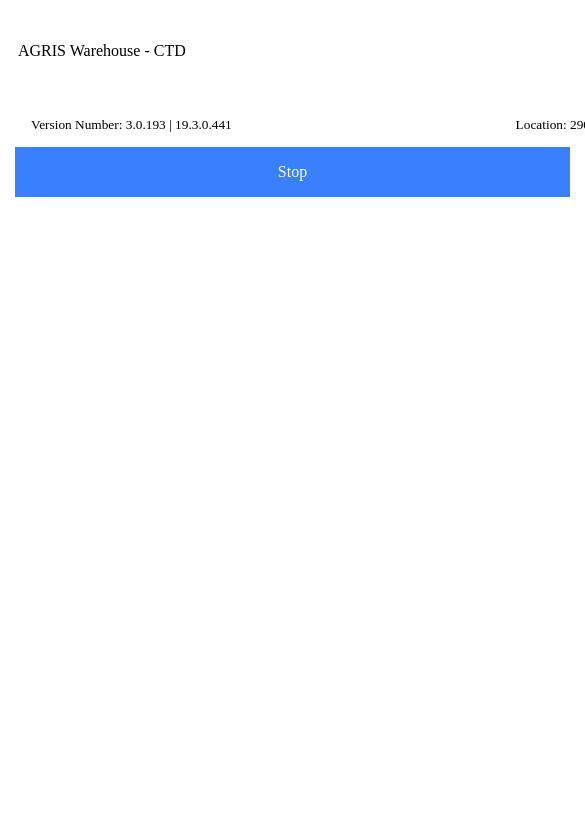 click on "SHIP" at bounding box center [292, 197] 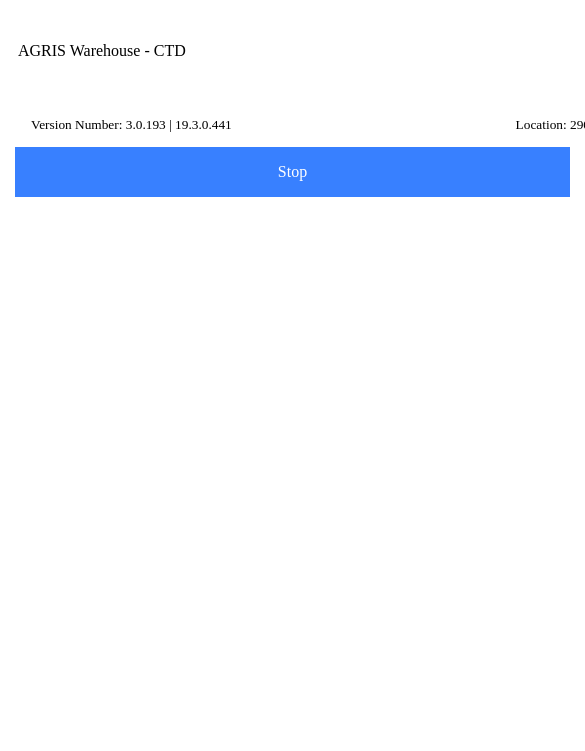 type on "324234" 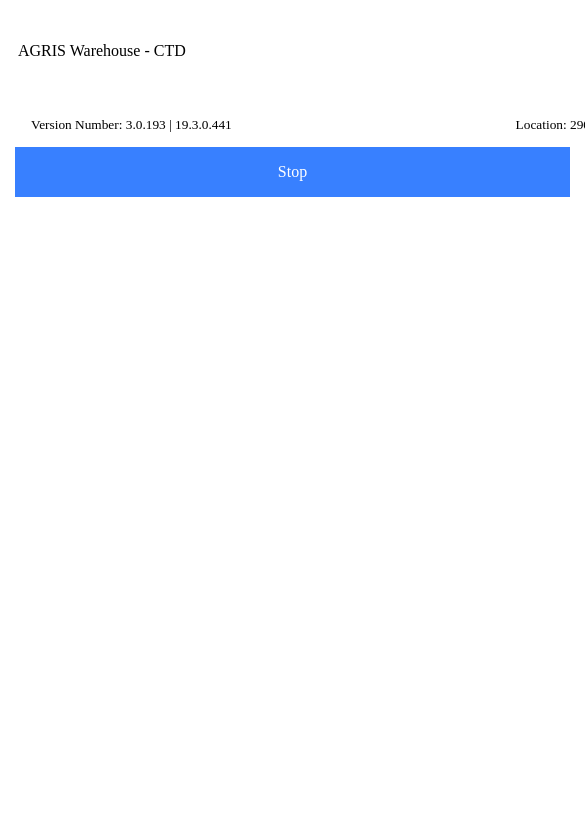 click on "Name Id 324234" at bounding box center (544, 278) 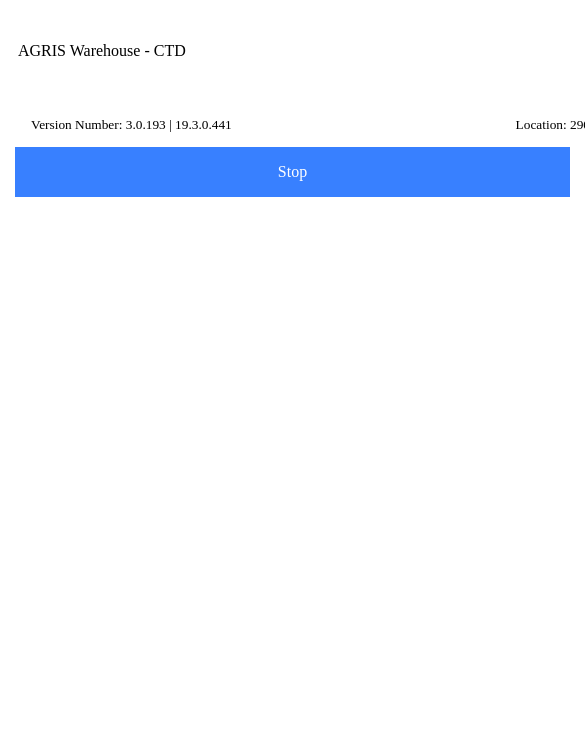 click on "Name Id" at bounding box center (277, 278) 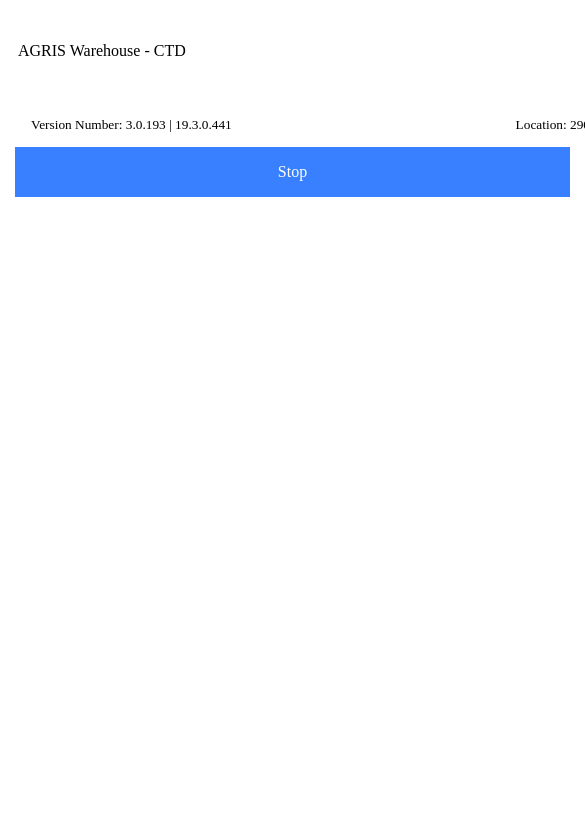 click on "Automation," at bounding box center (292, 555) 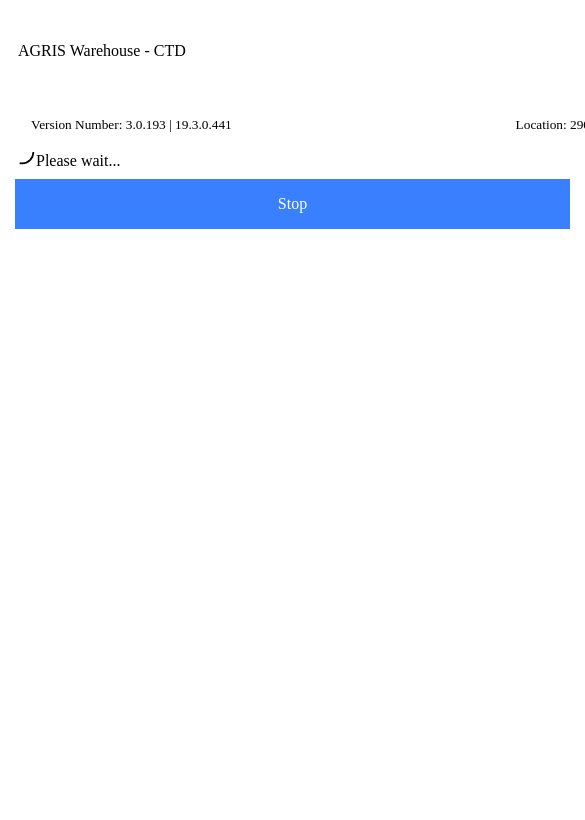 type on "[PERSON_NAME]" 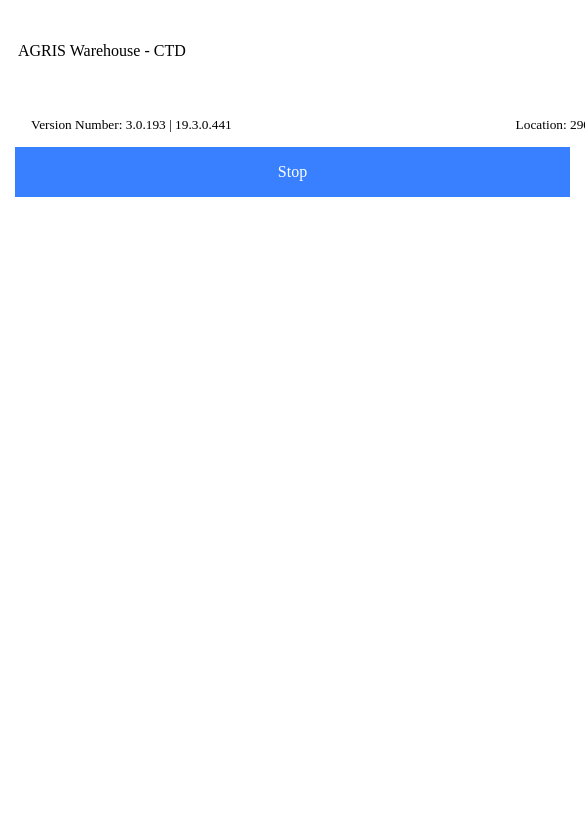 click on "Next" at bounding box center [432, 651] 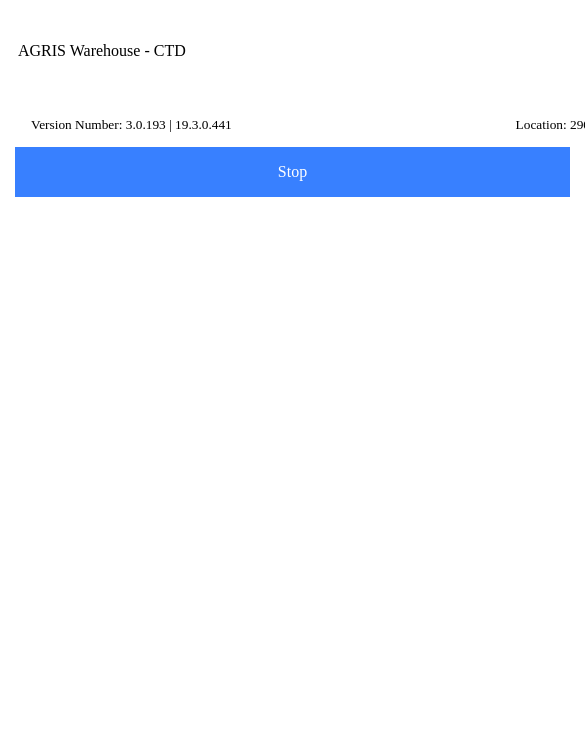 type on "testc" 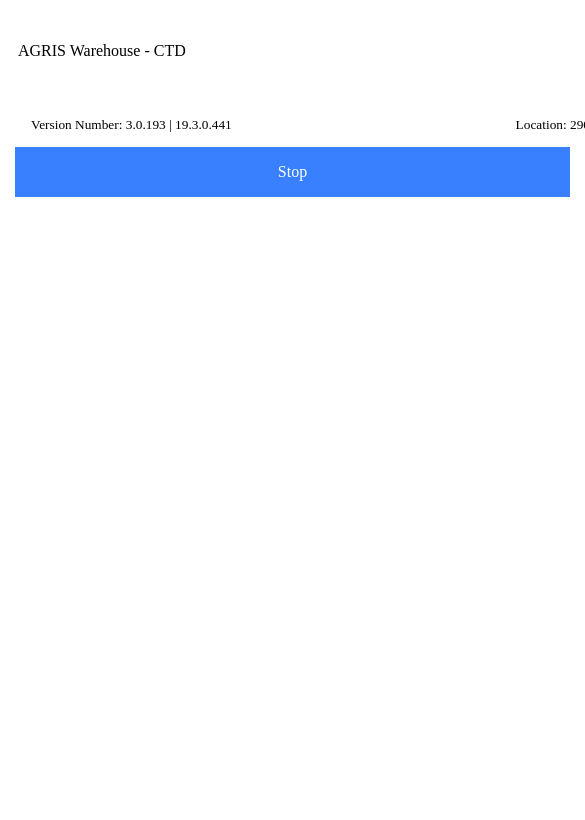 click on "Name testc" at bounding box center [544, 221] 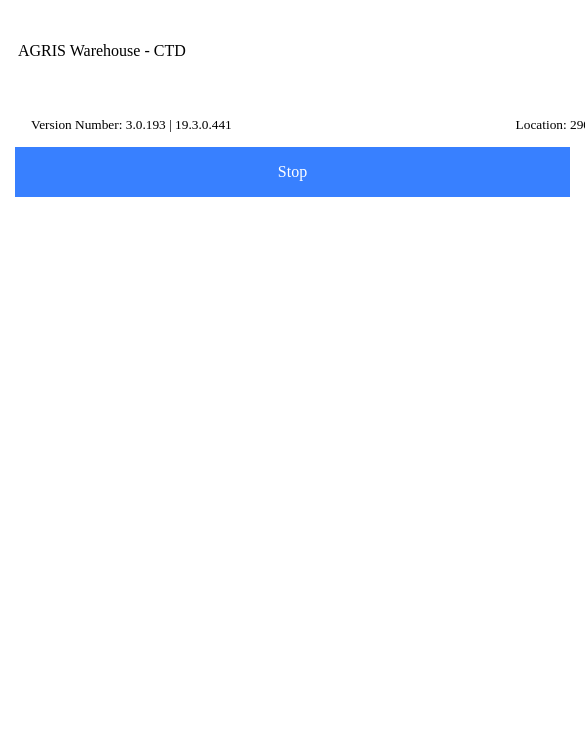 type on "afaq" 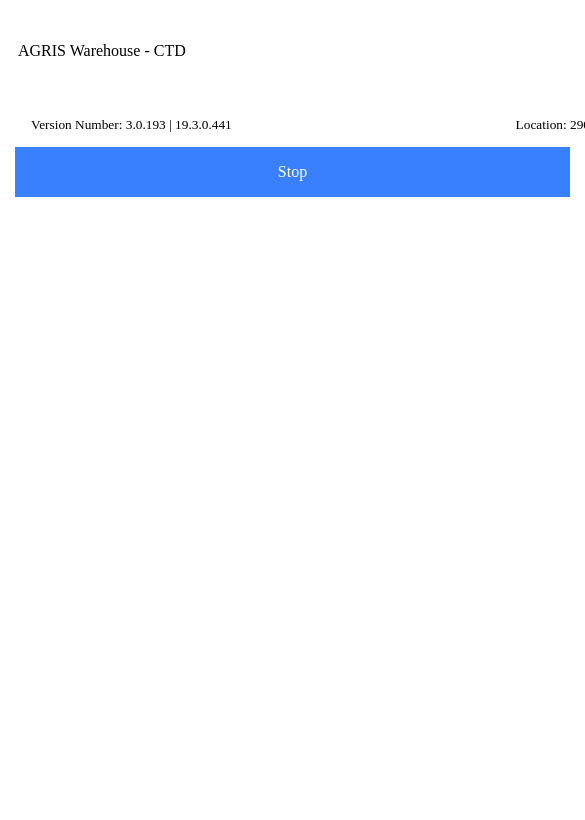 click on "City, State" at bounding box center [292, 555] 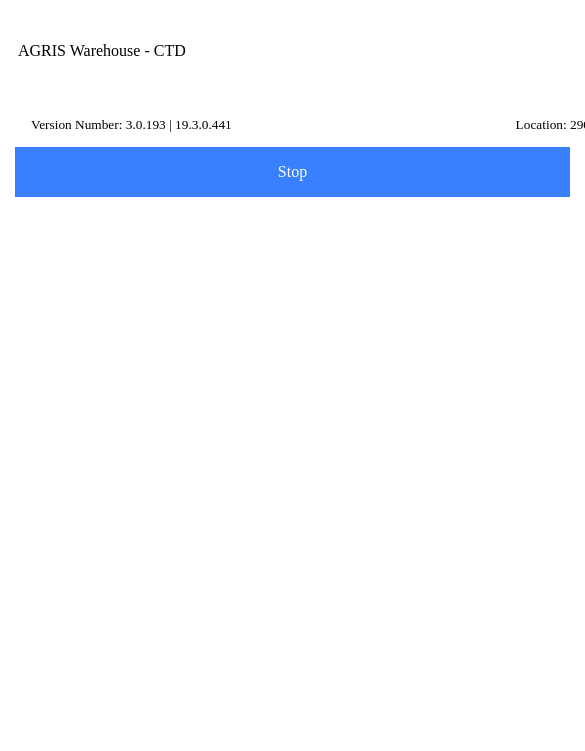 type on "lah" 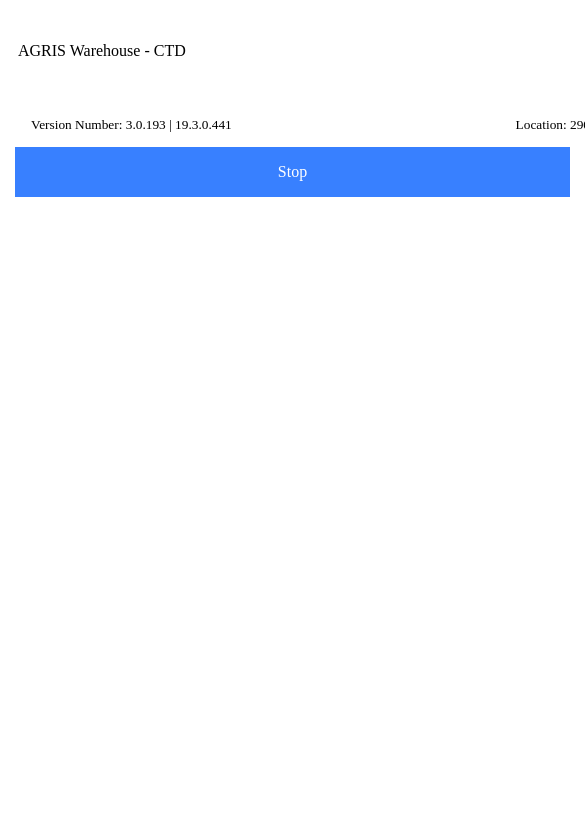 click on "3RD FLOOR [PERSON_NAME][GEOGRAPHIC_DATA]" at bounding box center (292, 364) 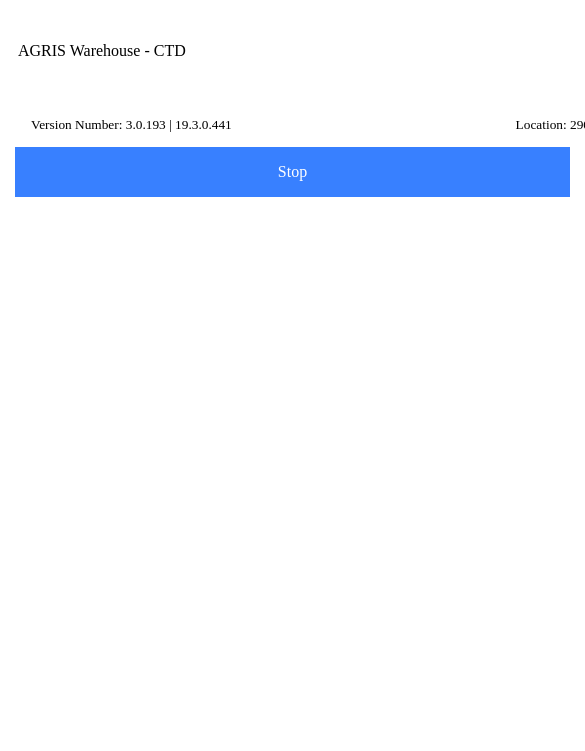 click on "Name Id" at bounding box center [277, 277] 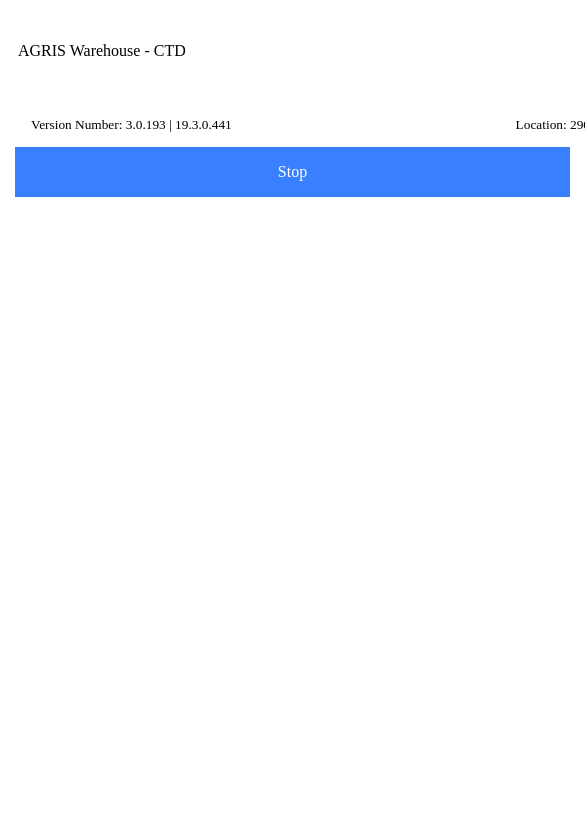 paste on "Price1" 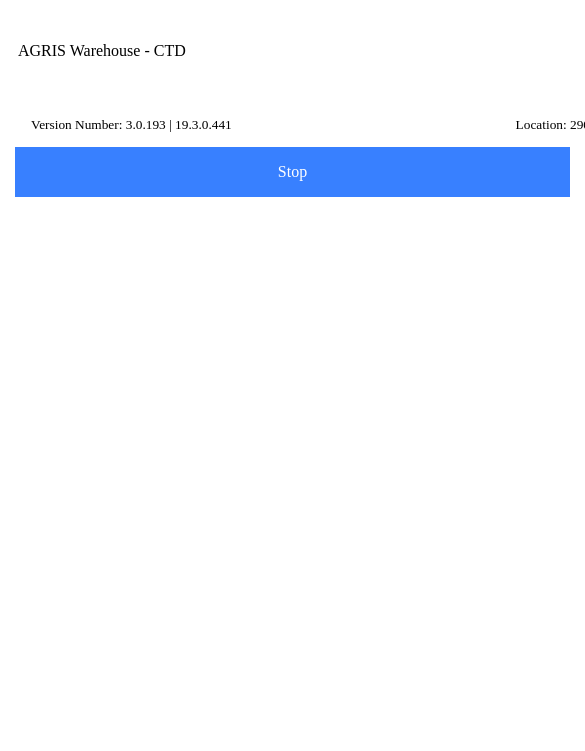 type on "kara" 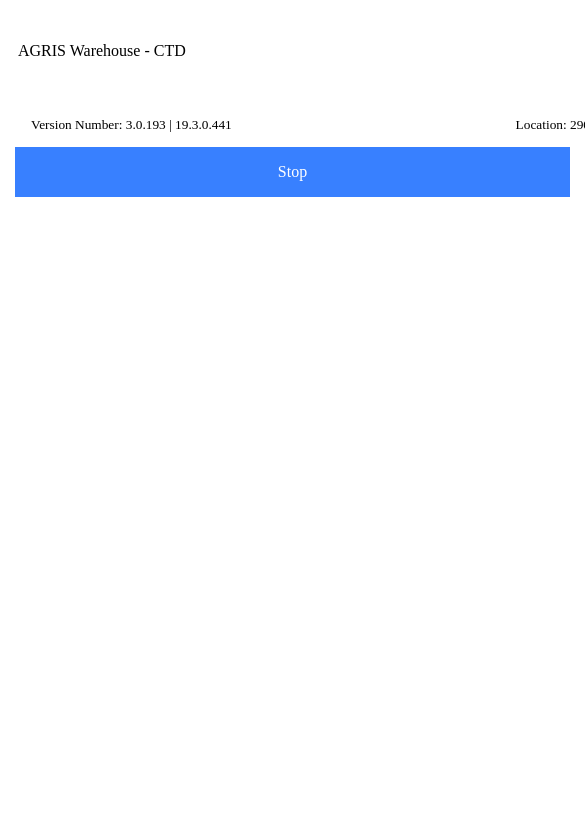 click on "[GEOGRAPHIC_DATA], [GEOGRAPHIC_DATA]" at bounding box center (292, 554) 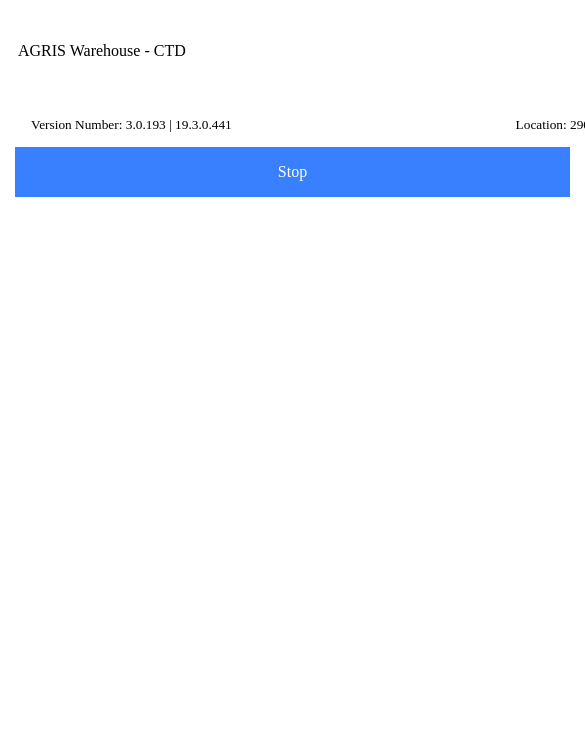 type on "660" 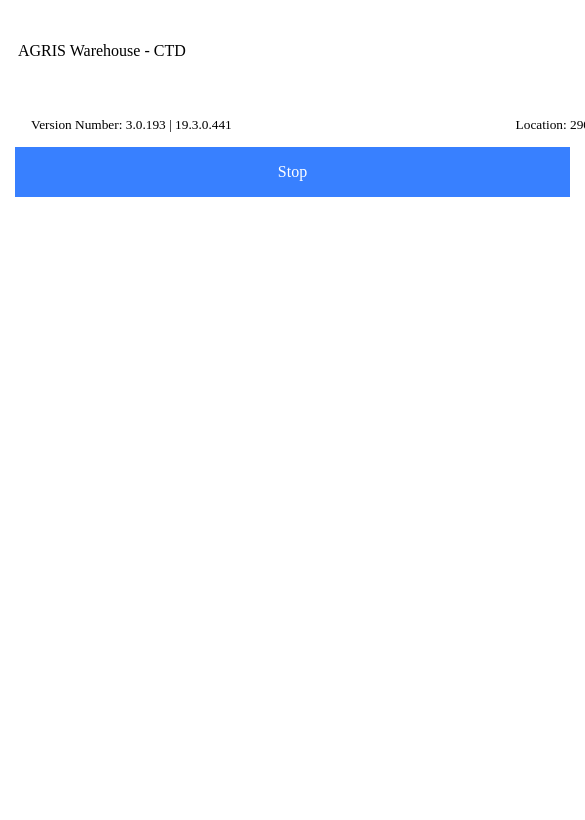 click on "[GEOGRAPHIC_DATA], [GEOGRAPHIC_DATA]" at bounding box center (292, 554) 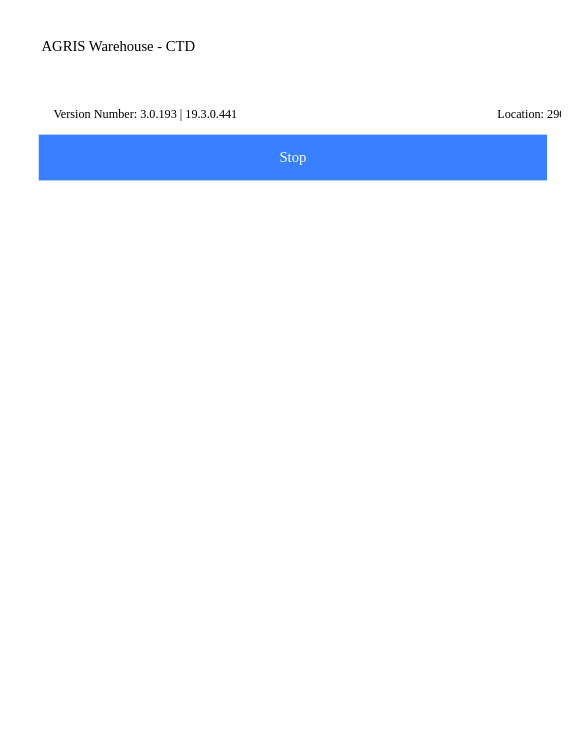 scroll, scrollTop: 1, scrollLeft: 0, axis: vertical 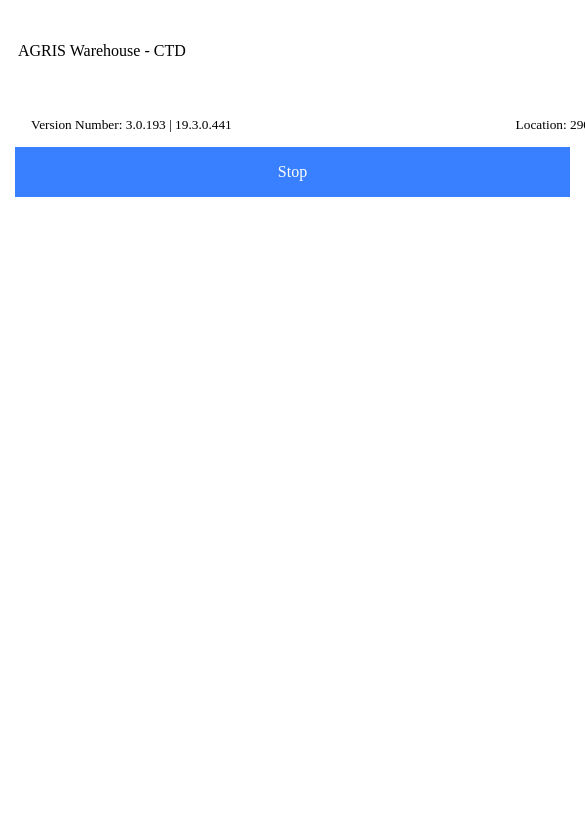 click on "Item Number" at bounding box center (277, 352) 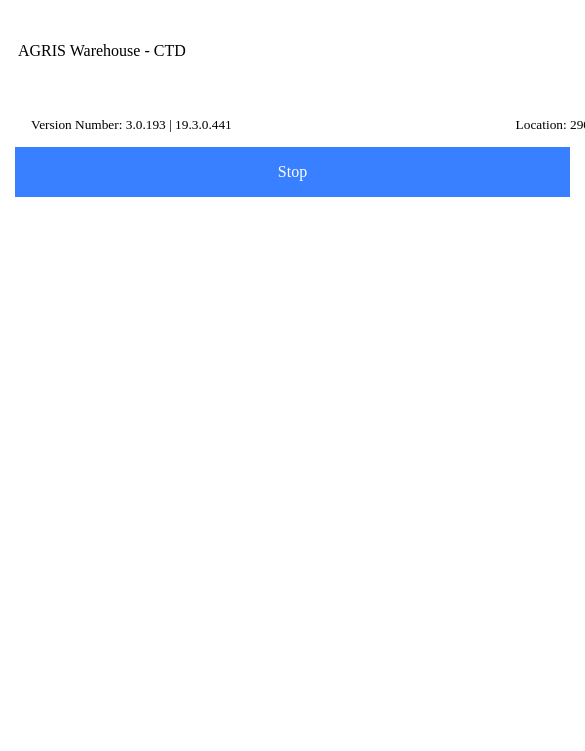 type on "010010" 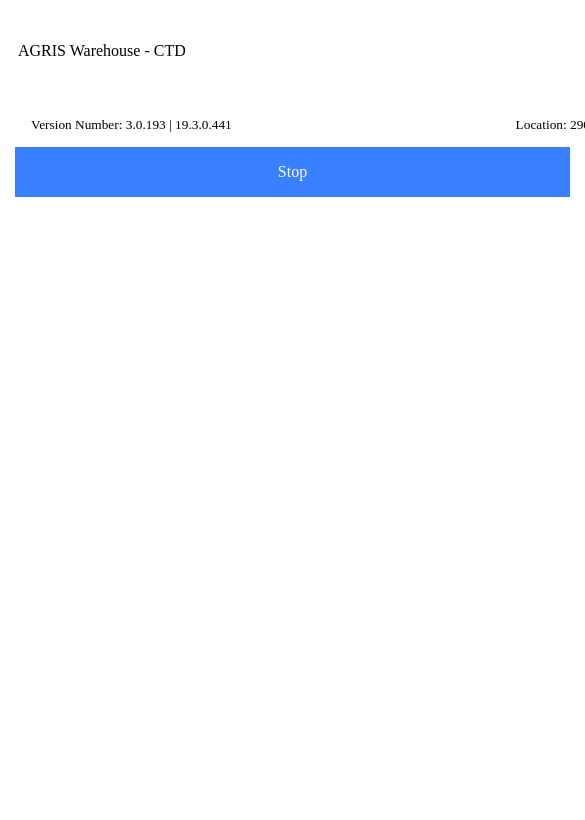 click on "Price: 3/" at bounding box center [292, 568] 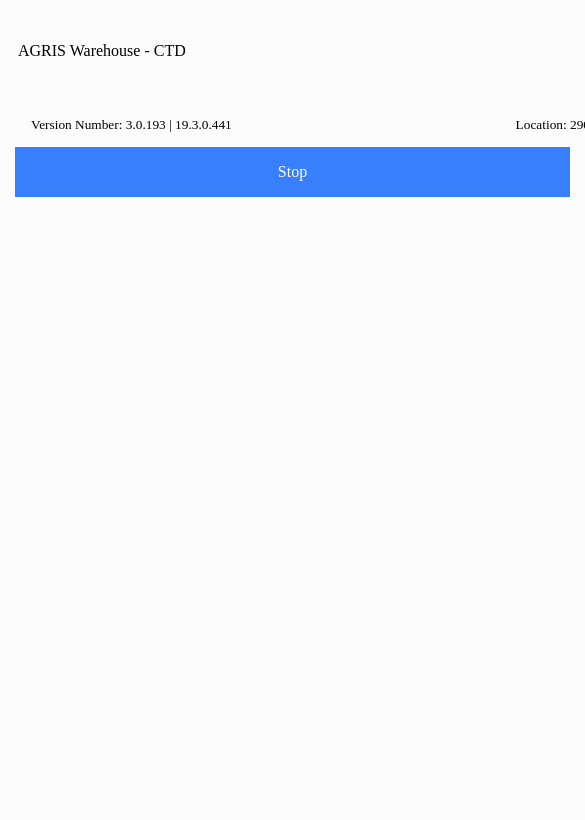 click on "0" at bounding box center (292, 944) 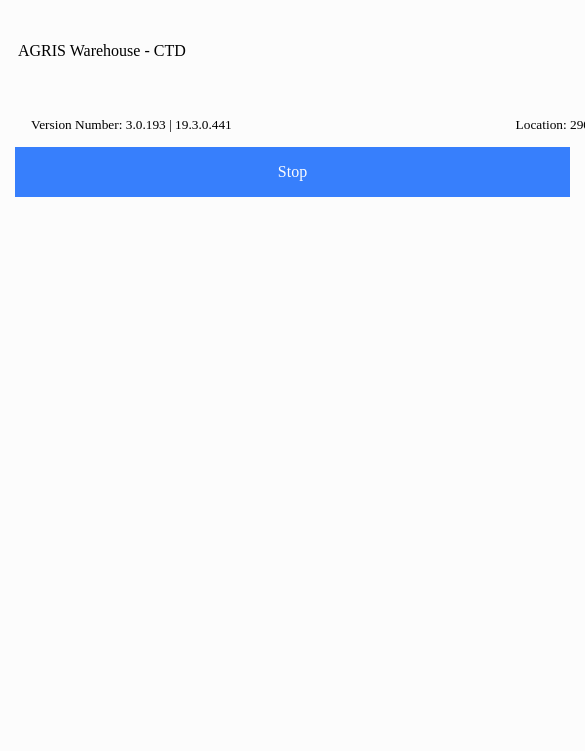 click on "Add" at bounding box center [0, 0] 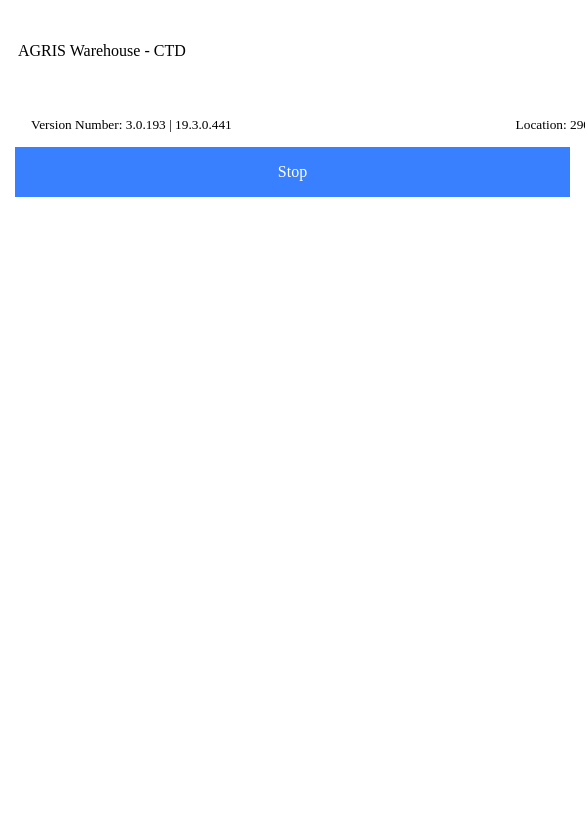 click on "ADD ITEM" at bounding box center (0, 0) 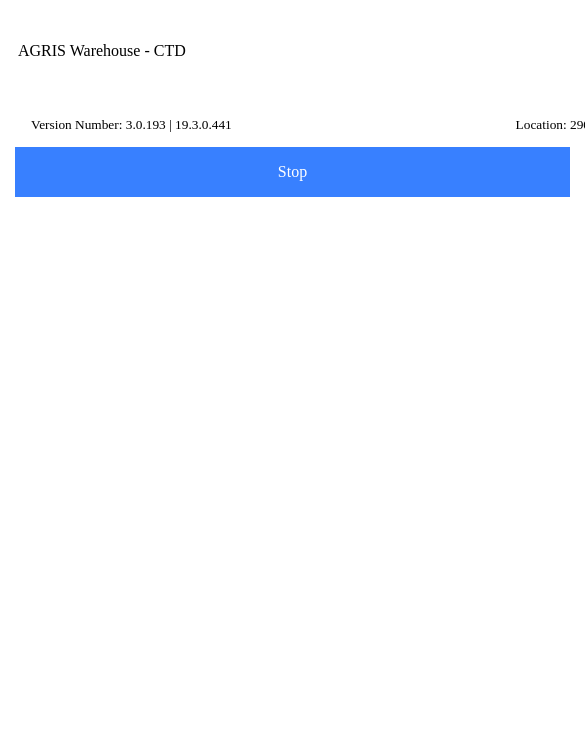 type on "428013" 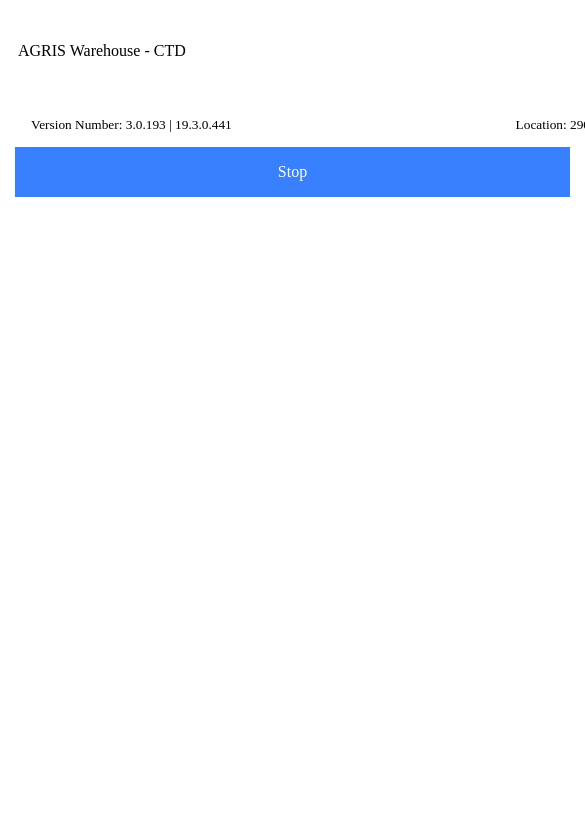 click on "Search" at bounding box center (0, 0) 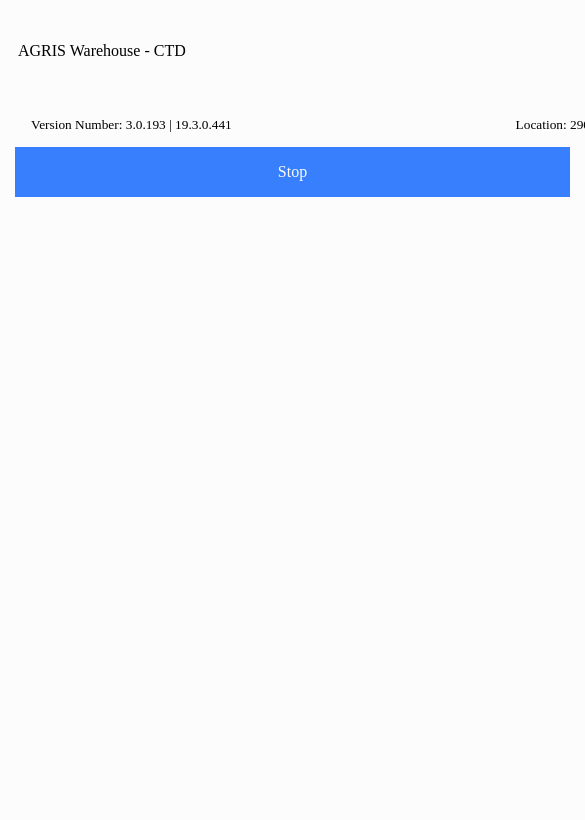click on "Selling Unit of Measure LBS" at bounding box center (292, 992) 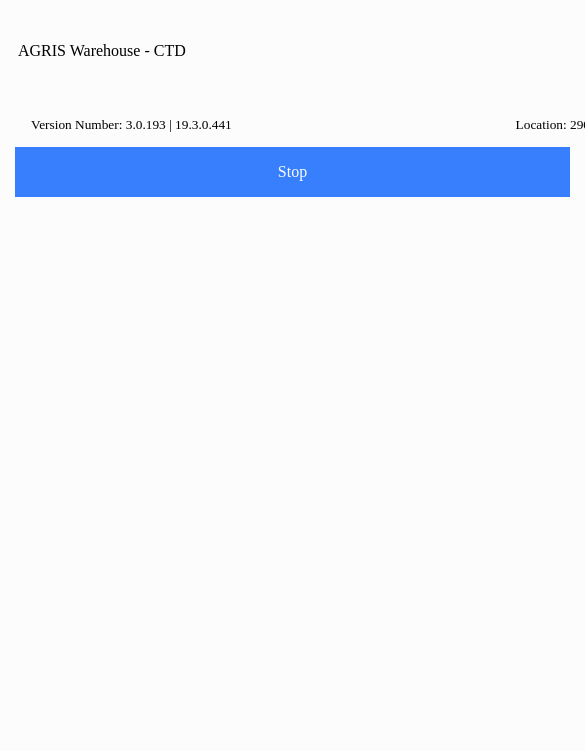 type on "LBS" 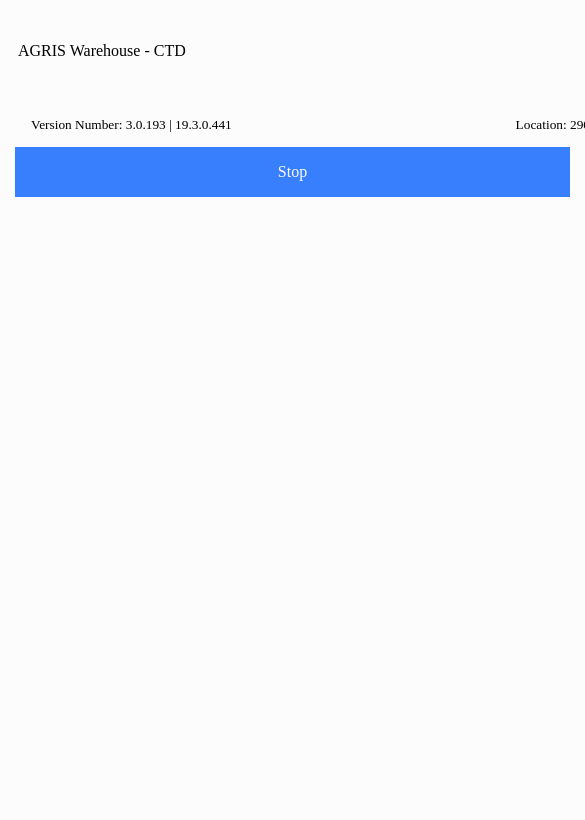 click on "Add" at bounding box center [153, 1227] 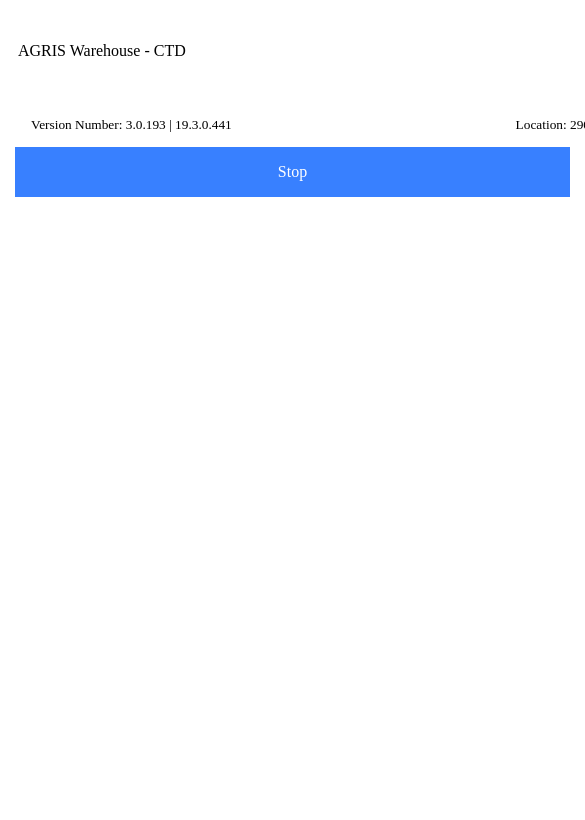 click on "NEXT" at bounding box center (292, 719) 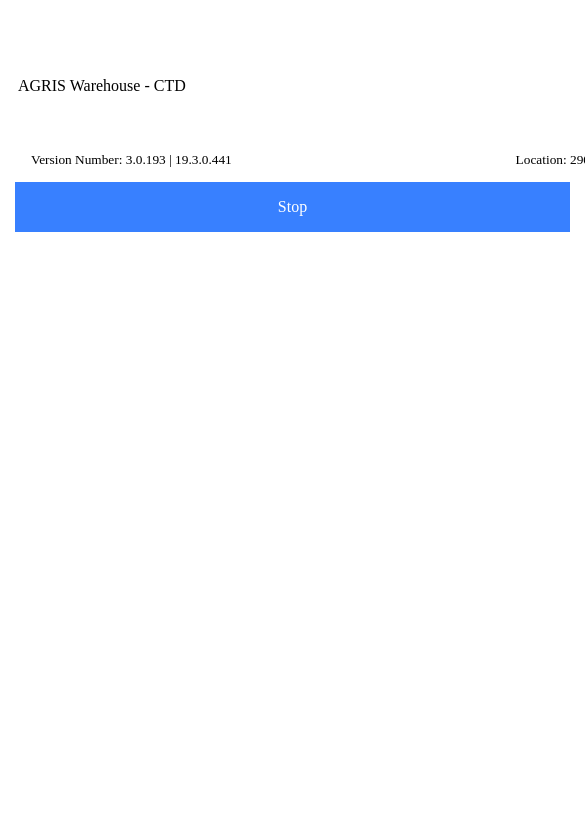 scroll, scrollTop: 188, scrollLeft: 0, axis: vertical 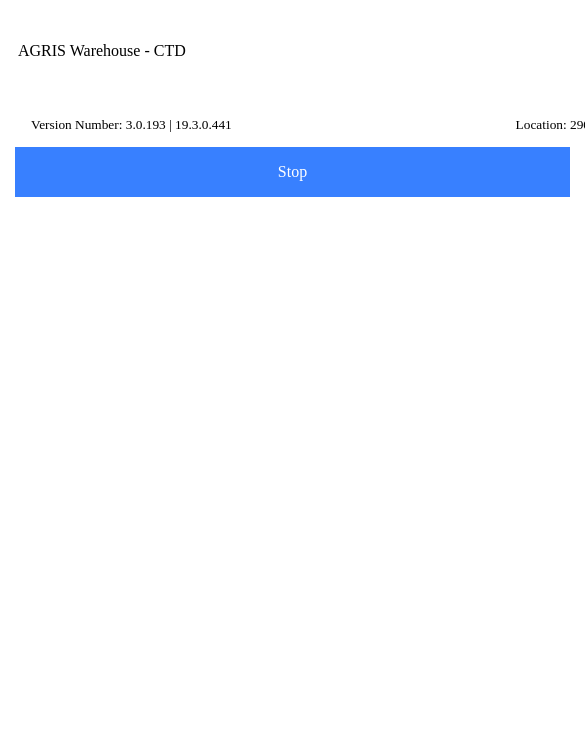 type on "ertr" 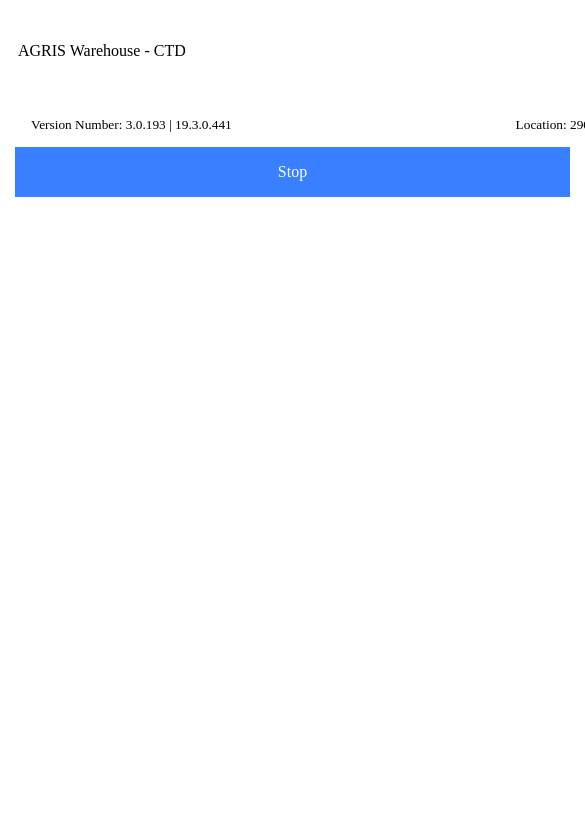 scroll, scrollTop: 375, scrollLeft: 0, axis: vertical 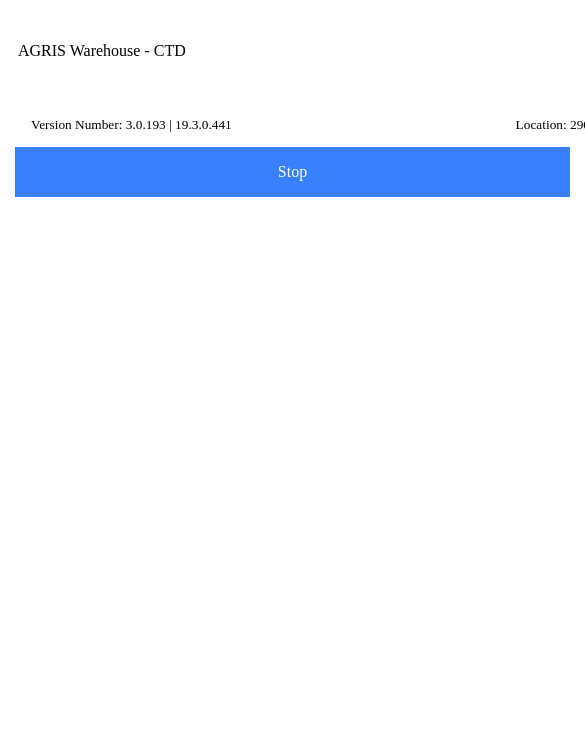 click on "Name Id" at bounding box center [277, 277] 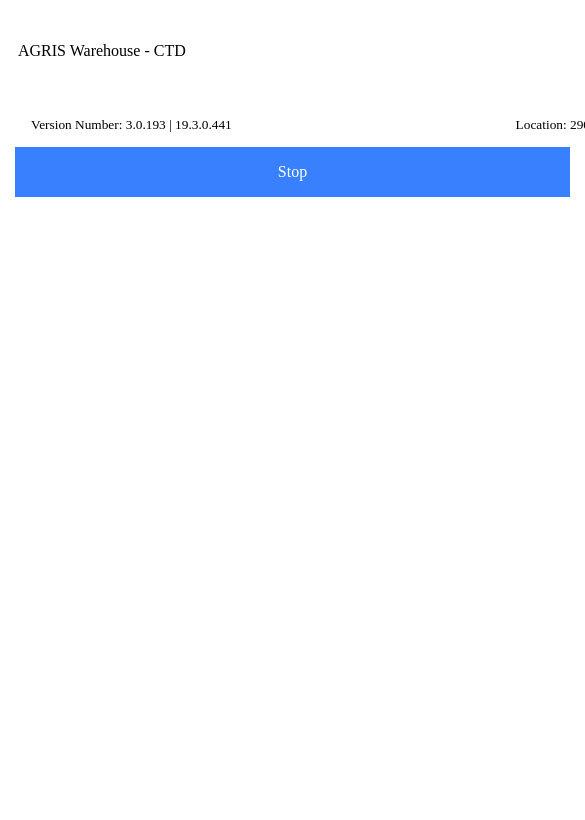 paste on "TESTCUS1" 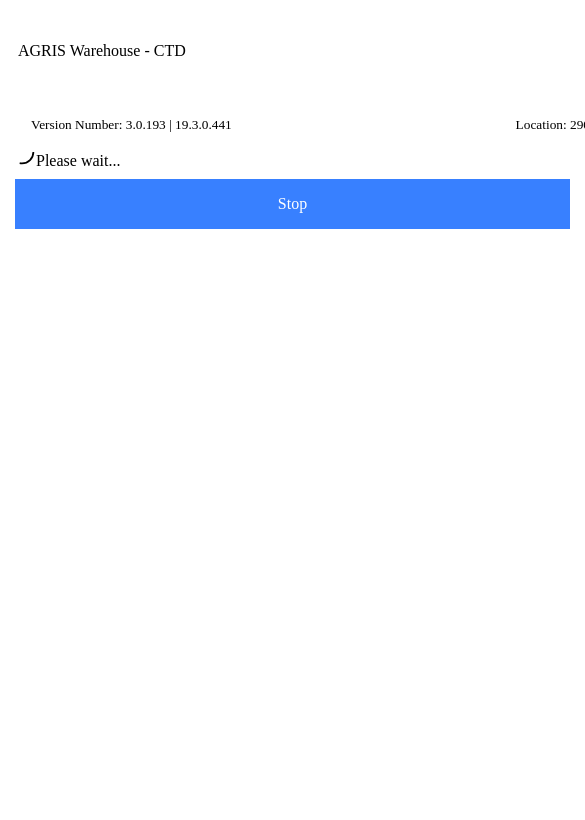 type on "[PERSON_NAME]" 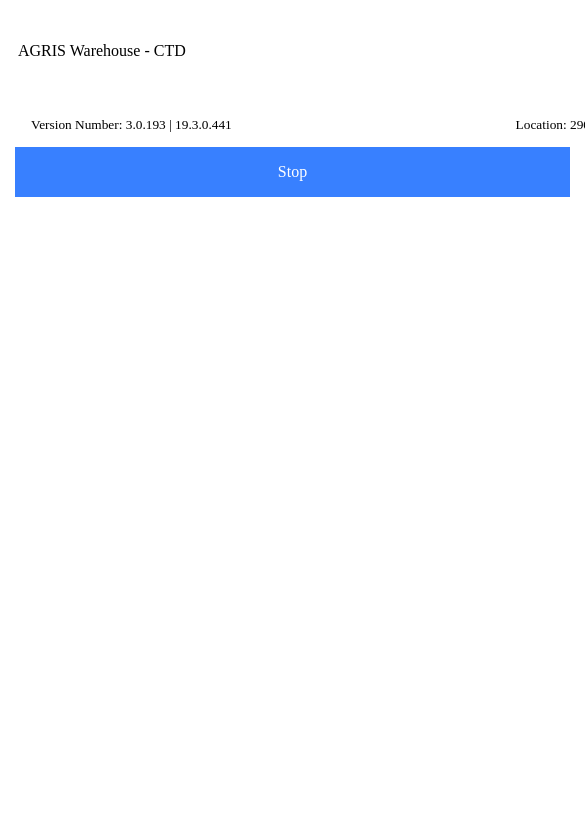 click on "Next" at bounding box center [432, 650] 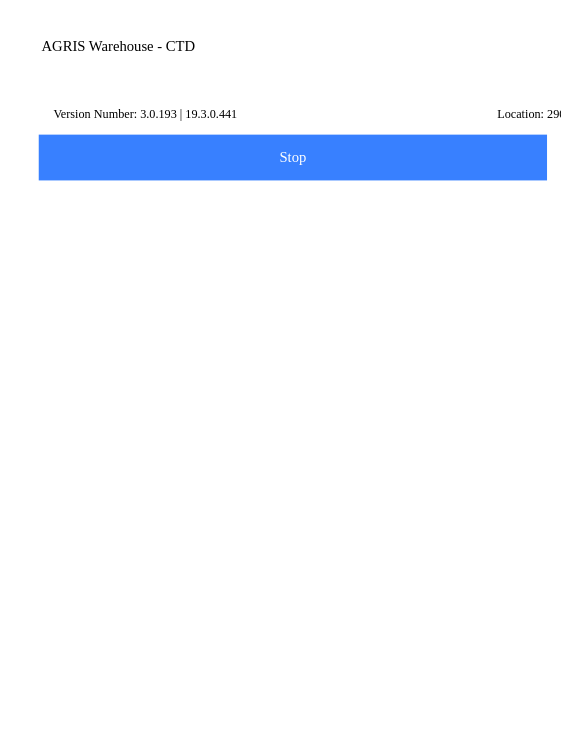 scroll, scrollTop: 1, scrollLeft: 0, axis: vertical 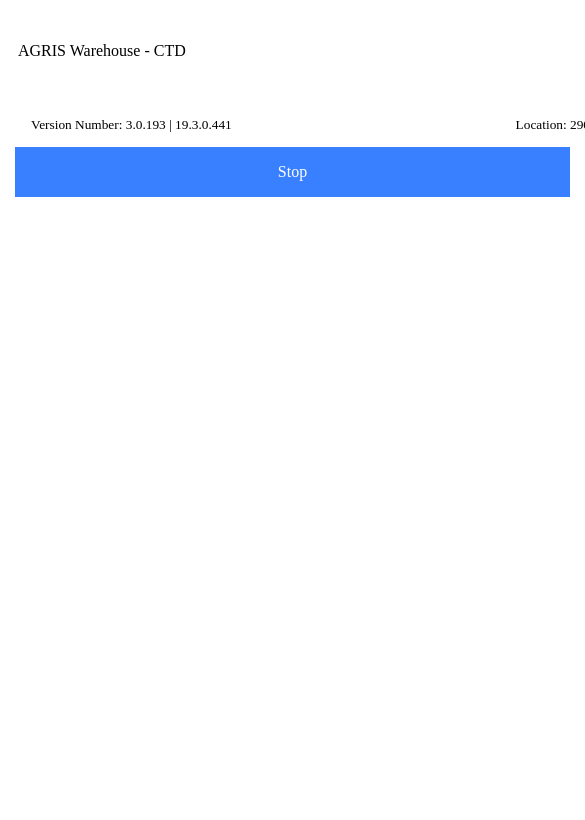 click on "Item Number" at bounding box center [277, 352] 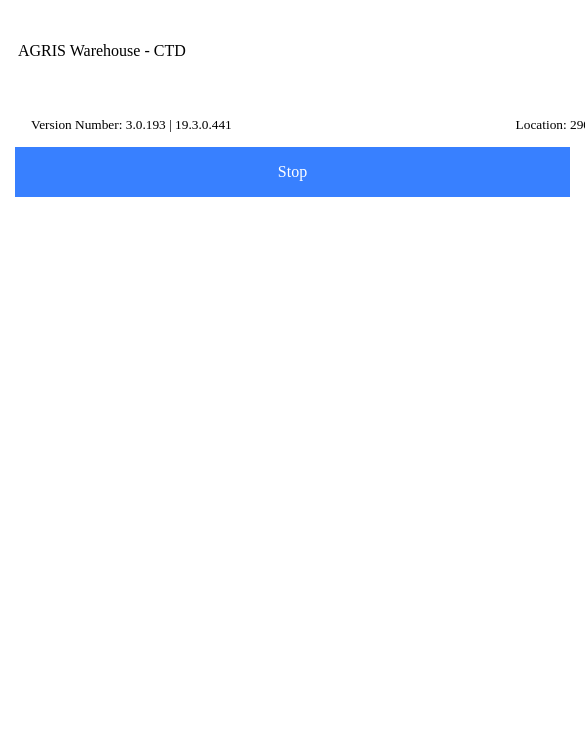 click on "Item Number" at bounding box center [277, 352] 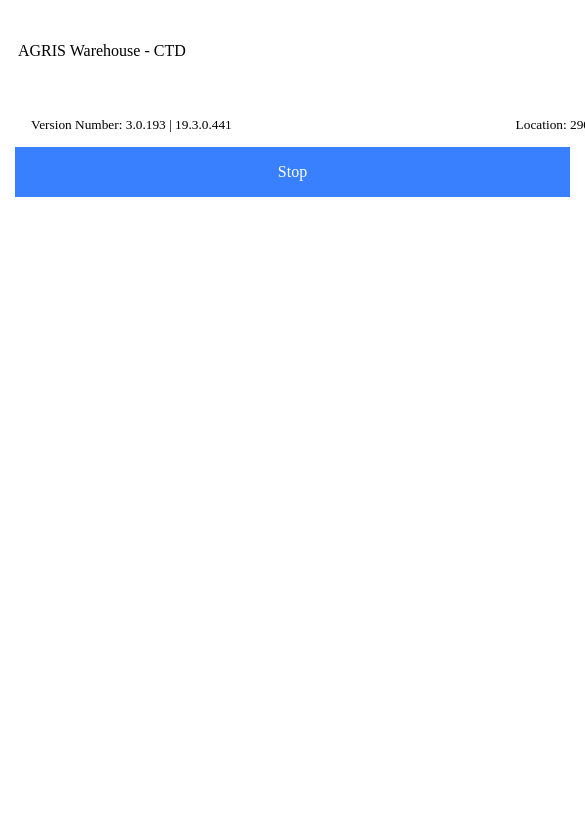 type on "010010" 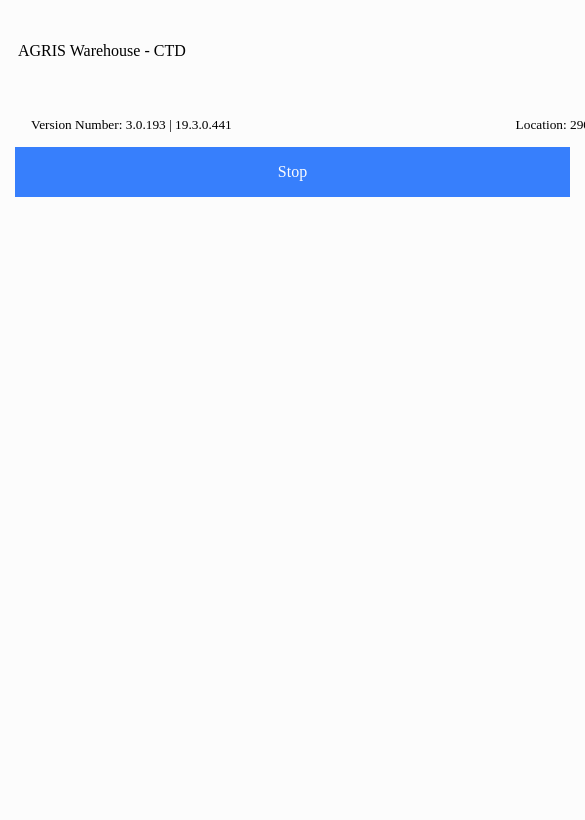 click on "0" at bounding box center (292, 944) 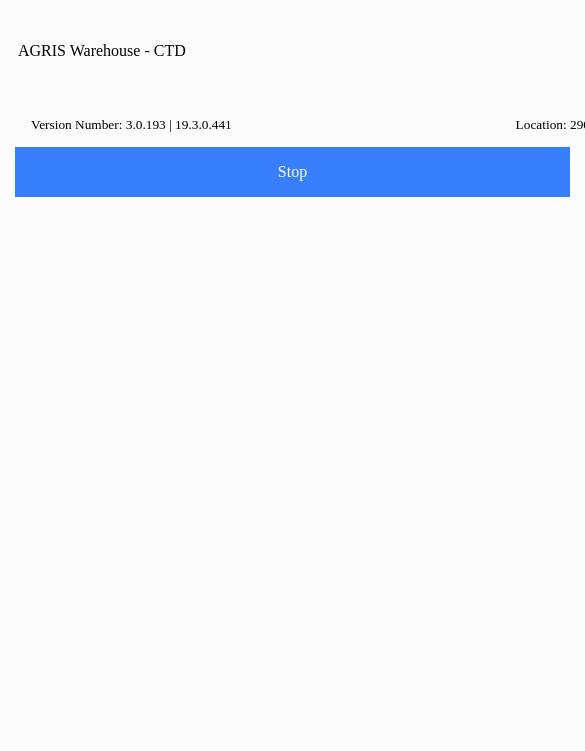 type on "1" 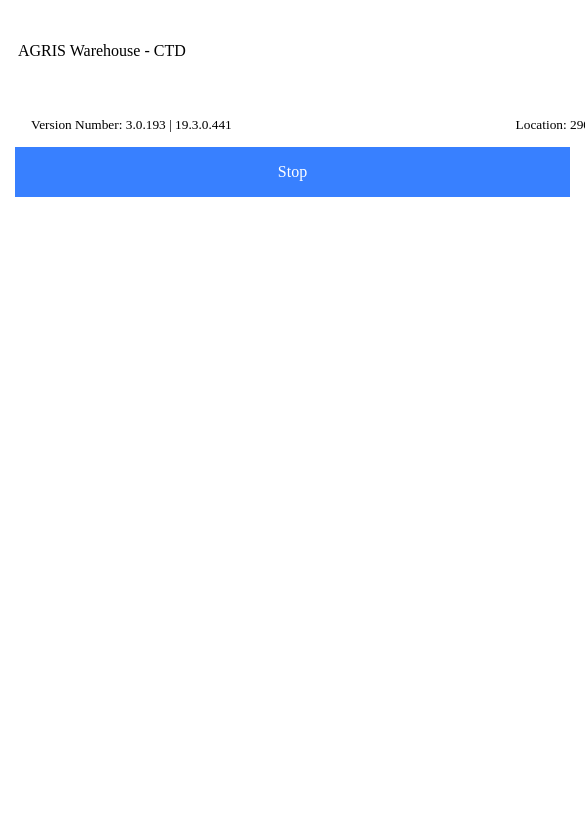 click on "NEXT" at bounding box center [292, 526] 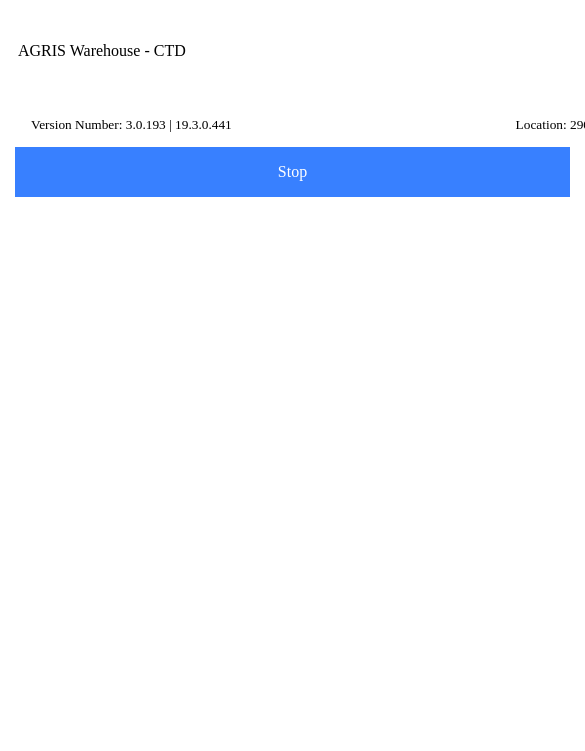 click on "AGRIS Warehouse - CTD   SHIP Quantities Transfer Pending Tickets Pending Transfers Maintain Items Settings Settings       Ship   Customers   Items   Summary    Ticket Summary  [DATE] Ship 290  Ship To
Test Customer 1 Automation   Bill To
[PERSON_NAME][GEOGRAPHIC_DATA]  , State  Items
Description Qty. Uom  28-0-0 LIQ FERT #'S edited   1 LBS  Remarks
0  of  150    characters     Sign     Complete  Version Number: 3.0.193 | 19.3.0.441  Location: 290" at bounding box center [292, 73] 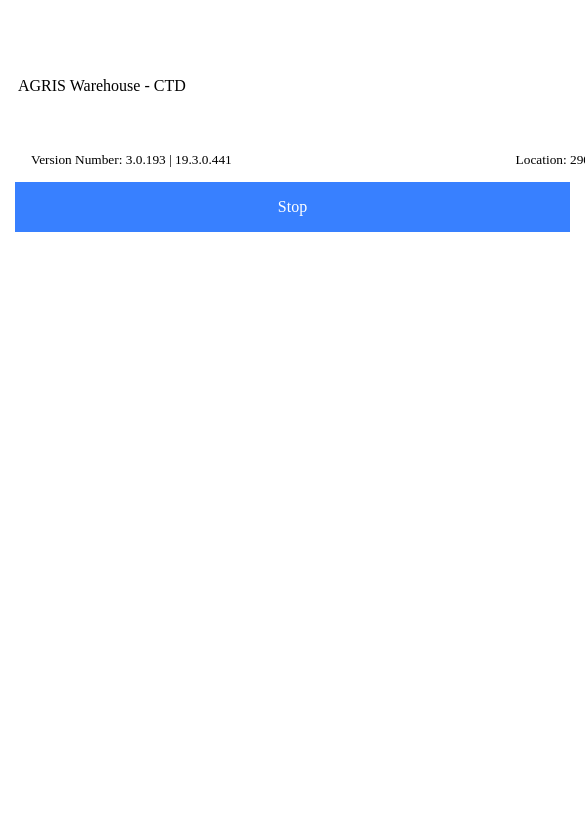scroll, scrollTop: 95, scrollLeft: 0, axis: vertical 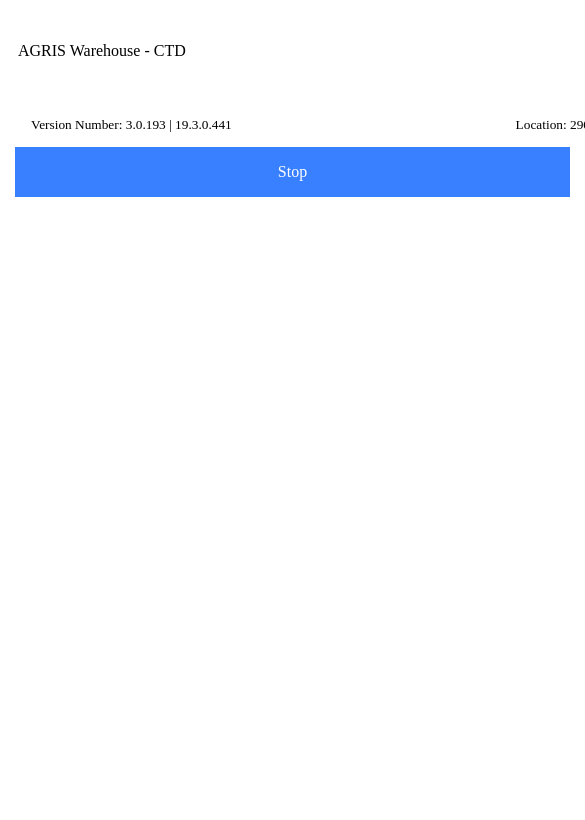 type on "fgfdg" 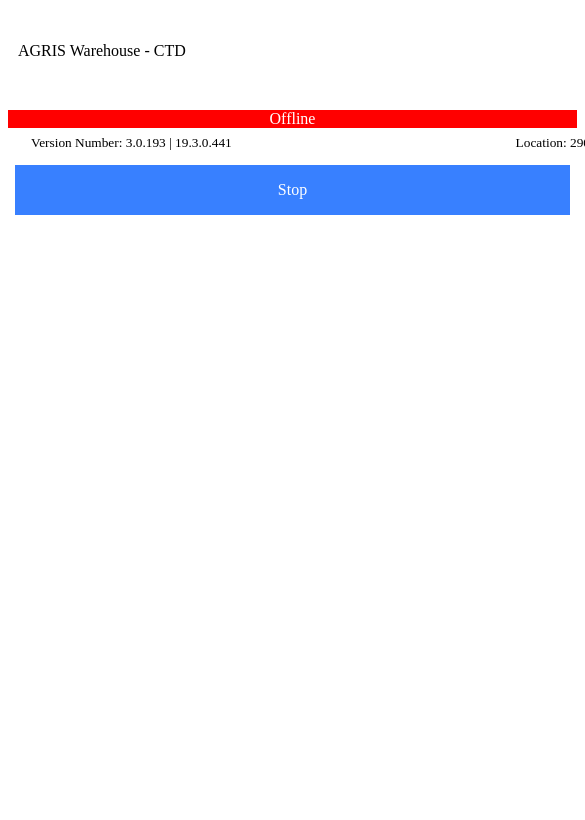 click on "Complete" at bounding box center [0, 0] 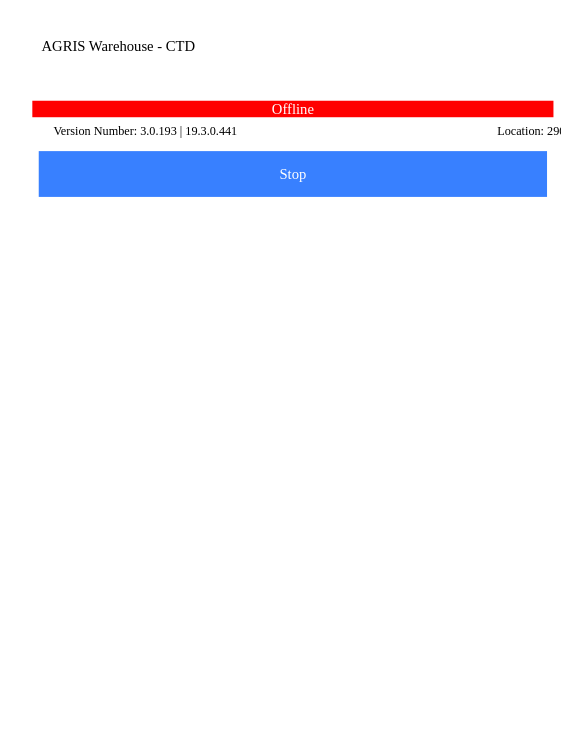 scroll, scrollTop: 0, scrollLeft: 0, axis: both 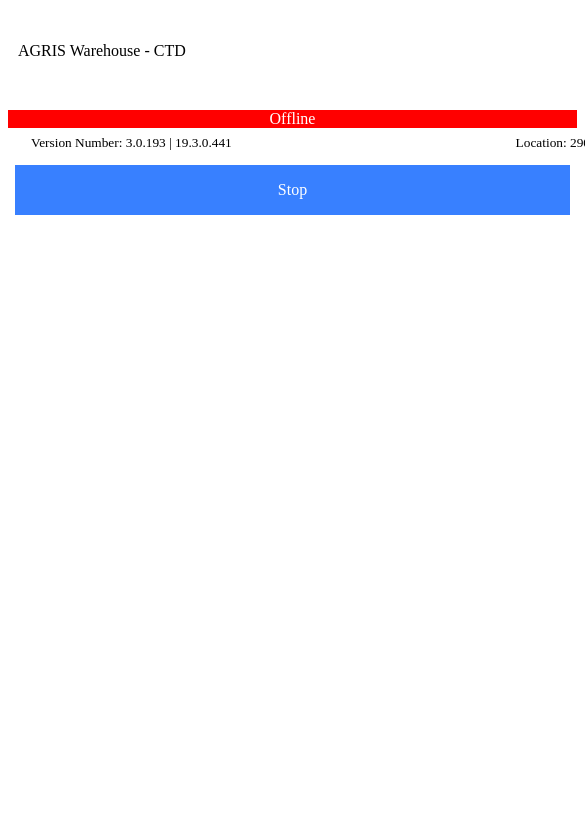 click on "Details" at bounding box center [463, 434] 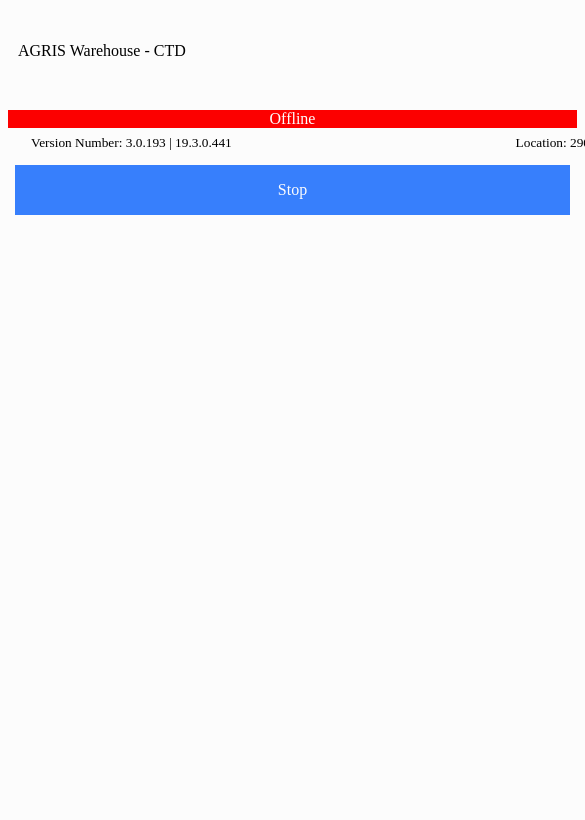 click on "Ok" at bounding box center (293, 492) 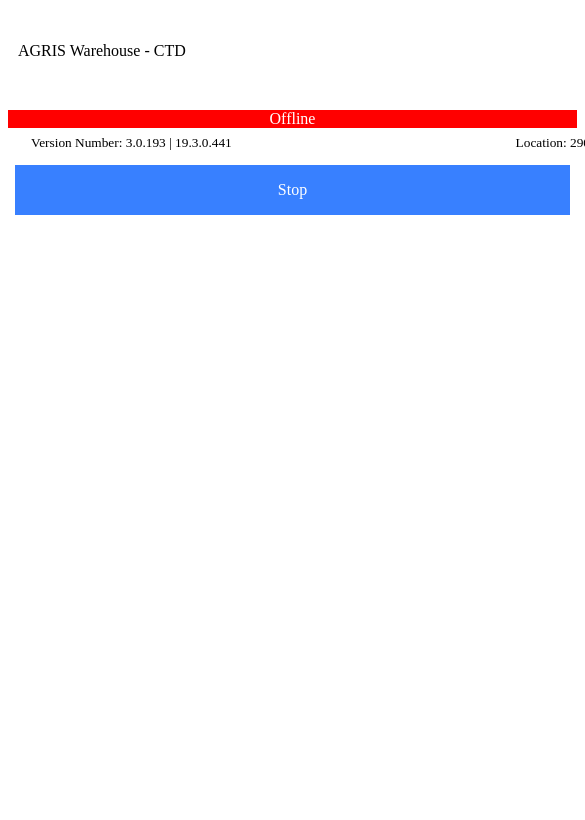 click 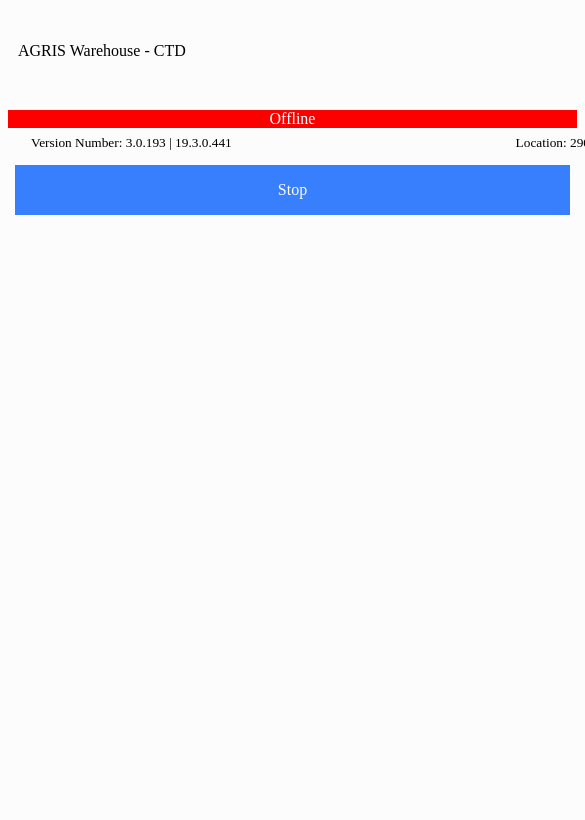 click on "Ok" at bounding box center (293, 492) 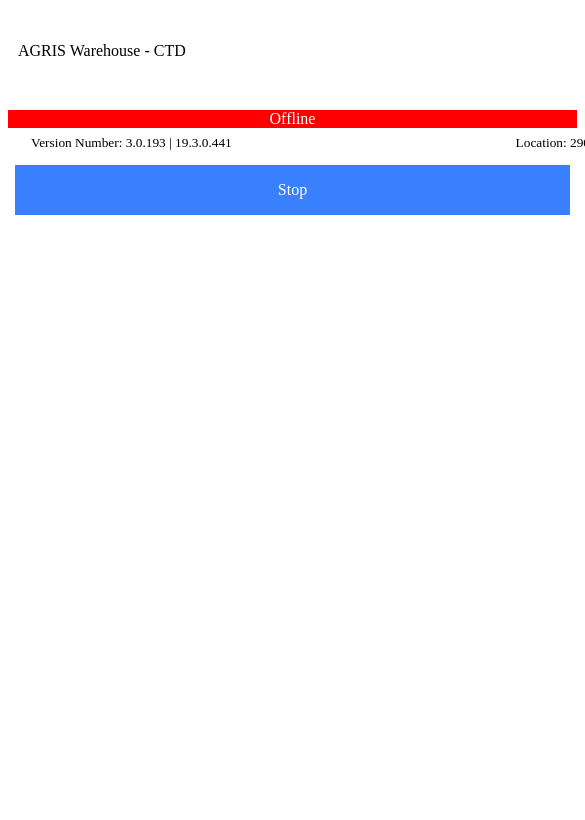 click on "Post to AGRIS" at bounding box center (0, 0) 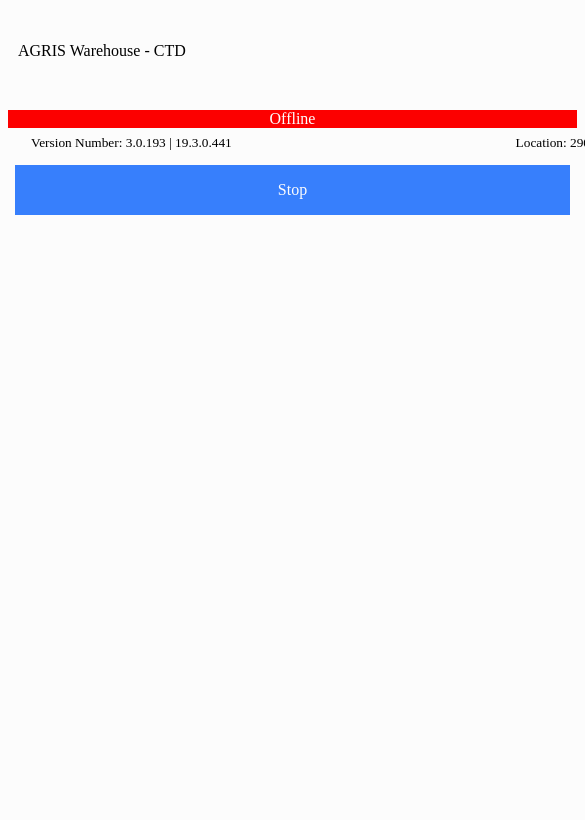 click on "Ok" at bounding box center (293, 452) 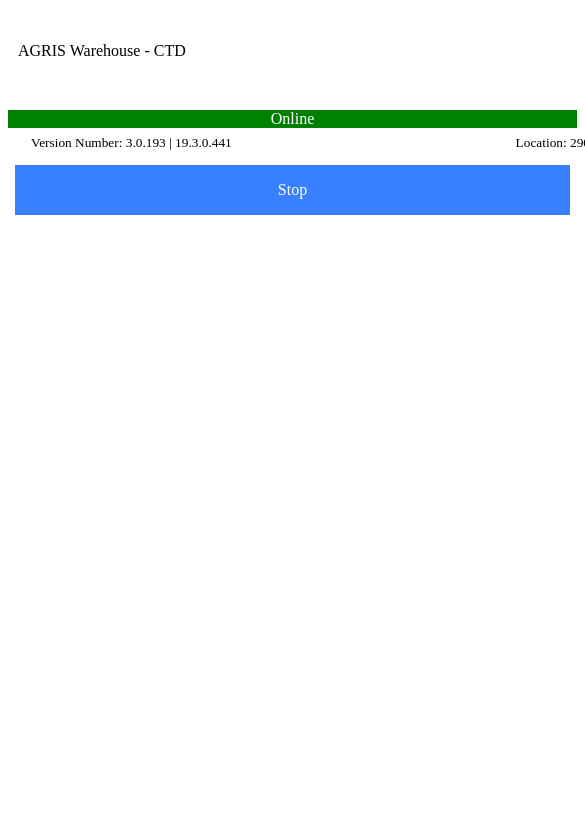 click on "Post to AGRIS" at bounding box center (432, 303) 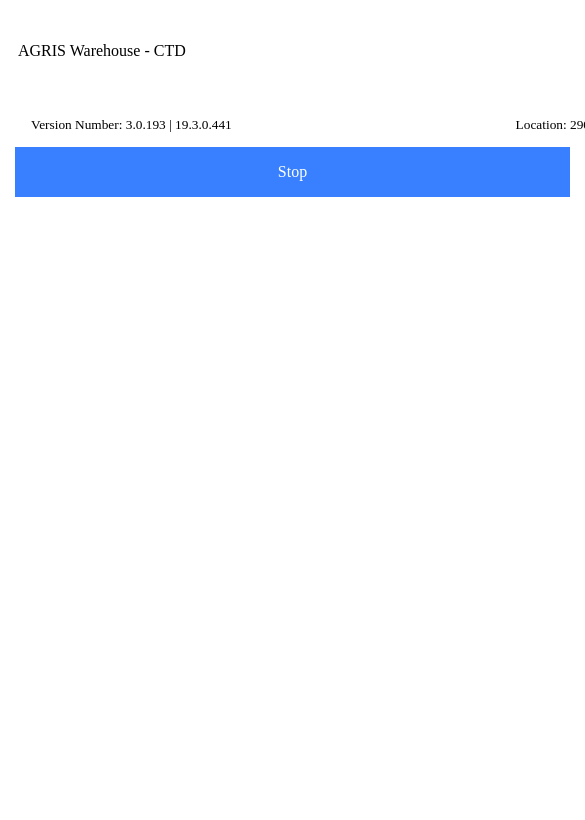 click at bounding box center (513, 71) 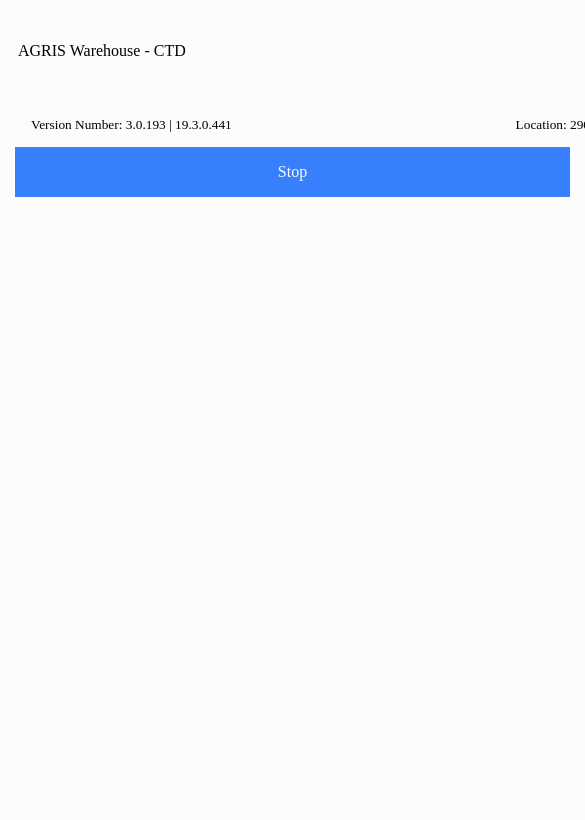 click on "Home" at bounding box center (293, 901) 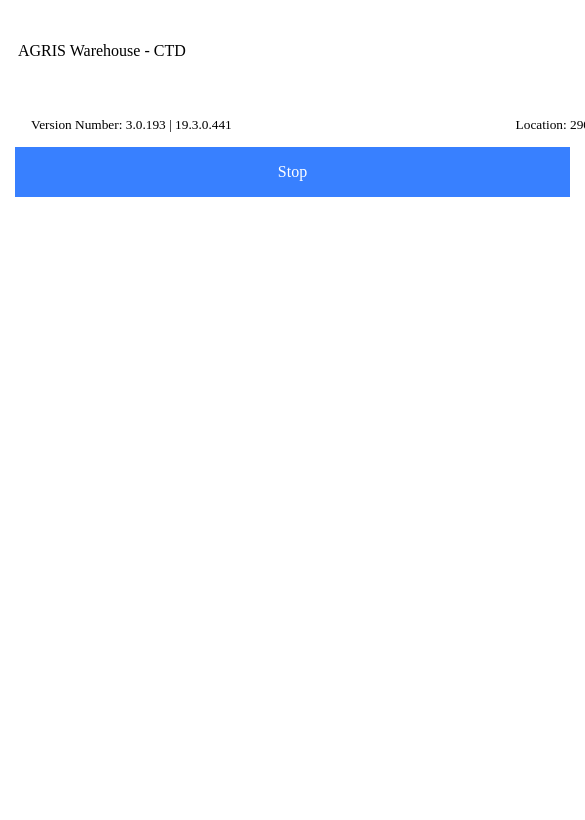 click 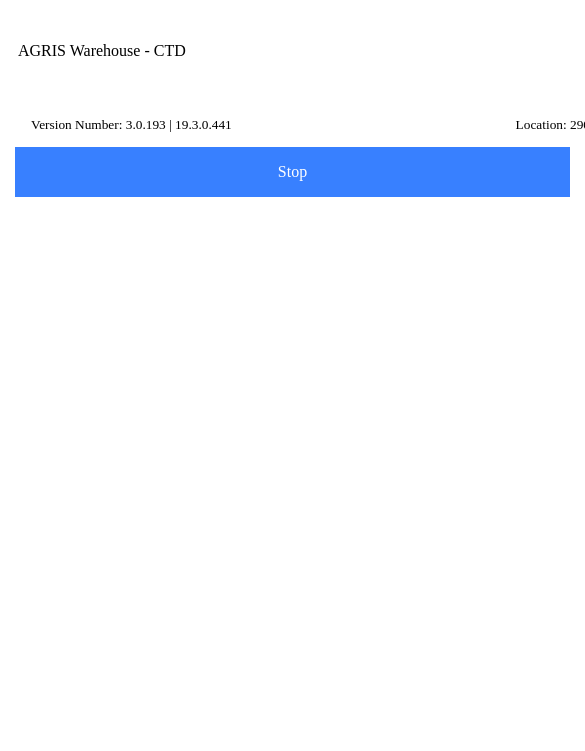 type on "TESTCUS1" 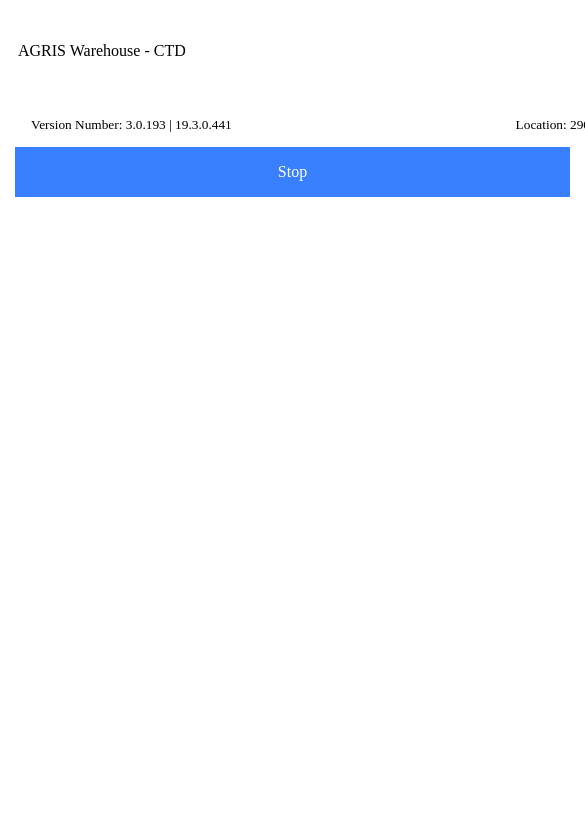 click on "Test Customer 1 - (TESTCUS1)  Automation," at bounding box center [292, 544] 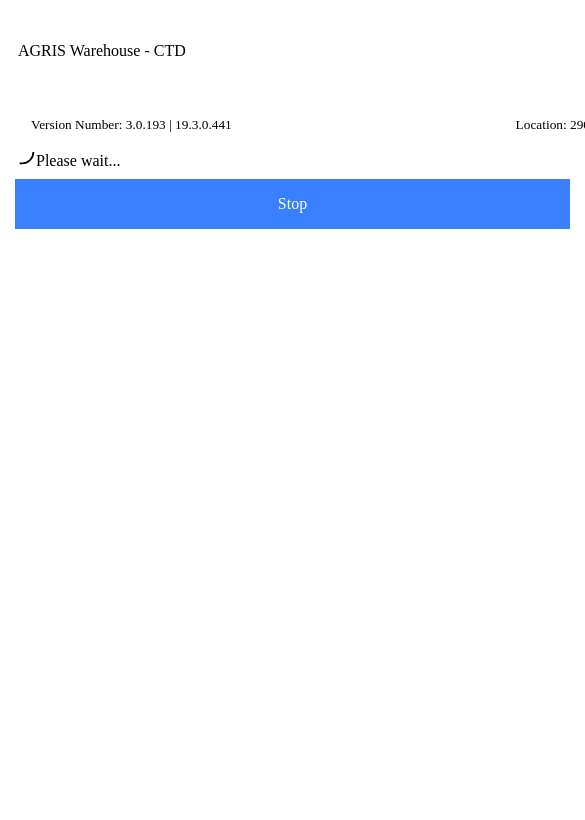 type on "[PERSON_NAME]" 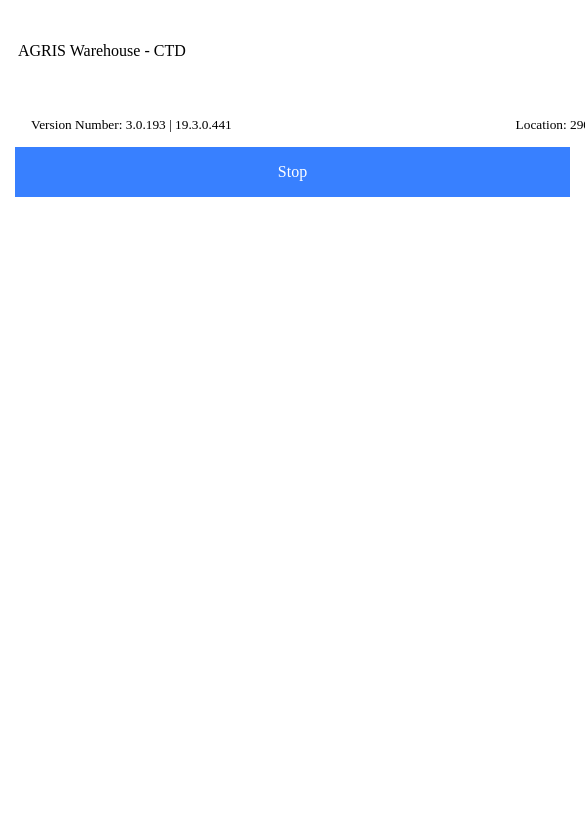 click on "Next" at bounding box center (432, 651) 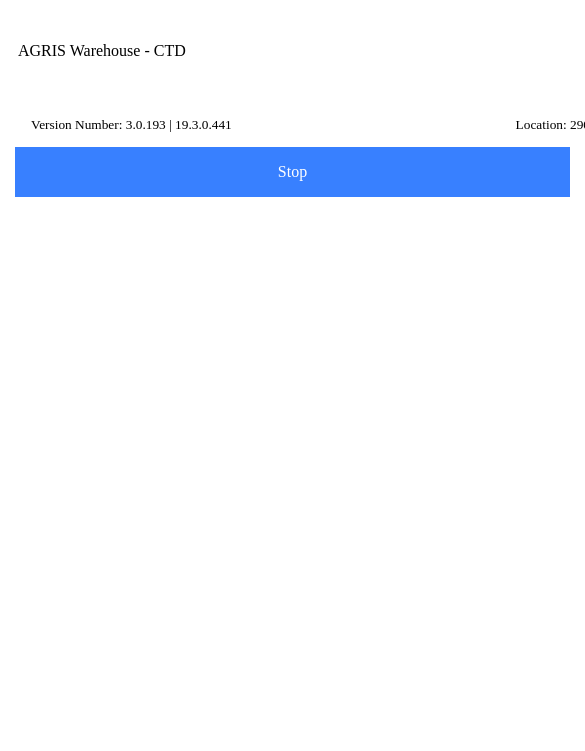 type on "010010" 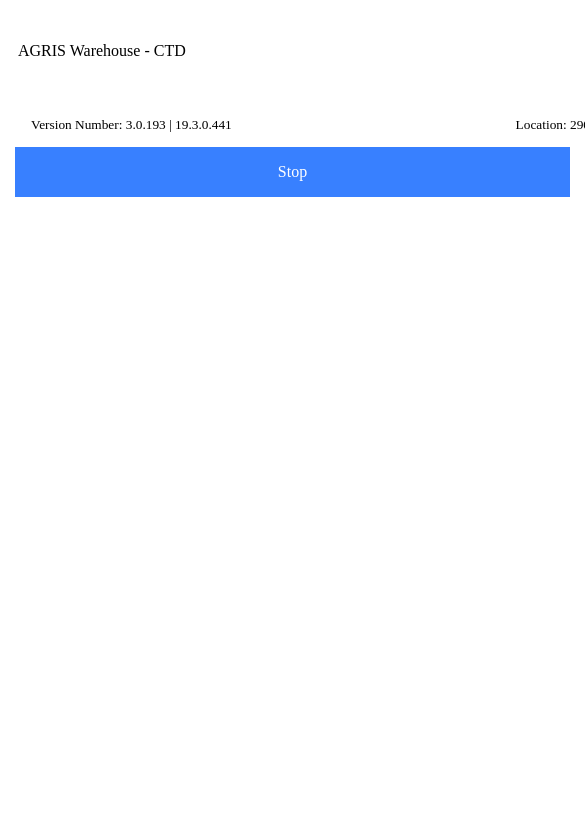 click on "Position: 8111207287032.23" at bounding box center (292, 613) 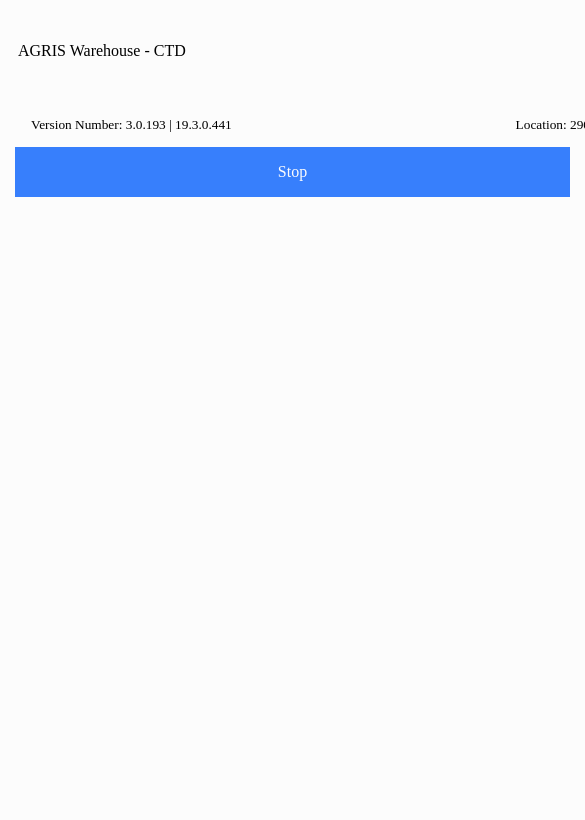 click on "0" at bounding box center [292, 944] 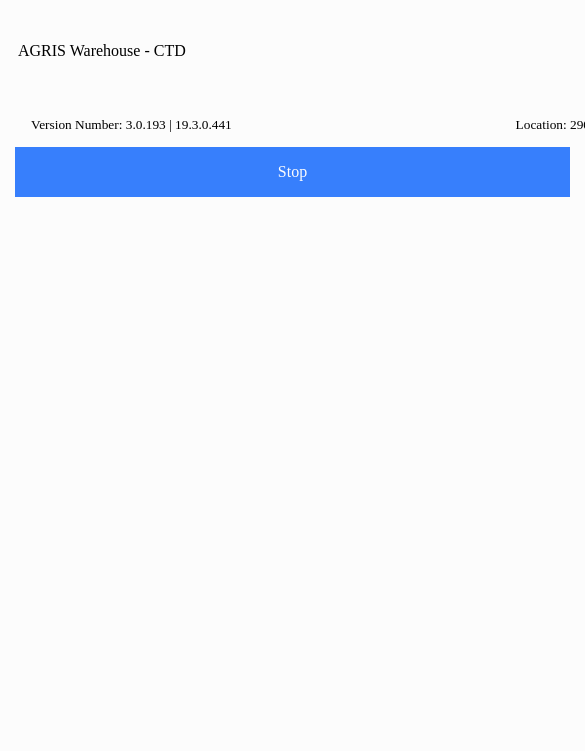 type on "2" 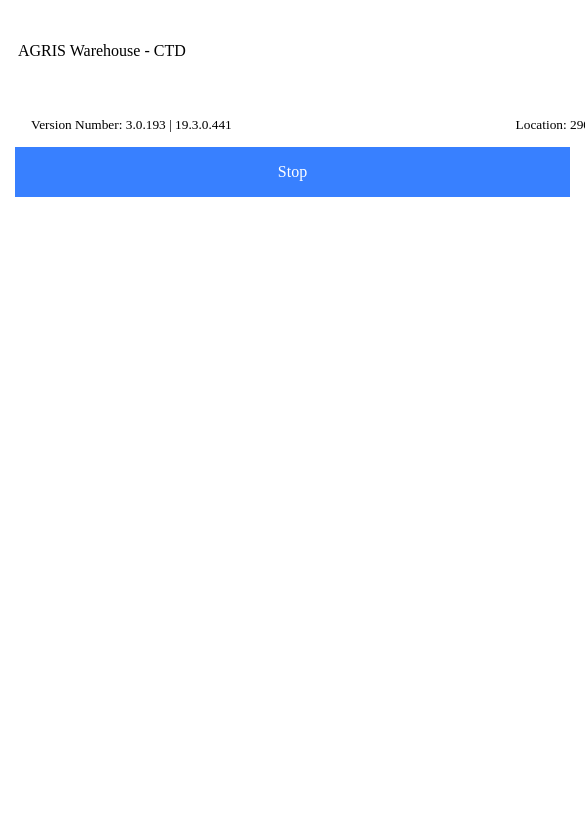 click on "NEXT" at bounding box center [292, 527] 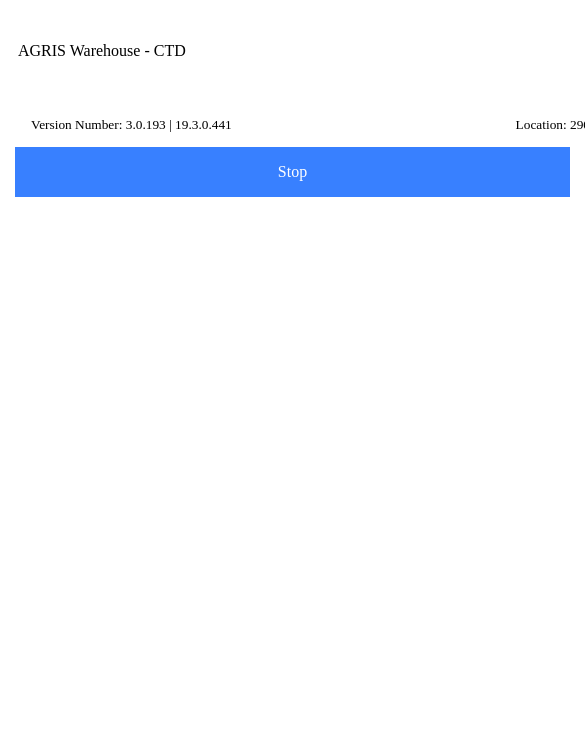 click on "AGRIS Warehouse - CTD   SHIP Quantities Transfer Pending Tickets Pending Transfers Maintain Items Settings Settings       Ship   Customers   Items   Summary    Ticket Summary  [DATE] Ship 290  Ship To
Test Customer 1 Automation   Bill To
[PERSON_NAME][GEOGRAPHIC_DATA]  , State  Items
Description Qty. Uom  28-0-0 LIQ FERT #'S edited   2 LBS  Remarks
0  of  150    characters     Sign     Complete  Version Number: 3.0.193 | 19.3.0.441  Location: 290" at bounding box center (292, 73) 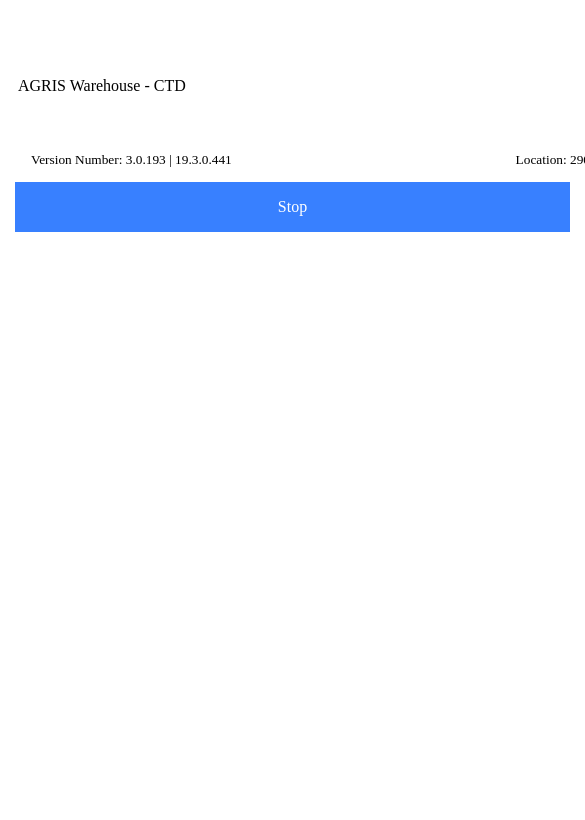 scroll, scrollTop: 95, scrollLeft: 0, axis: vertical 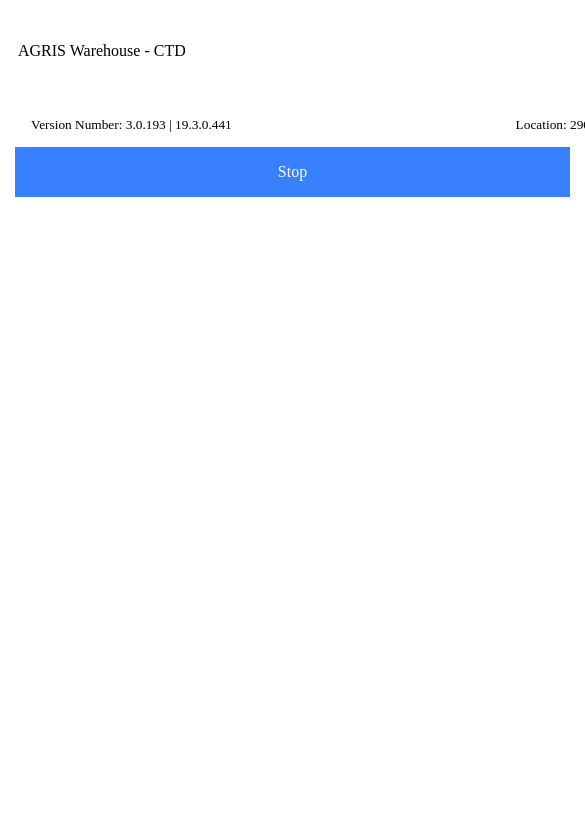 type on "sdfdsf" 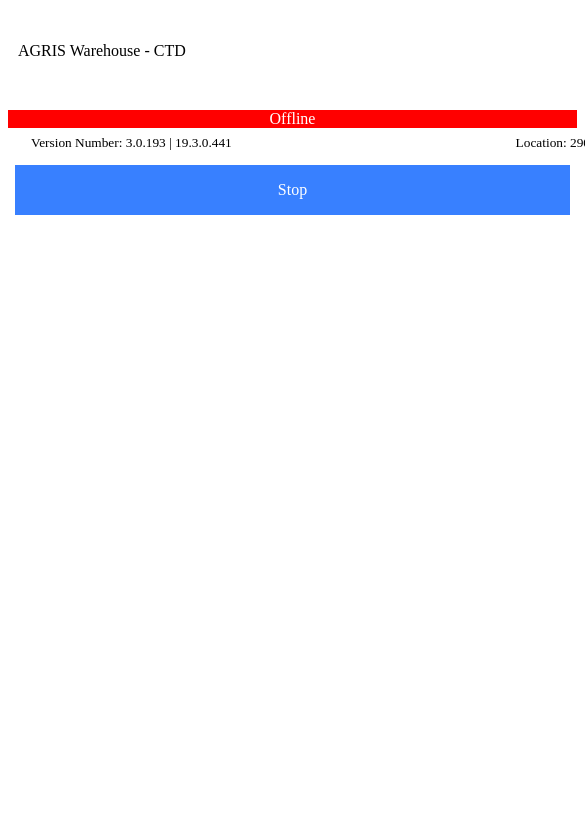 scroll, scrollTop: 371, scrollLeft: 0, axis: vertical 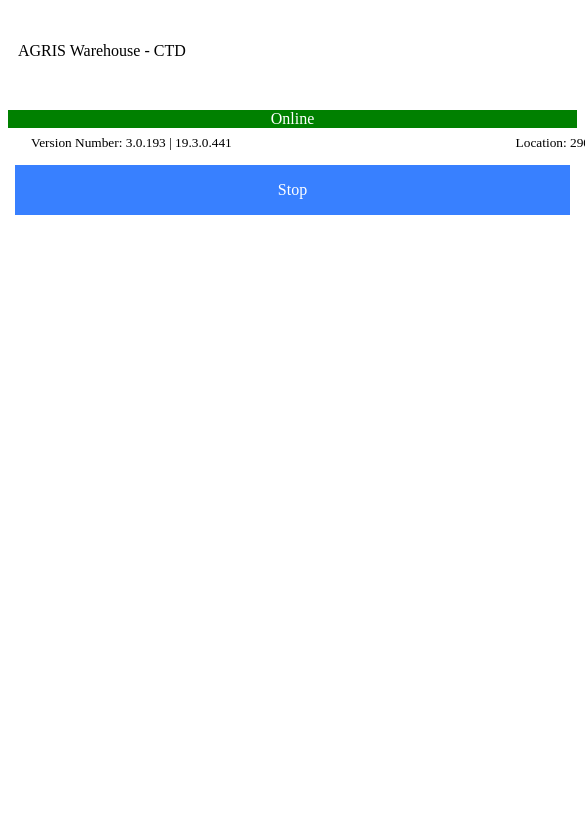 click at bounding box center [513, 71] 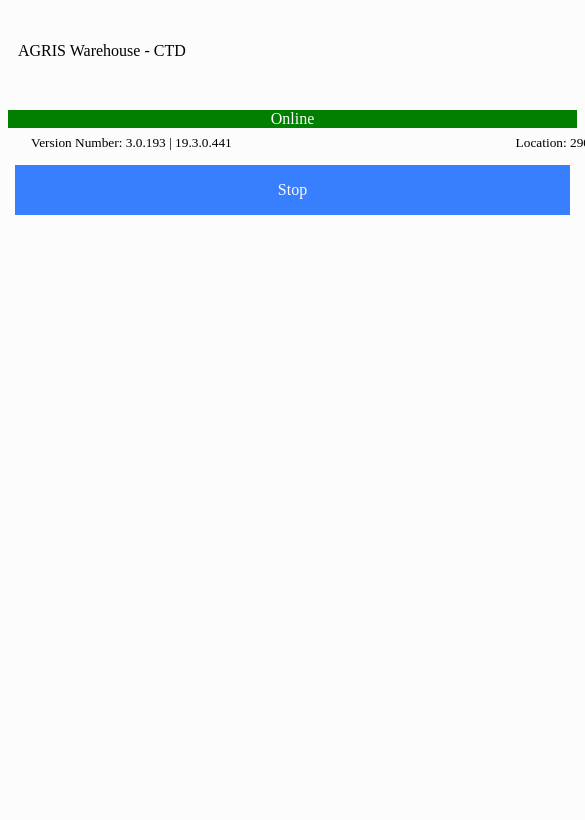 click on "Home" at bounding box center [293, 901] 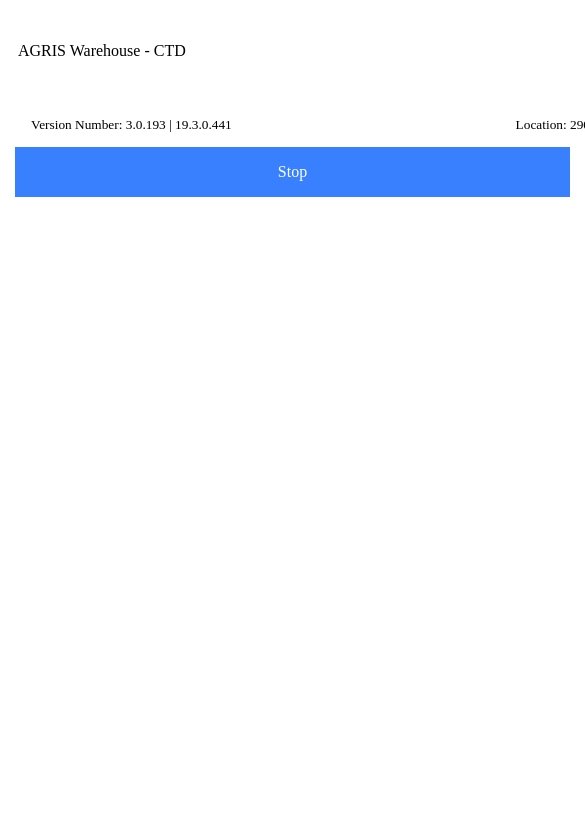 click on "SHIP" at bounding box center (292, 197) 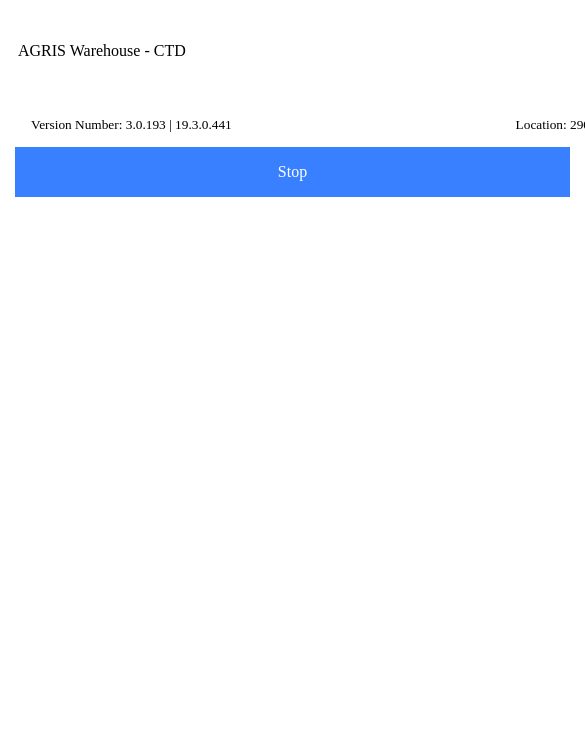 paste on "TESTCUS1" 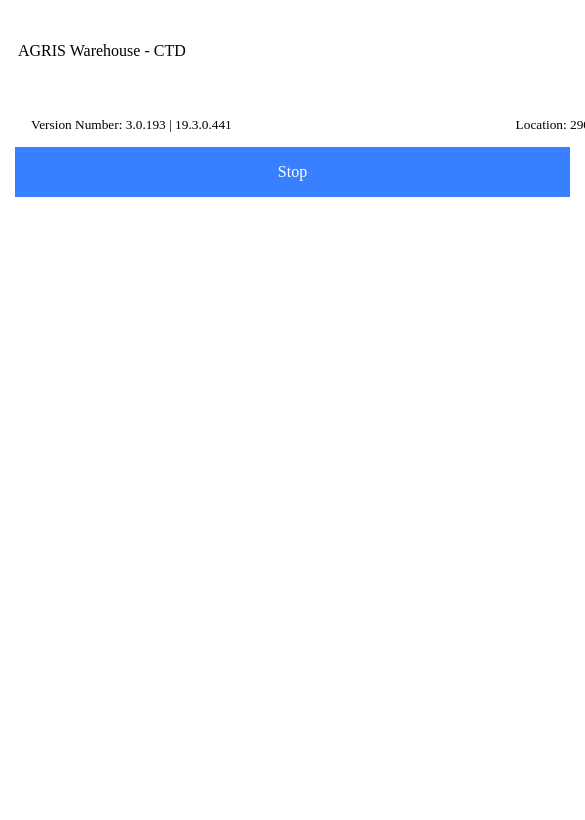 click on "Test Customer 1 - (TESTCUS1)  Automation," at bounding box center (292, 544) 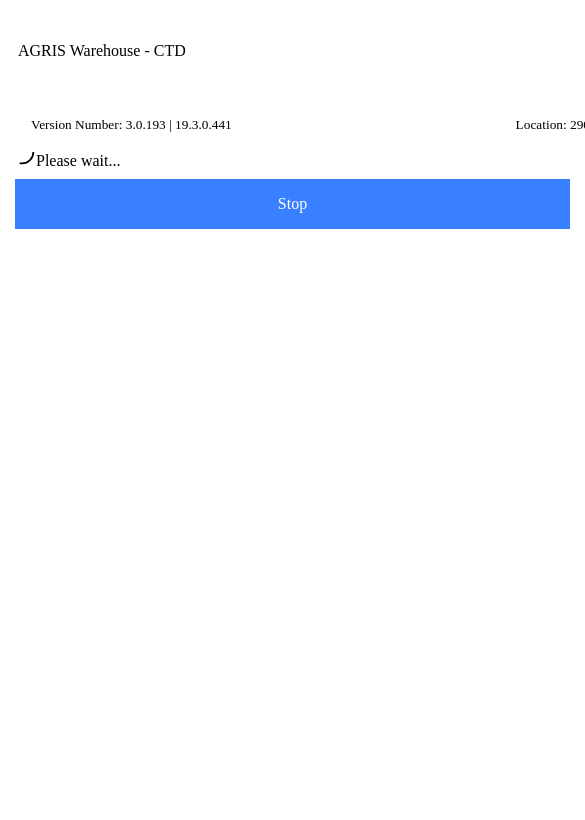 type on "[PERSON_NAME]" 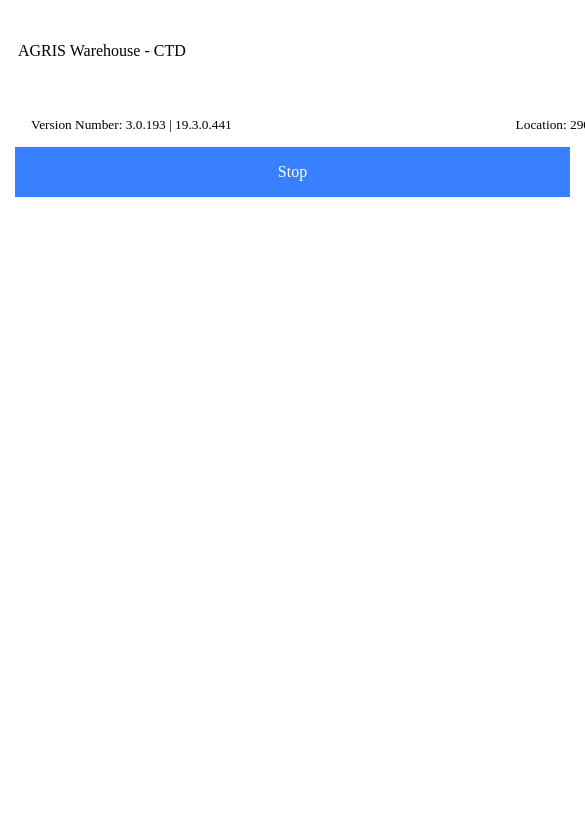 click on "Next" at bounding box center (432, 651) 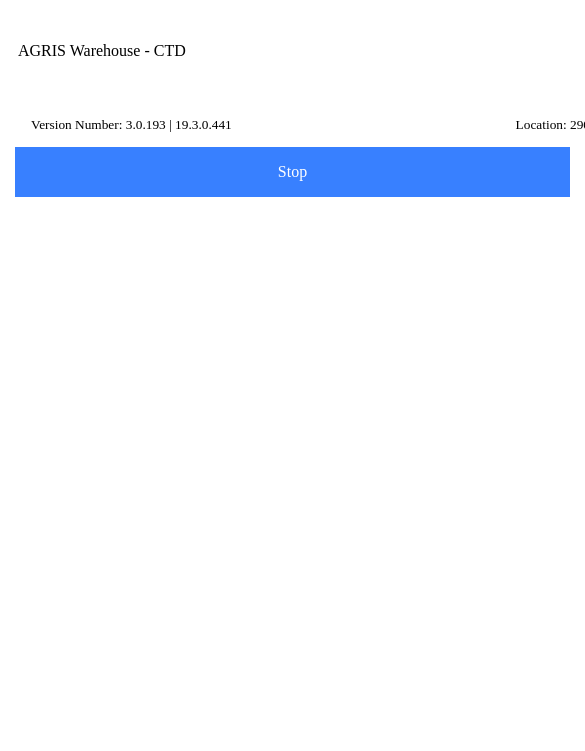 paste on "010010" 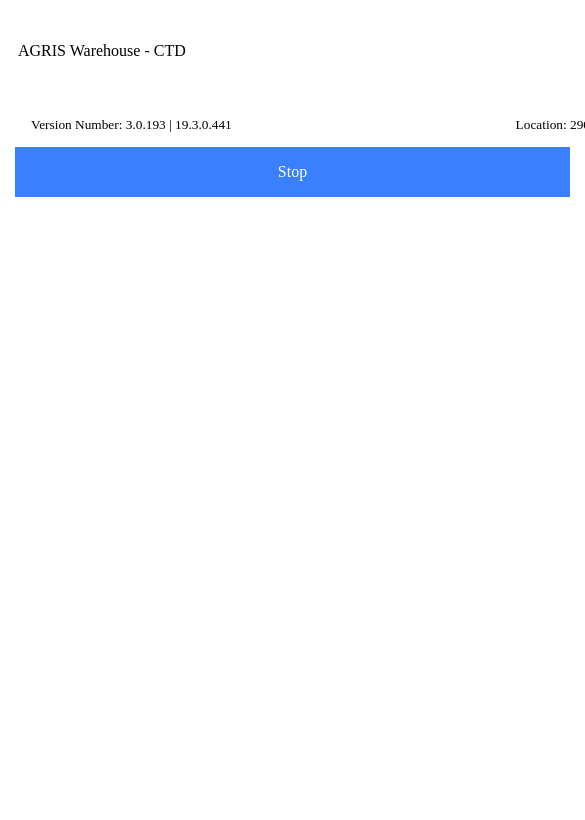 click on "On Hand: 8111207358055.339" at bounding box center (292, 591) 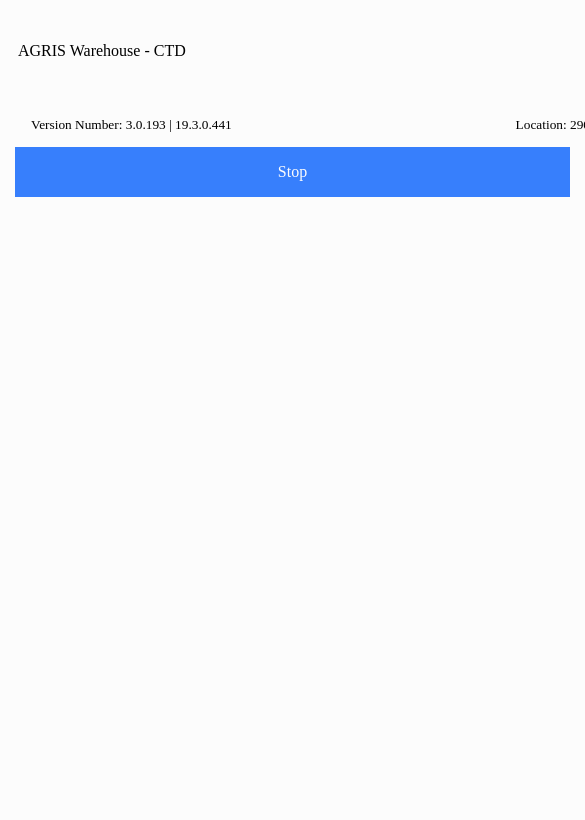 click on "0" at bounding box center [292, 944] 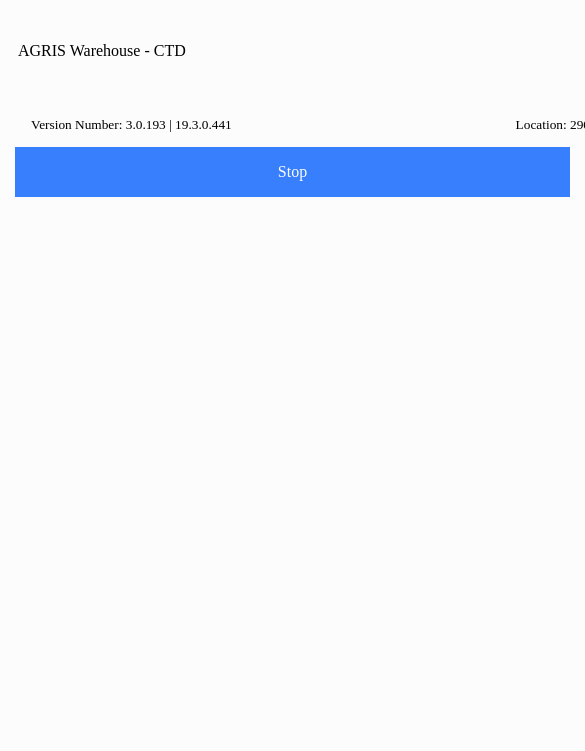 click on "Add" at bounding box center (153, 1158) 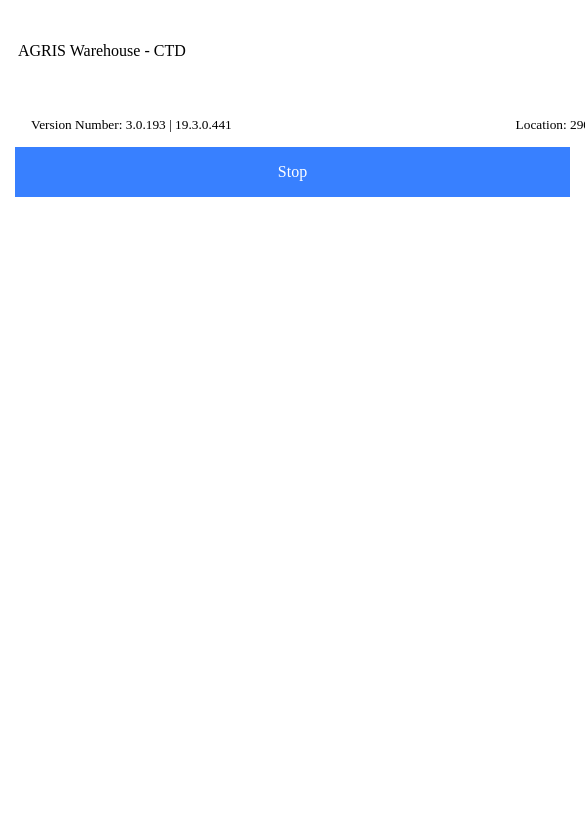 click on "NEXT" at bounding box center (292, 527) 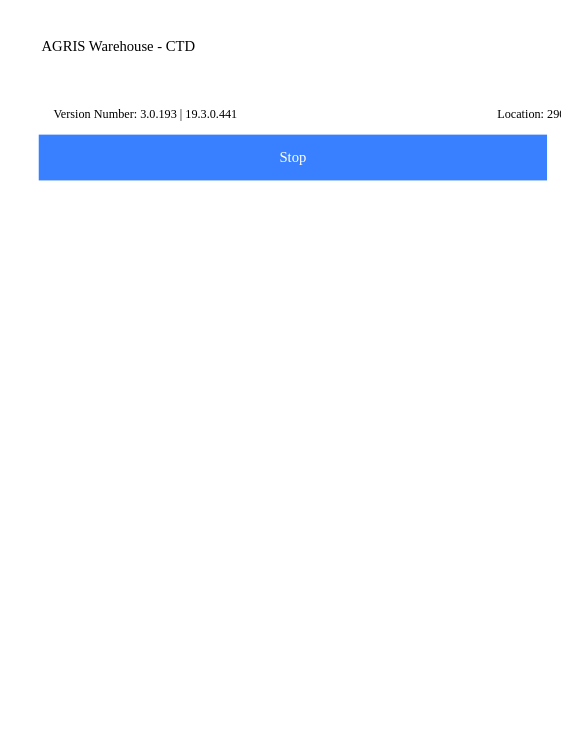scroll, scrollTop: 95, scrollLeft: 0, axis: vertical 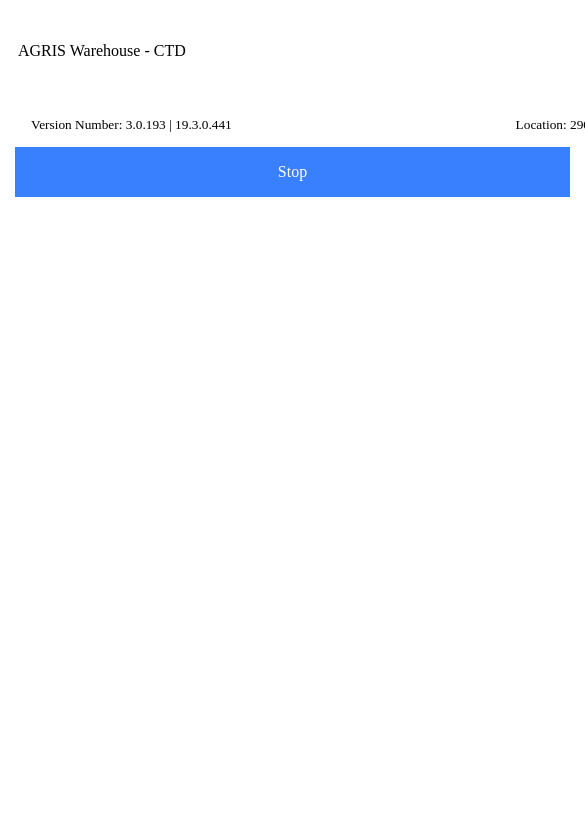 click 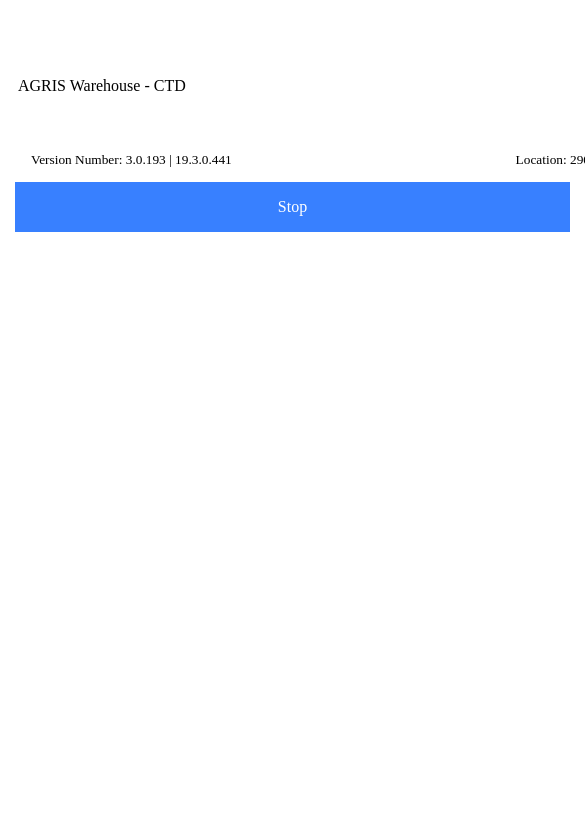 scroll, scrollTop: 164, scrollLeft: 0, axis: vertical 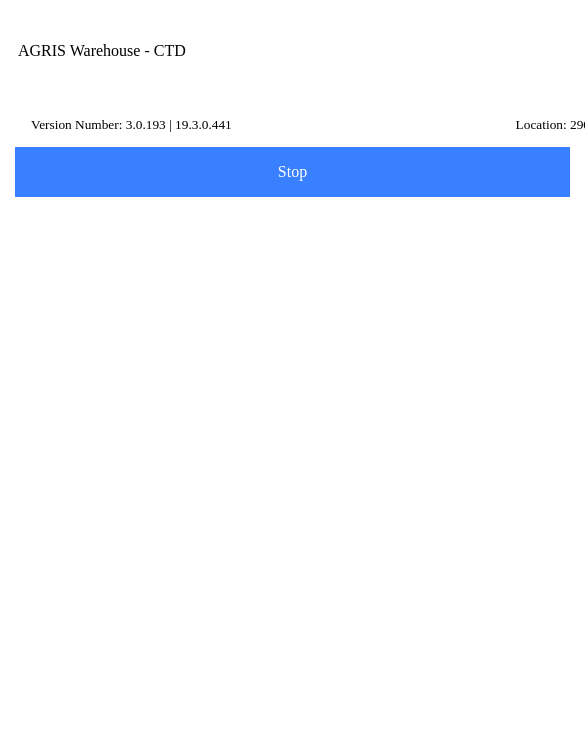click on "AGRIS Warehouse - CTD   SHIP Quantities Transfer Pending Tickets Pending Transfers Maintain Items Settings Settings       Ship   Customers   Items   Summary    Ticket Summary  [DATE] Ship 290  Ship To
Test Customer 1 Automation   Bill To
[PERSON_NAME][GEOGRAPHIC_DATA]  , State  Items
Description Qty. Uom  28-0-0 LIQ FERT #'S edited   2 LBS  Remarks
dsfd 4  of  150    characters     Sign     Complete  Version Number: 3.0.193 | 19.3.0.441  Location: 290" at bounding box center [292, 73] 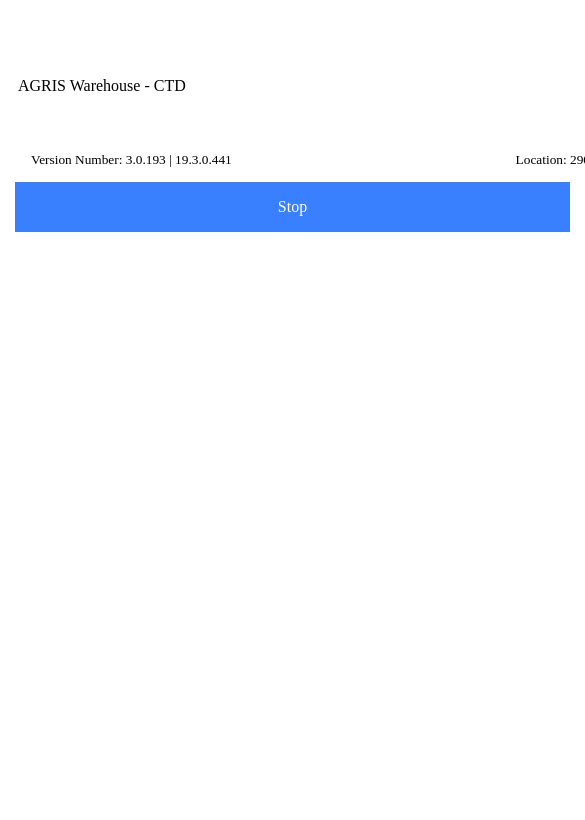 scroll, scrollTop: 164, scrollLeft: 0, axis: vertical 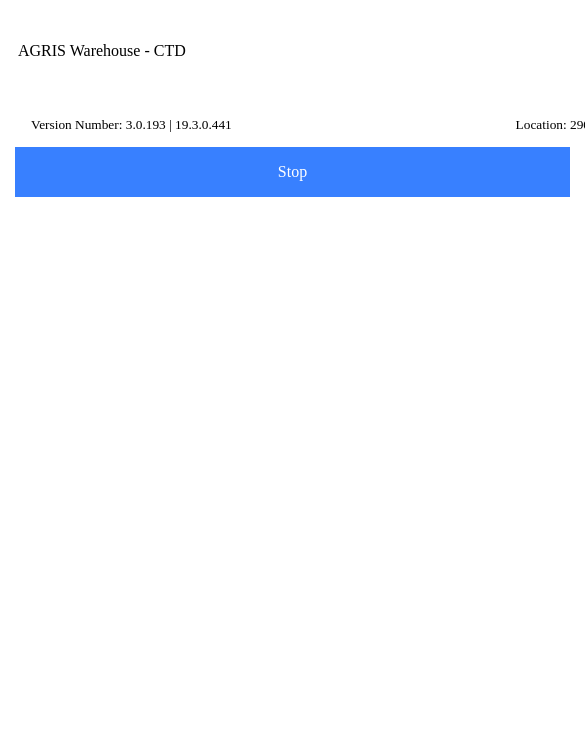 type on "daddy" 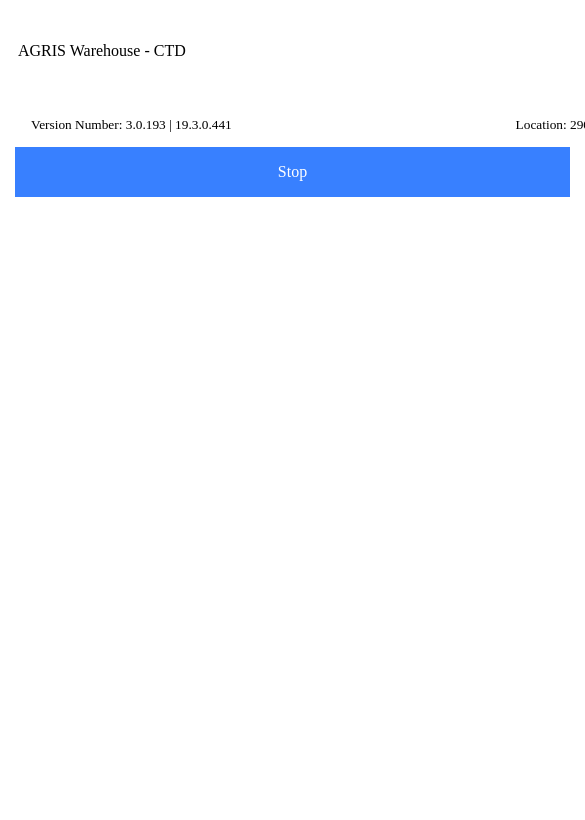 scroll, scrollTop: 95, scrollLeft: 0, axis: vertical 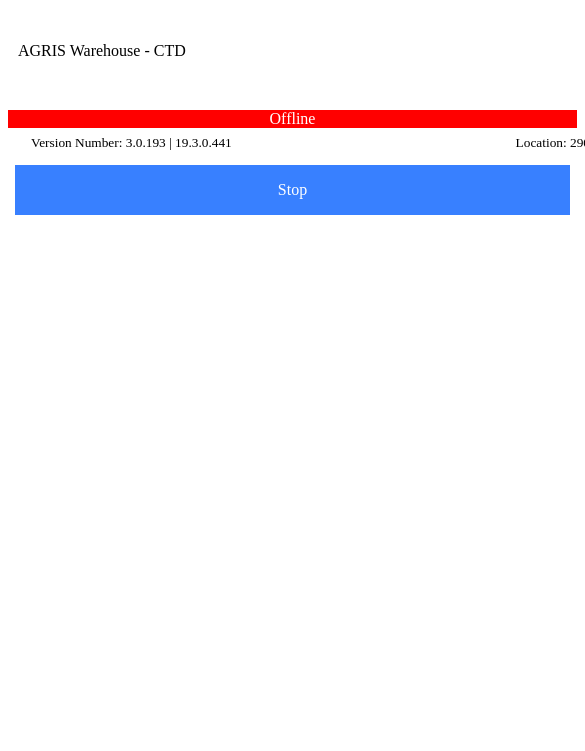 type on "fsdfsdsf" 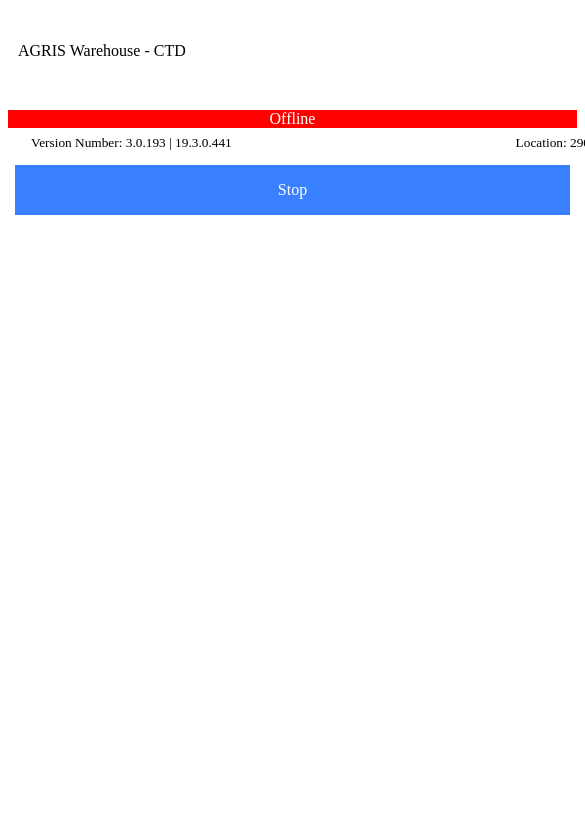 click on "Clear" at bounding box center (292, 569) 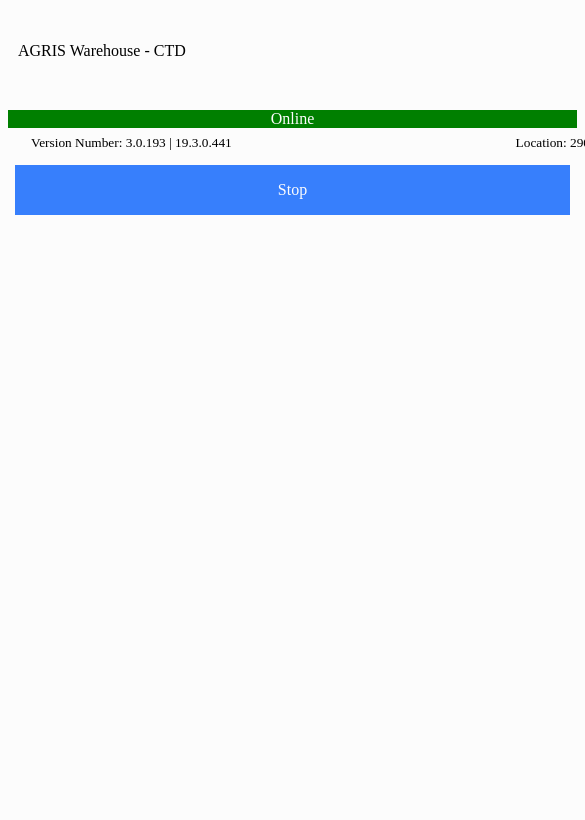 click on "Ok" at bounding box center (293, 452) 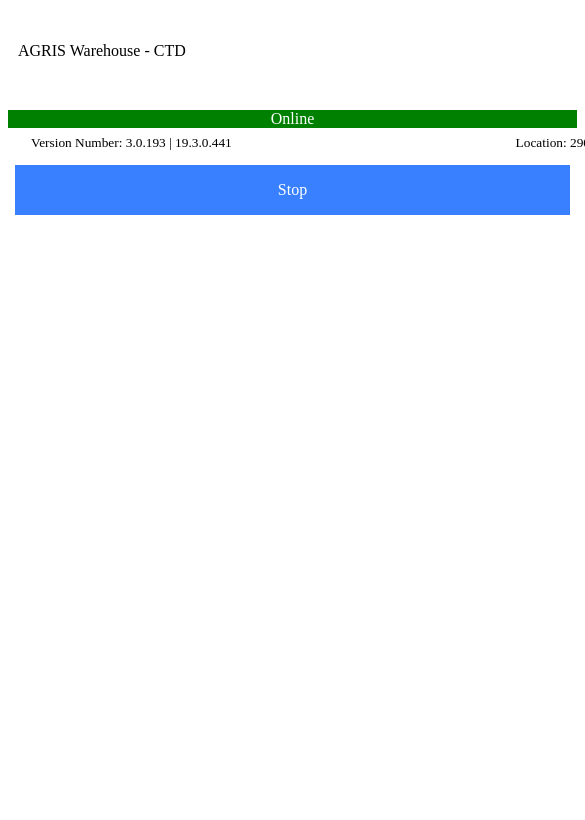 click on "Post to AGRIS" at bounding box center [0, 0] 